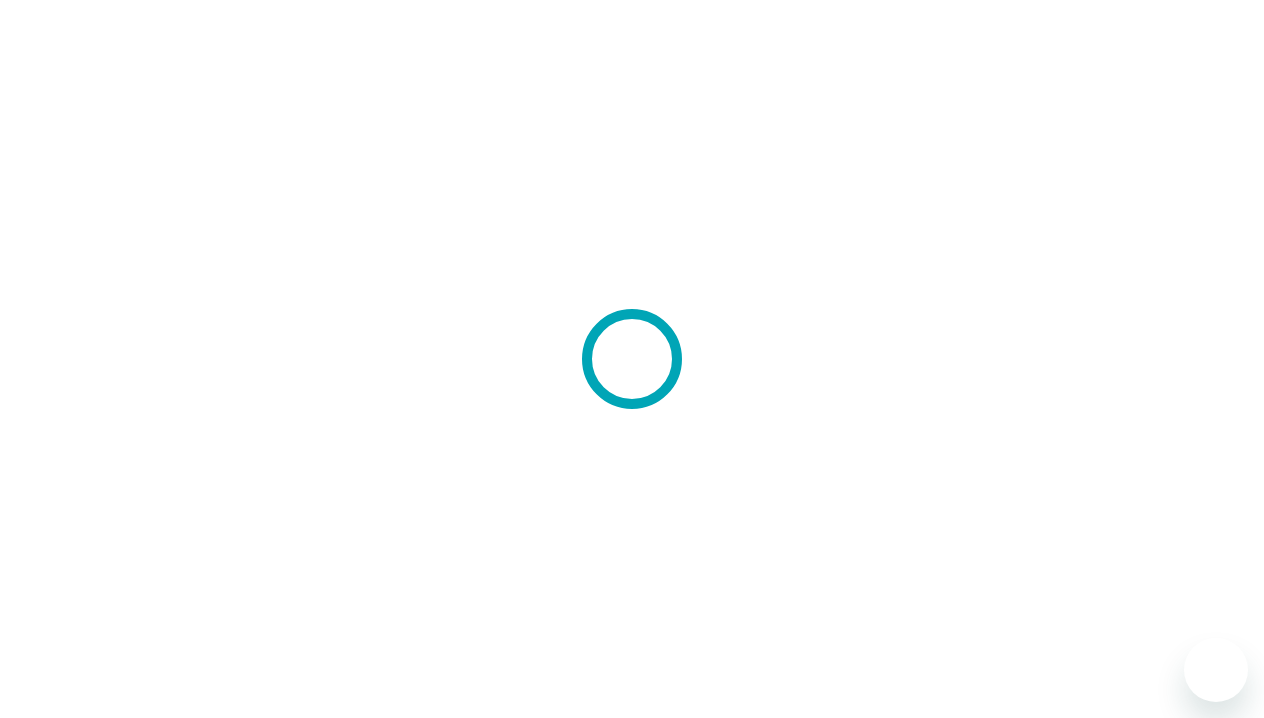scroll, scrollTop: 2, scrollLeft: 0, axis: vertical 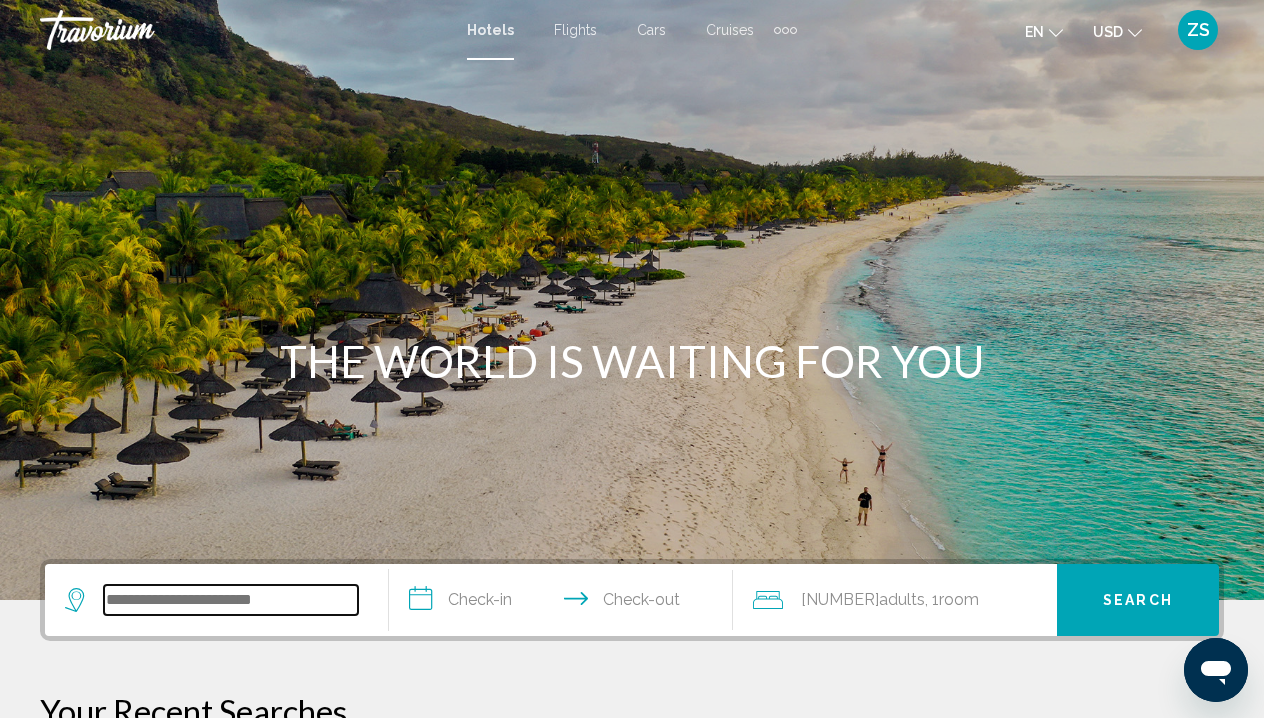 click at bounding box center (231, 600) 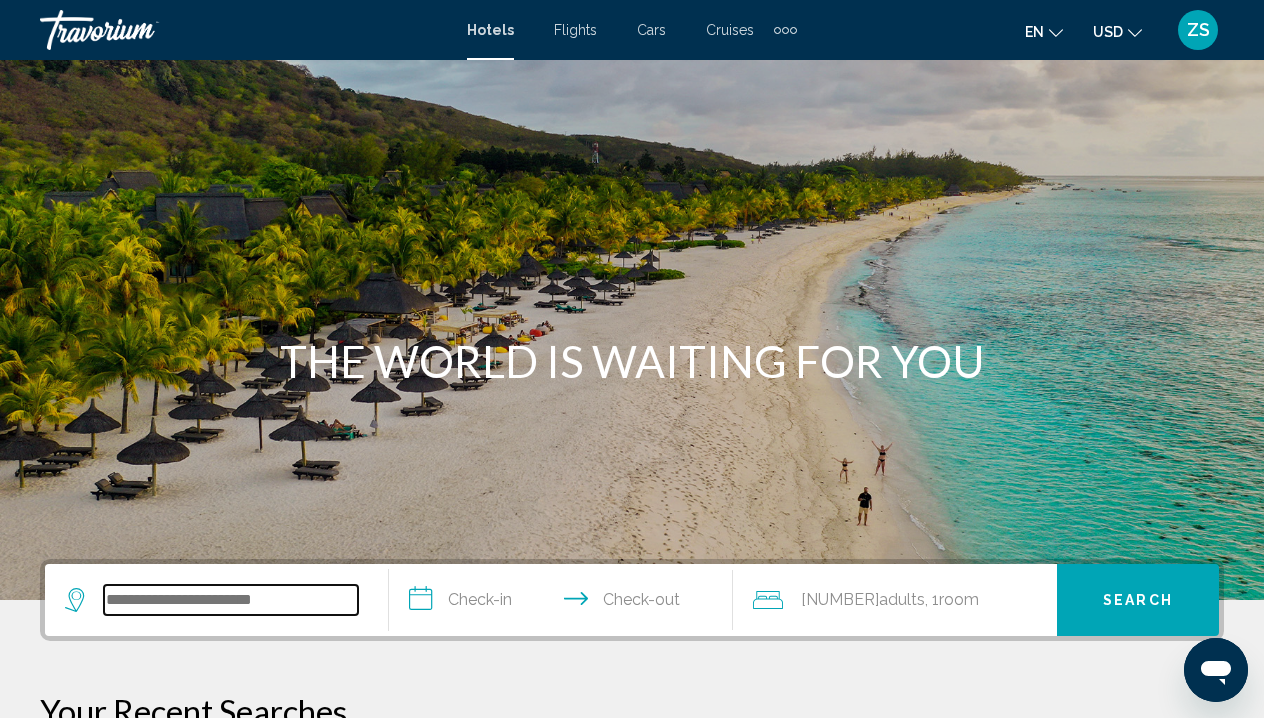 scroll, scrollTop: 494, scrollLeft: 0, axis: vertical 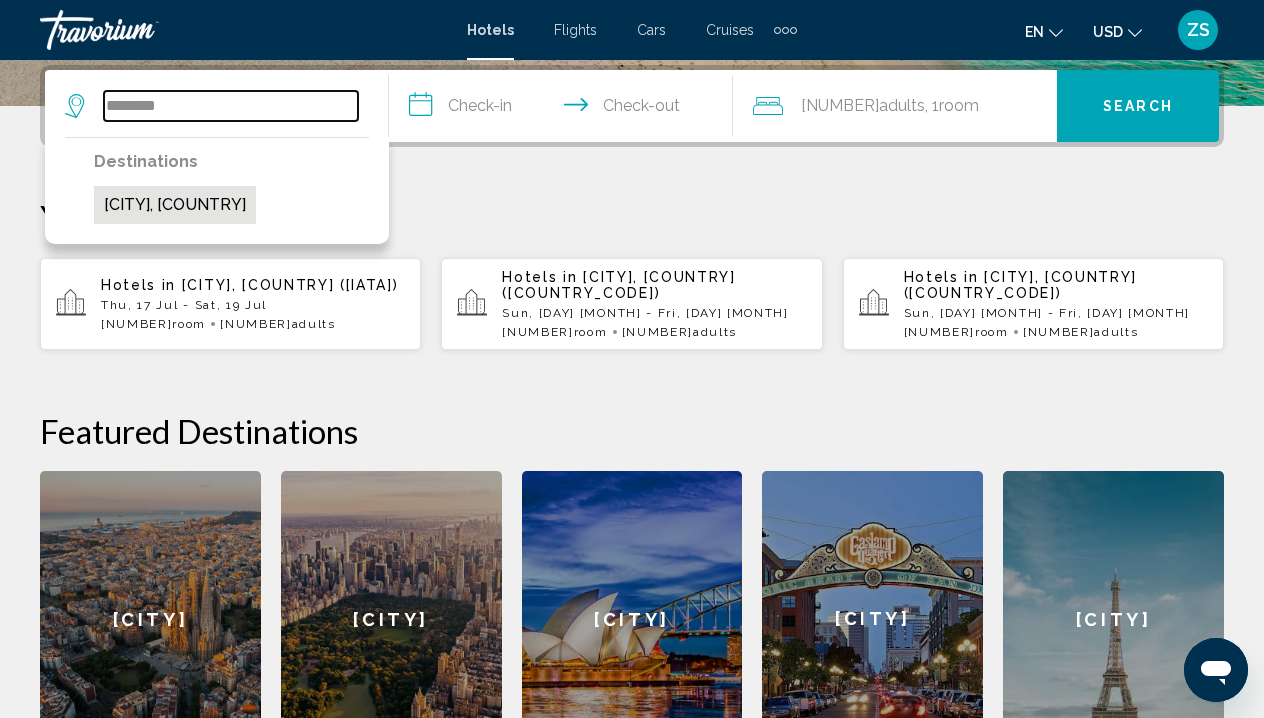 type on "*******" 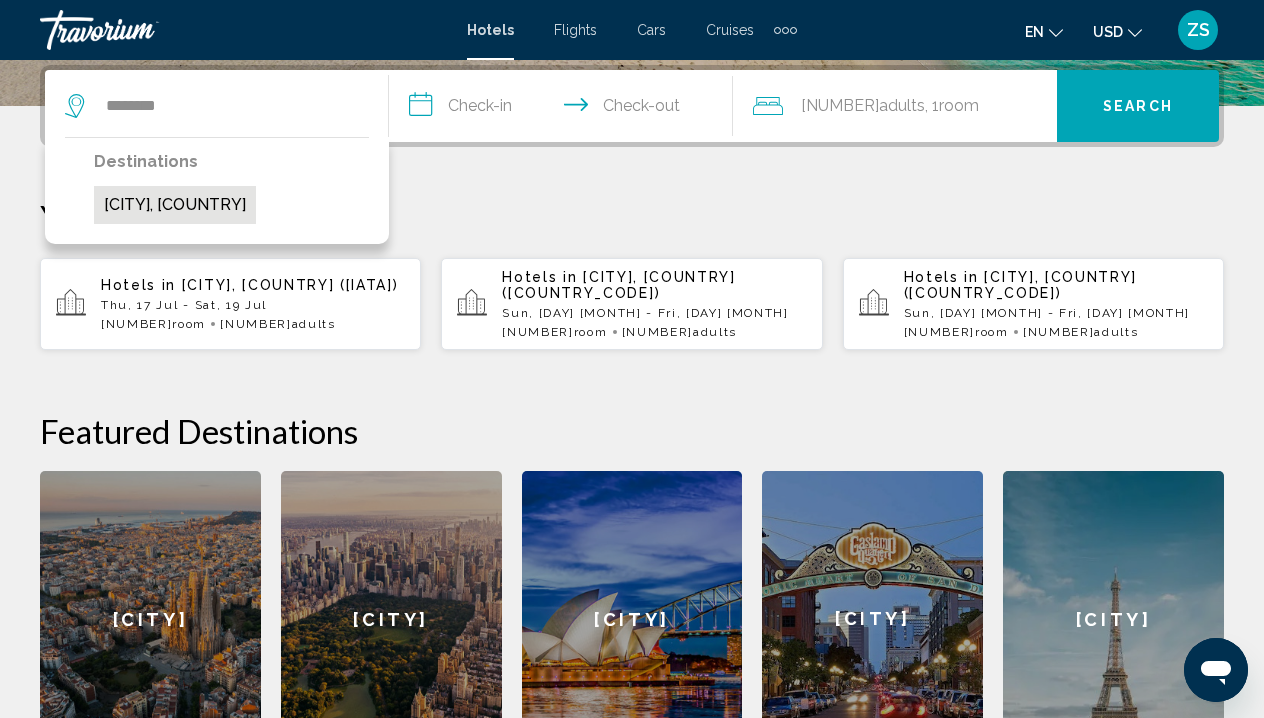click on "[CITY], [COUNTRY]" at bounding box center [175, 205] 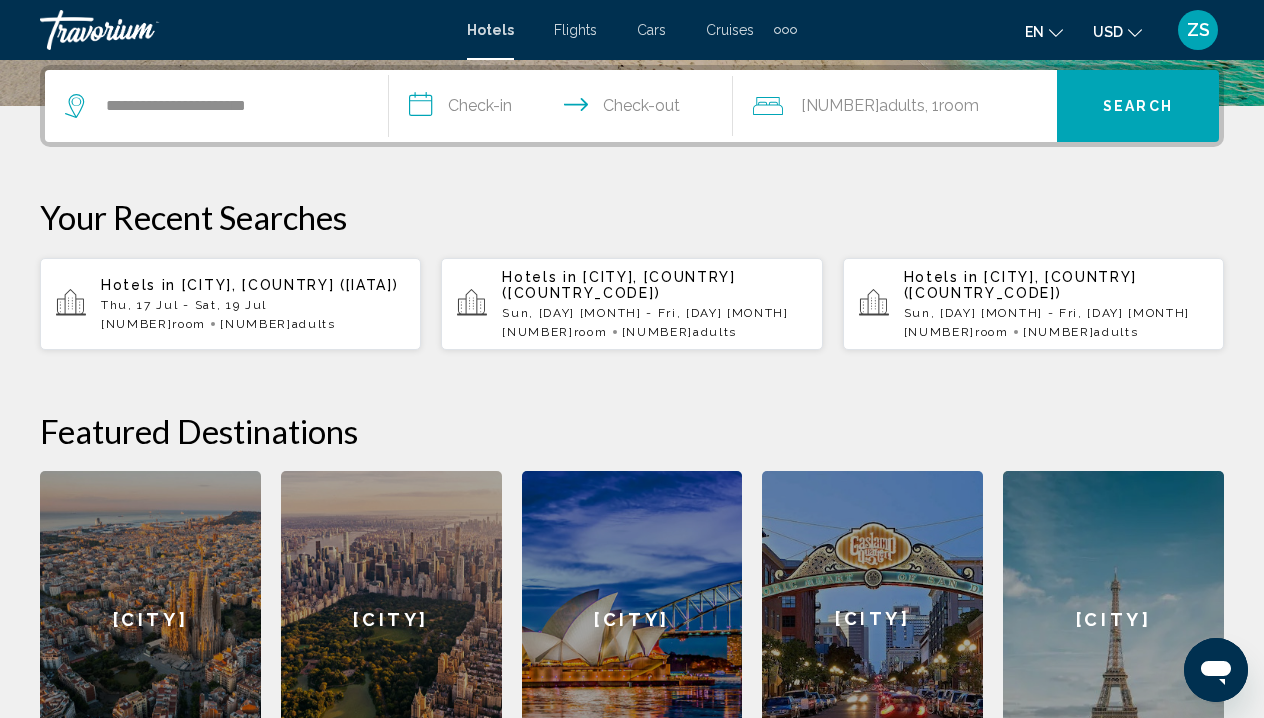 click on "**********" at bounding box center [565, 109] 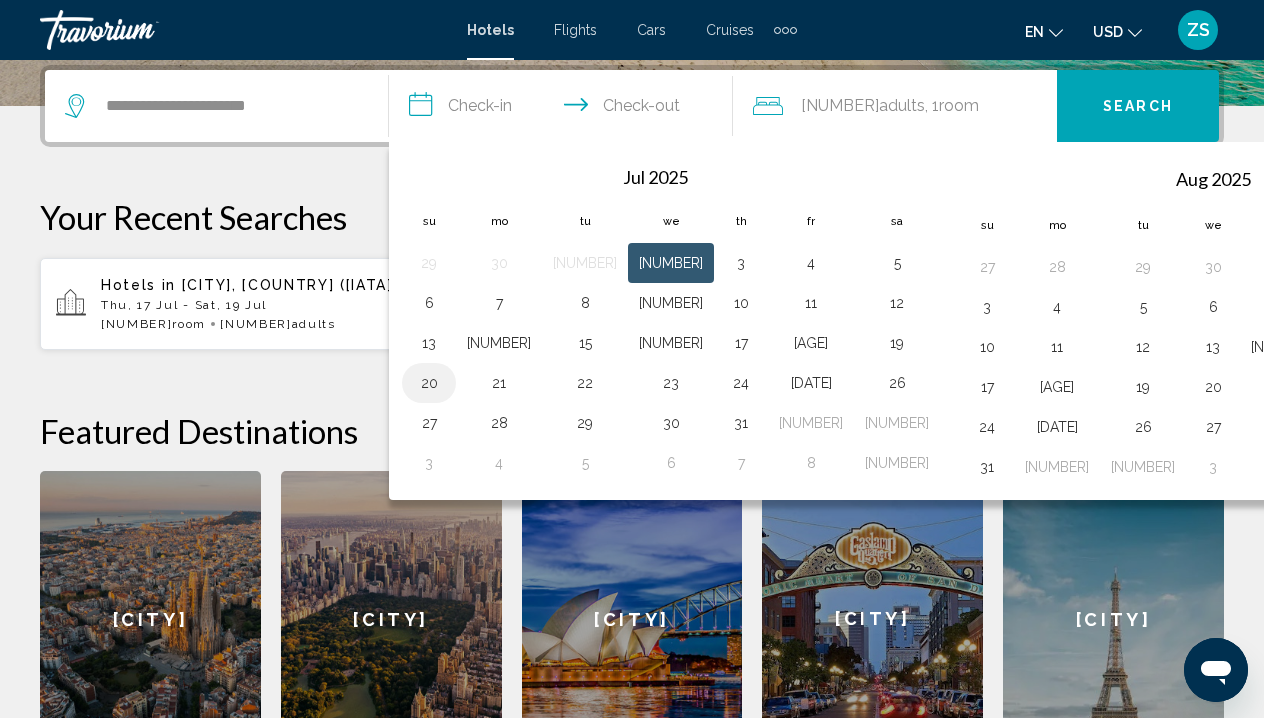 click on "20" at bounding box center [429, 383] 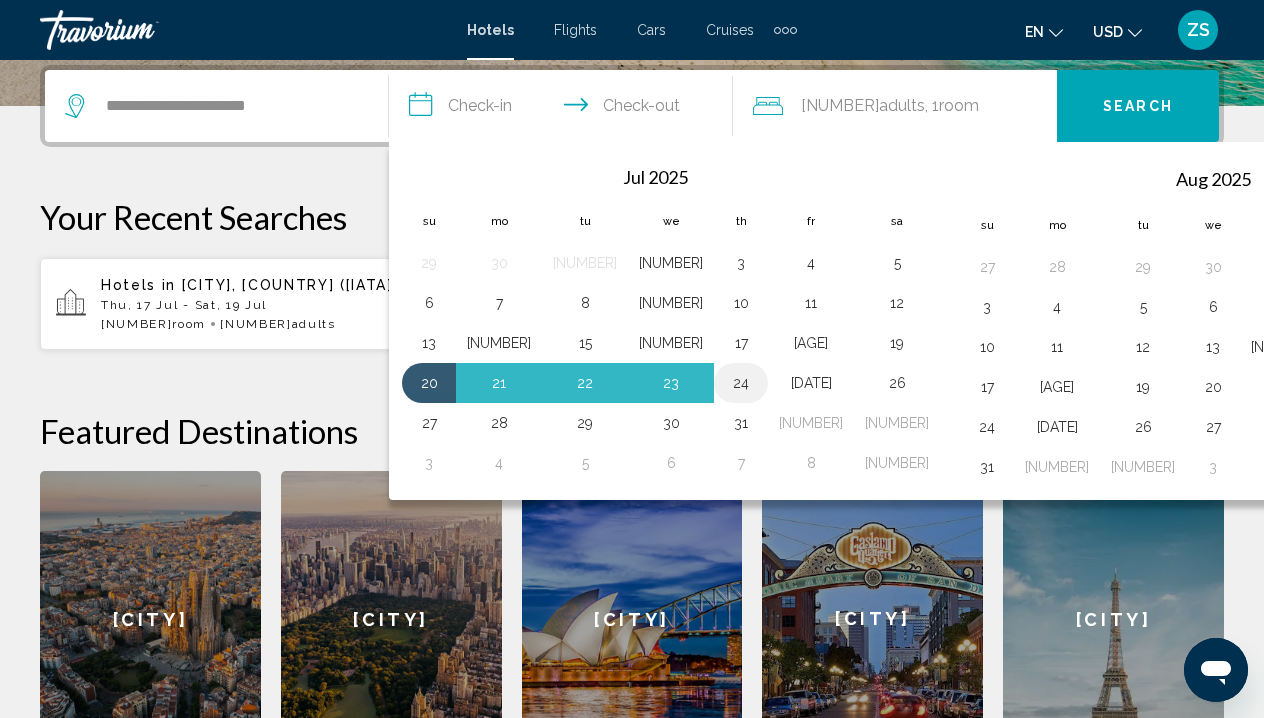 click on "24" at bounding box center (741, 383) 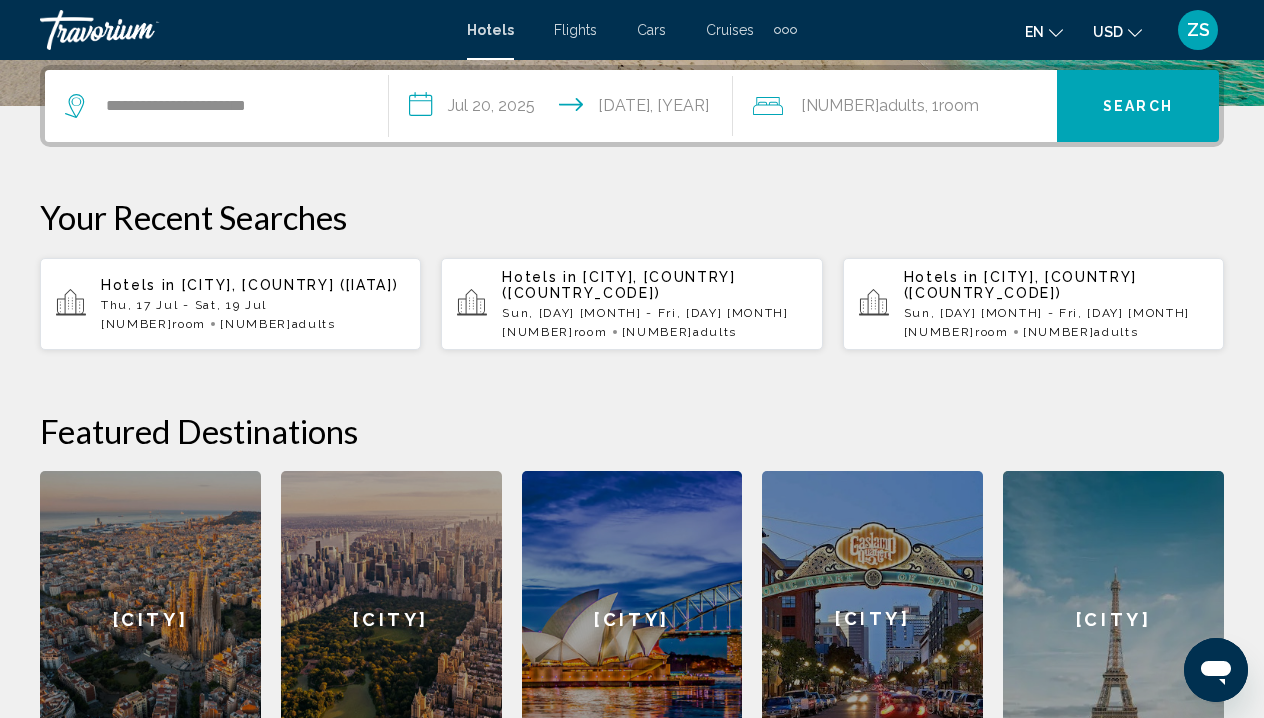 click on "**********" at bounding box center (565, 109) 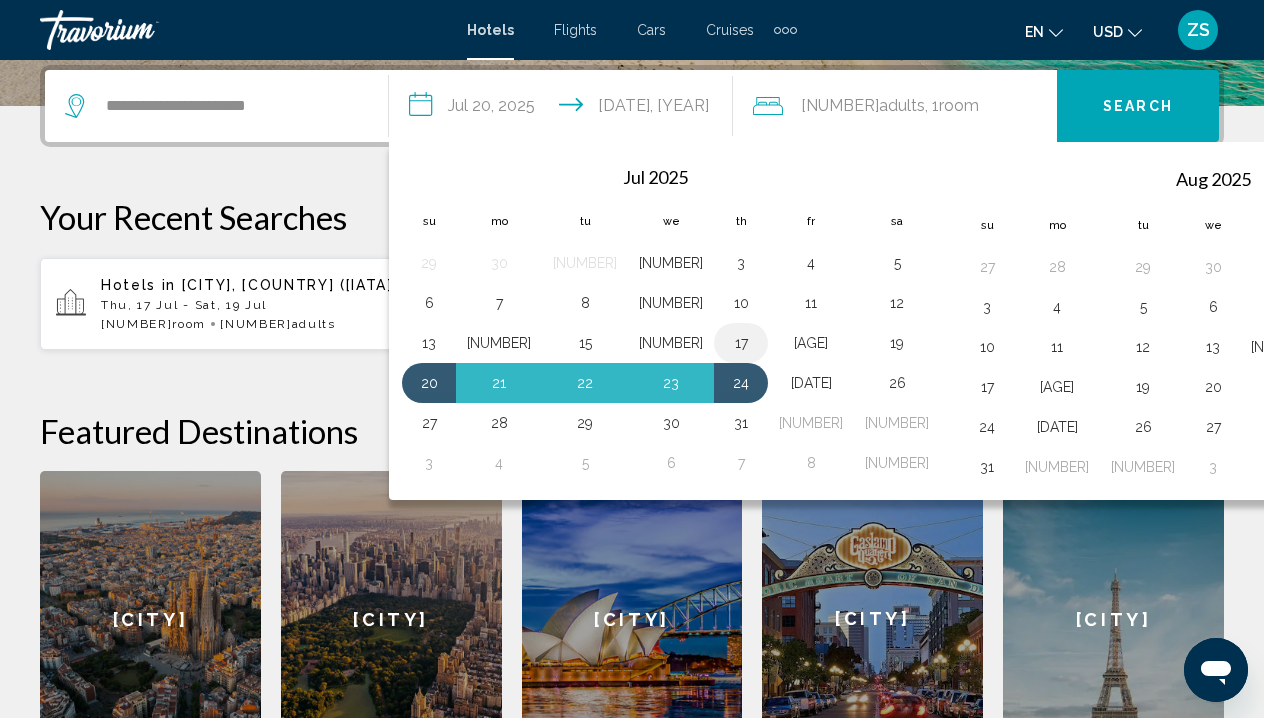 click on "17" at bounding box center (741, 343) 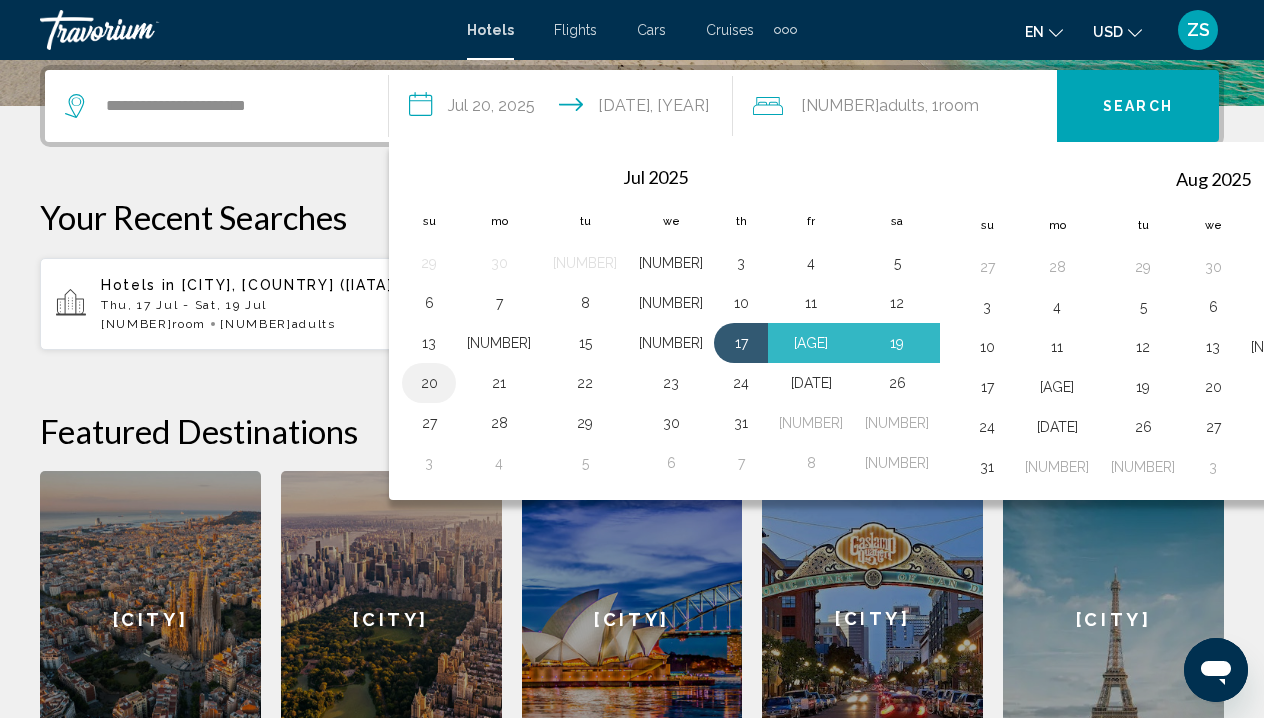 click on "20" at bounding box center [429, 383] 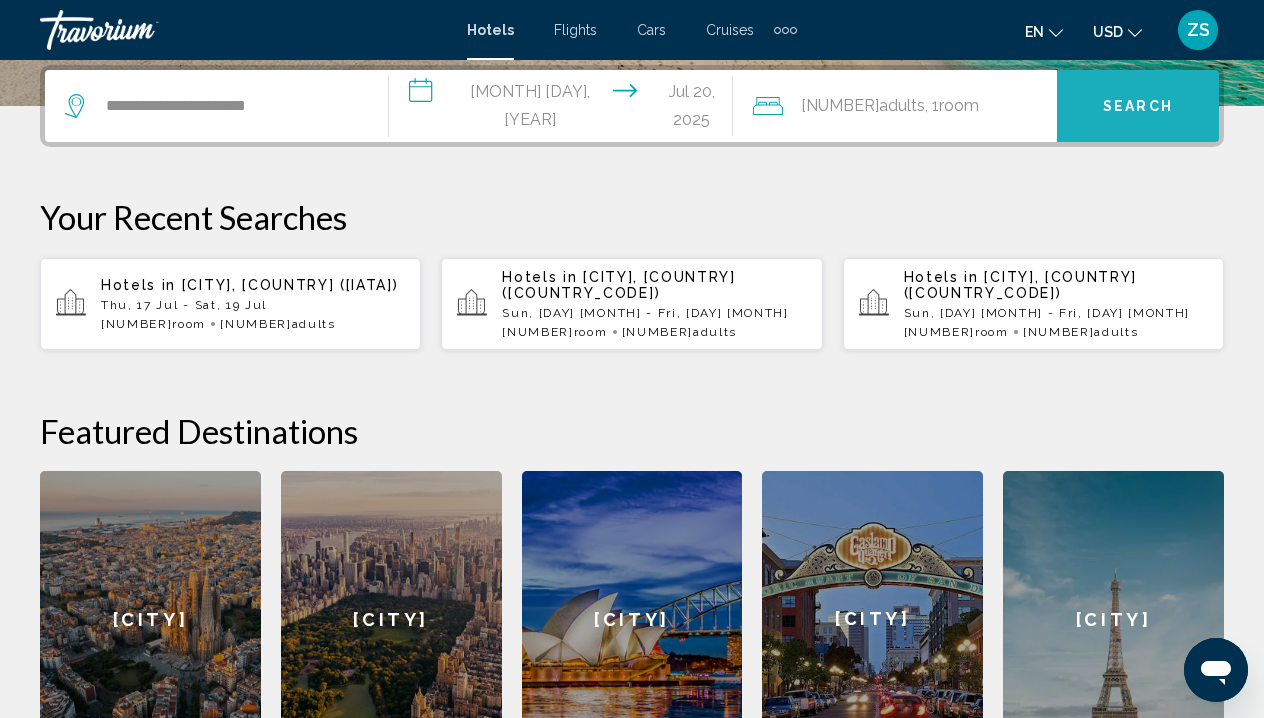 click on "Search" at bounding box center (1138, 106) 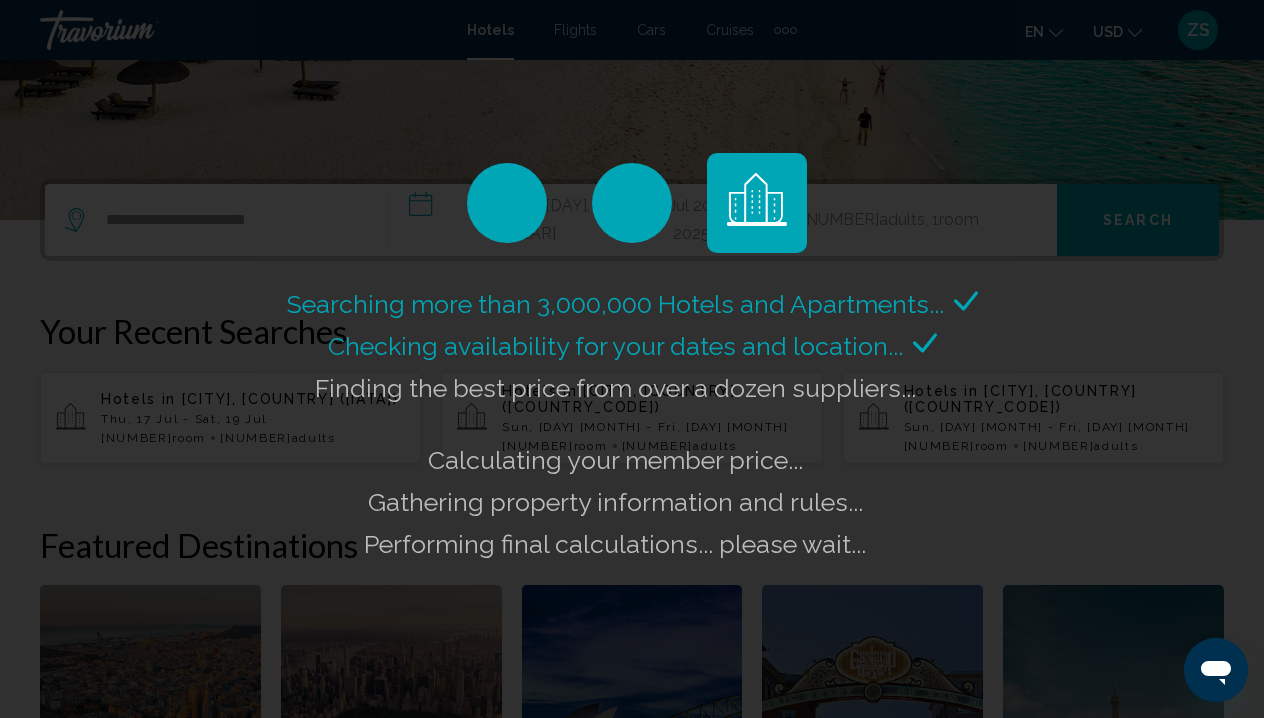 scroll, scrollTop: 381, scrollLeft: 0, axis: vertical 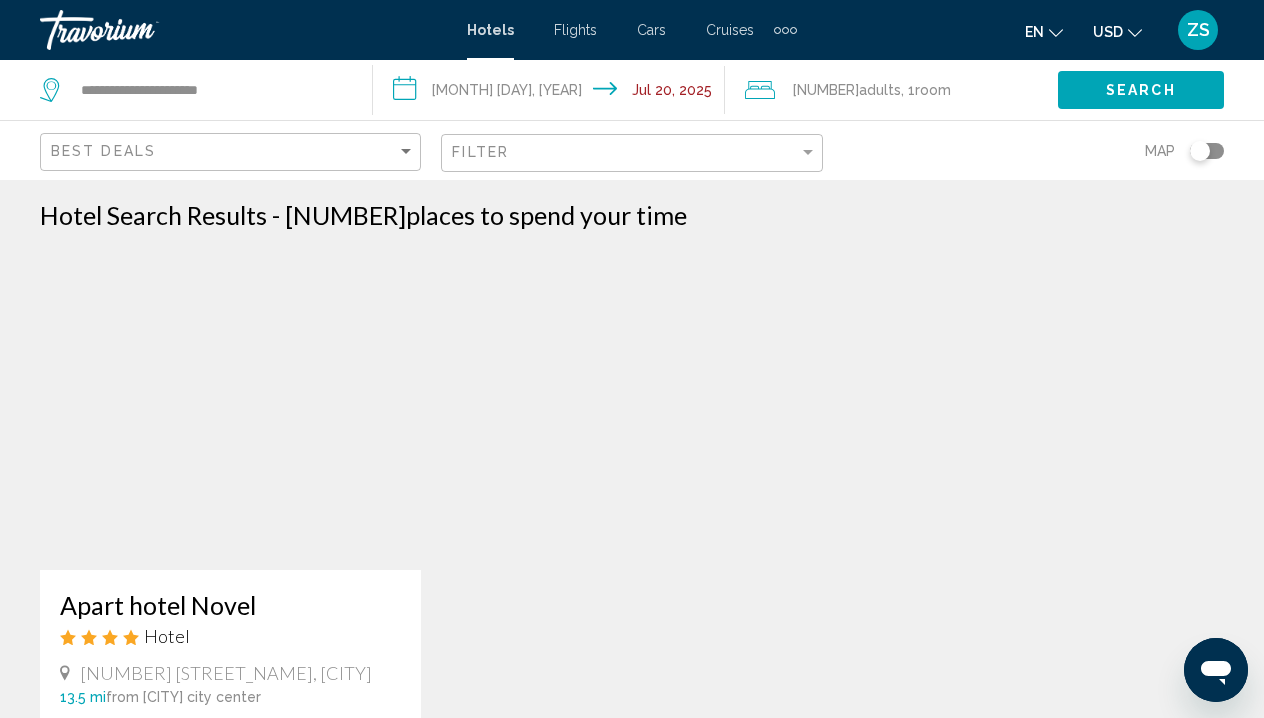 click on "**********" at bounding box center [553, 93] 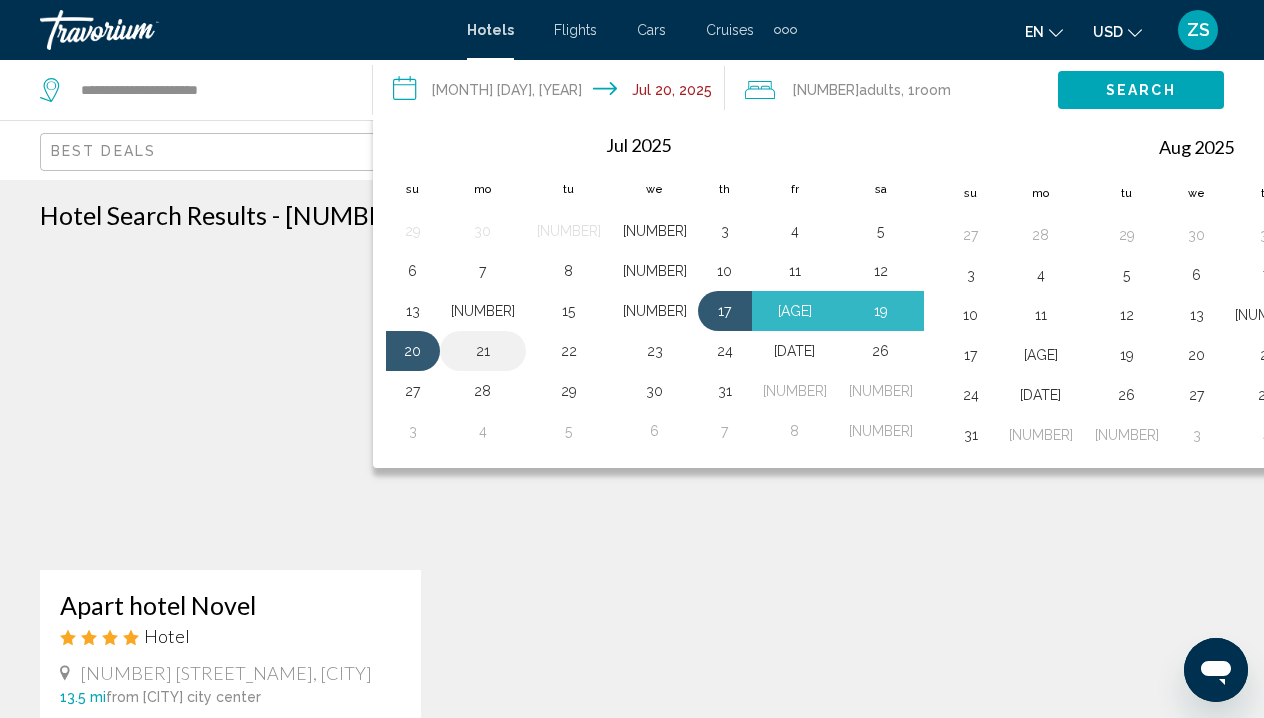 click on "21" at bounding box center [483, 351] 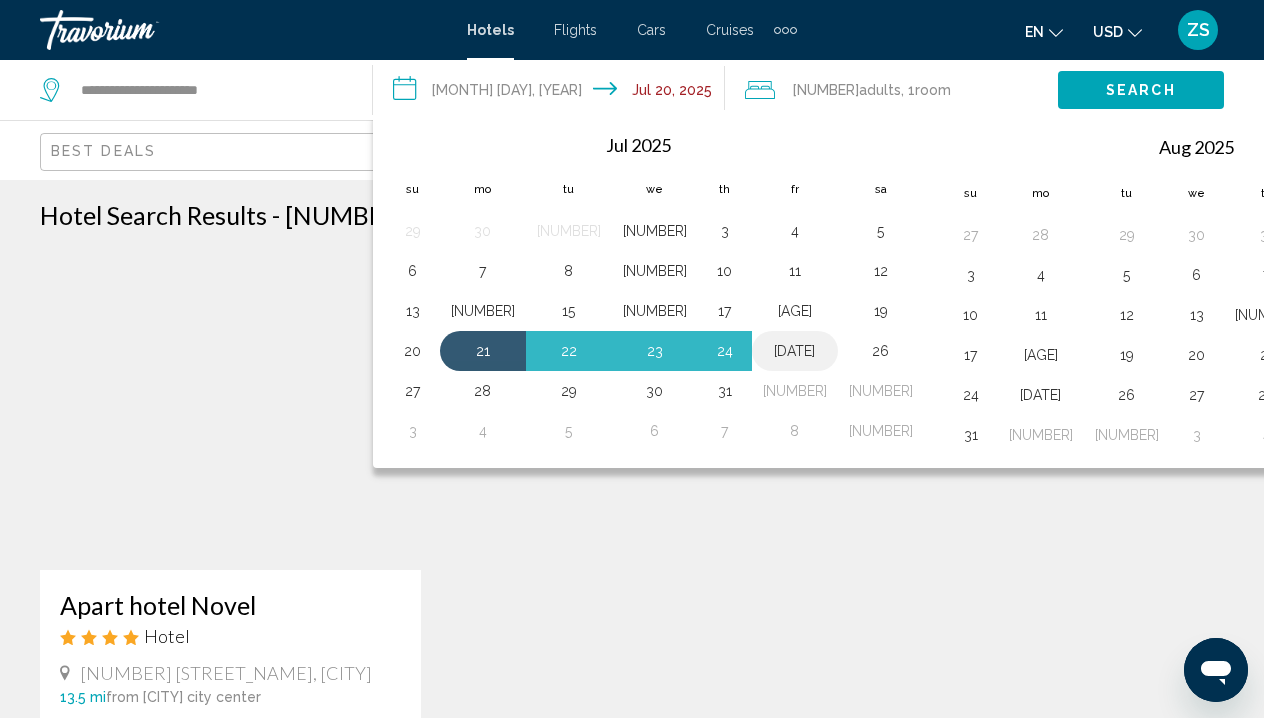 click on "[DATE]" at bounding box center (795, 351) 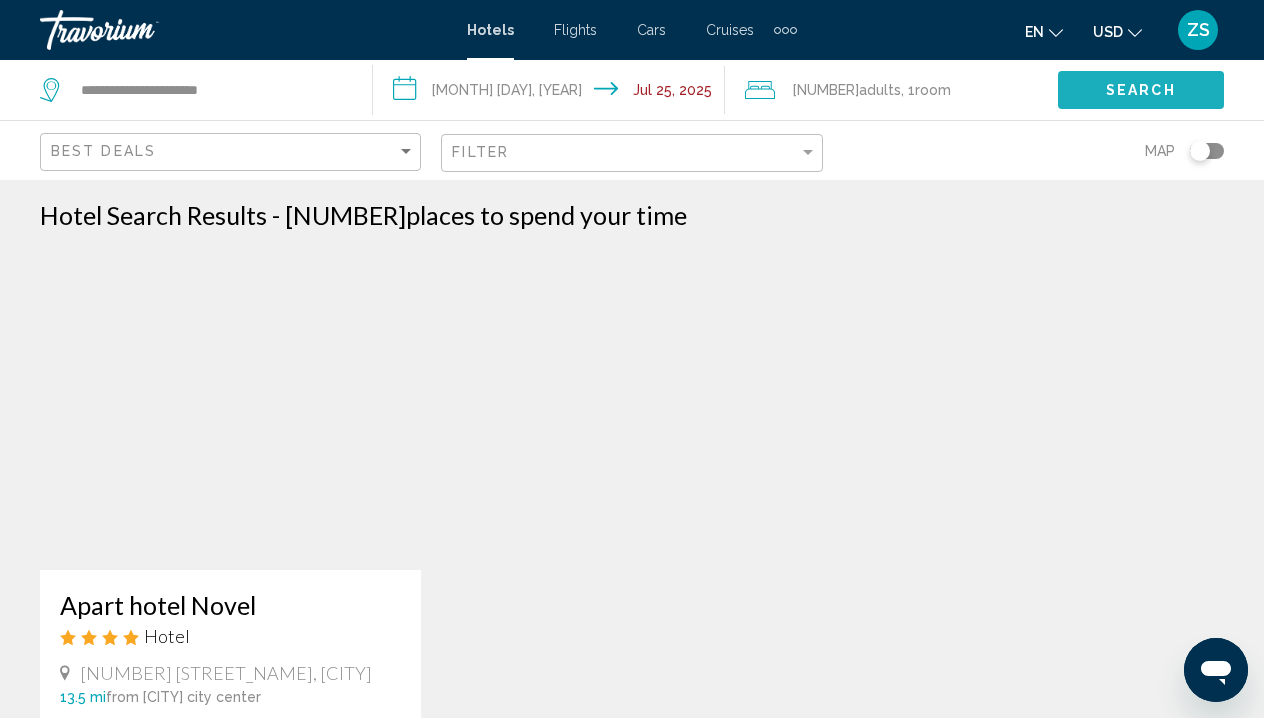 click on "Search" at bounding box center [1141, 89] 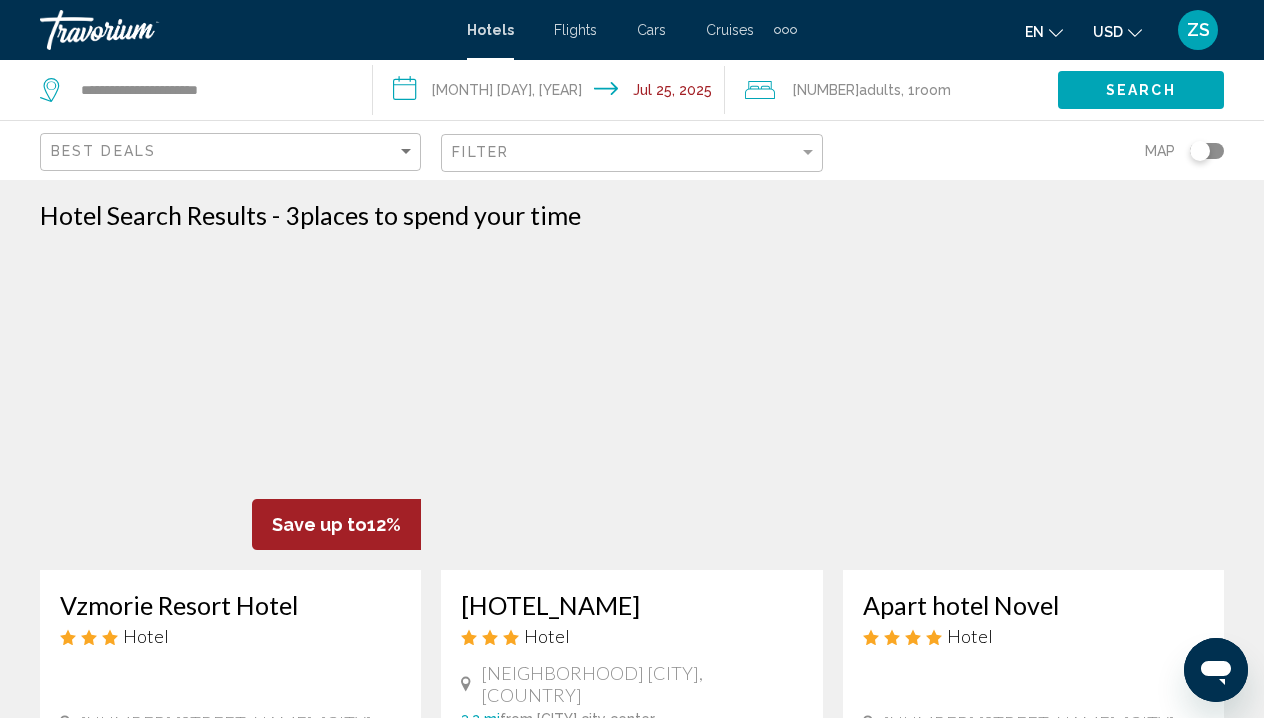 scroll, scrollTop: 0, scrollLeft: 0, axis: both 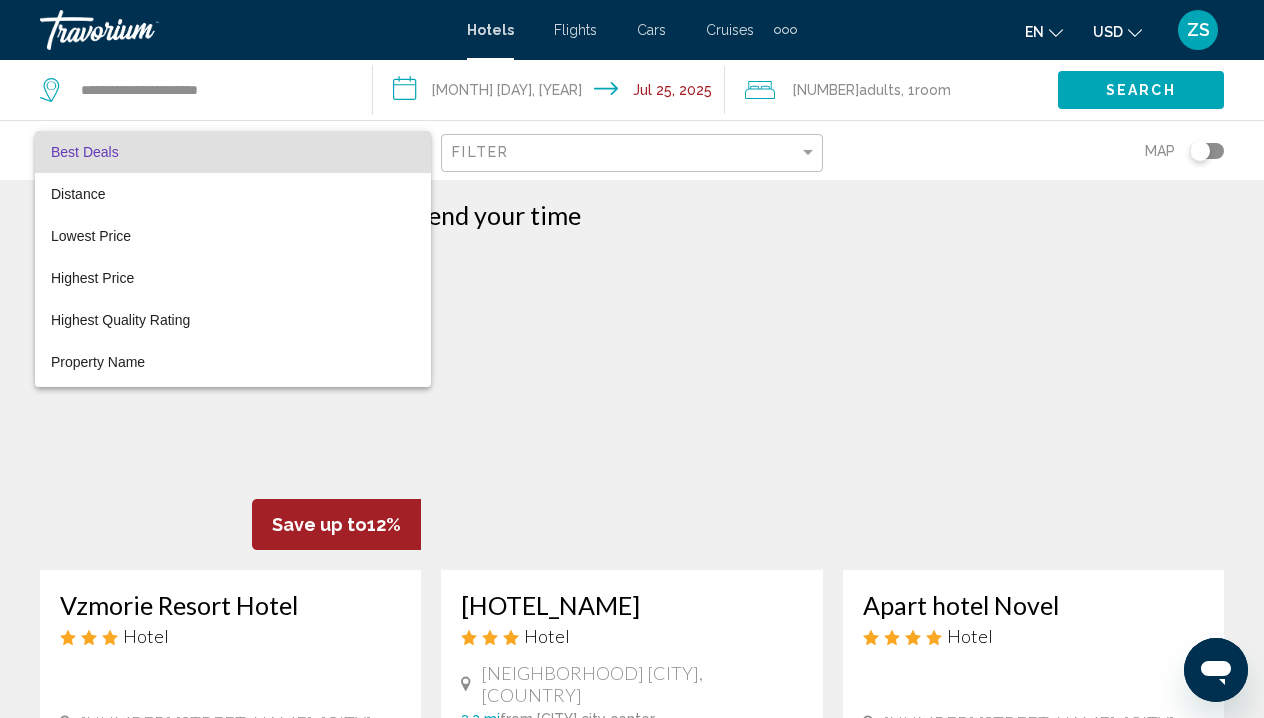 click at bounding box center (632, 359) 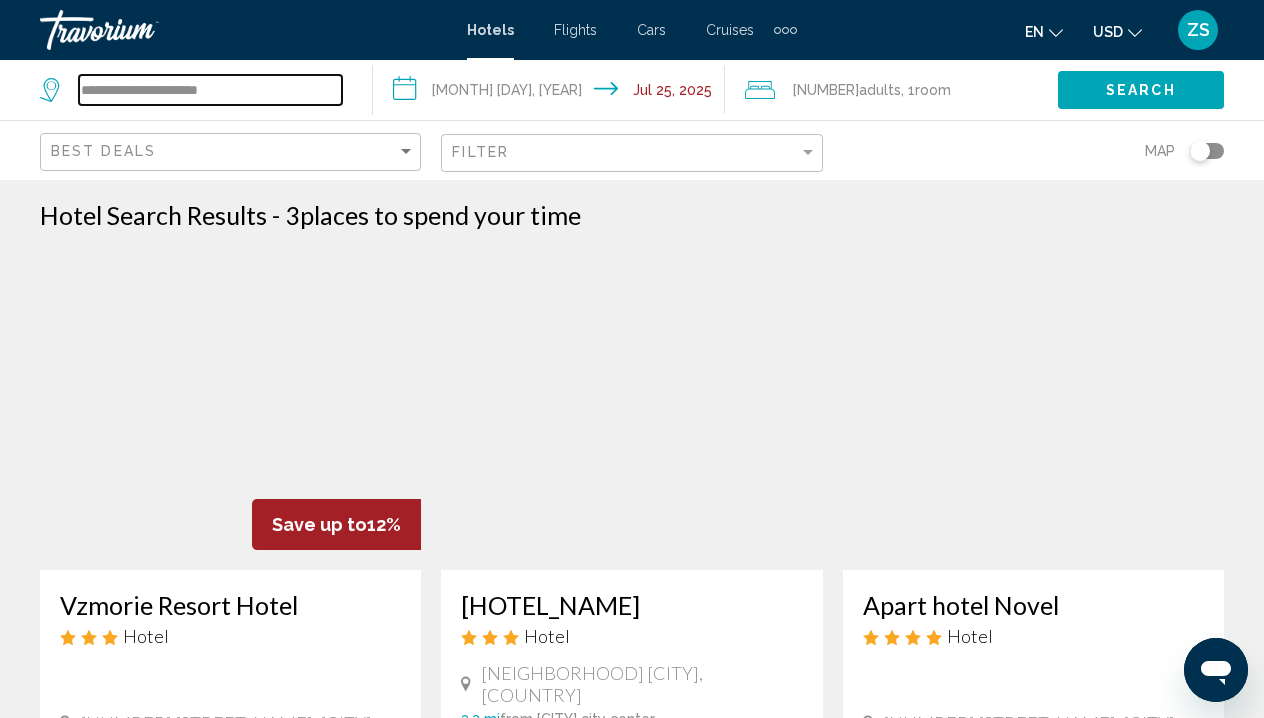 click on "**********" at bounding box center [210, 90] 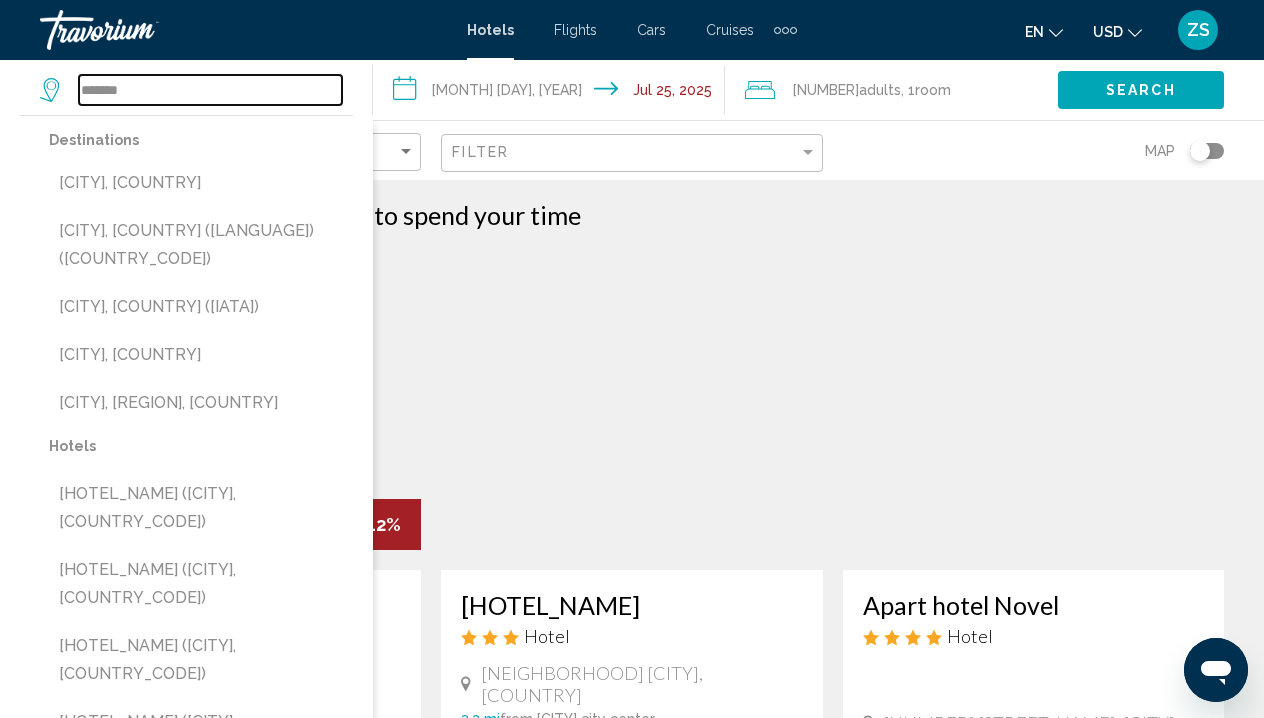 type on "*******" 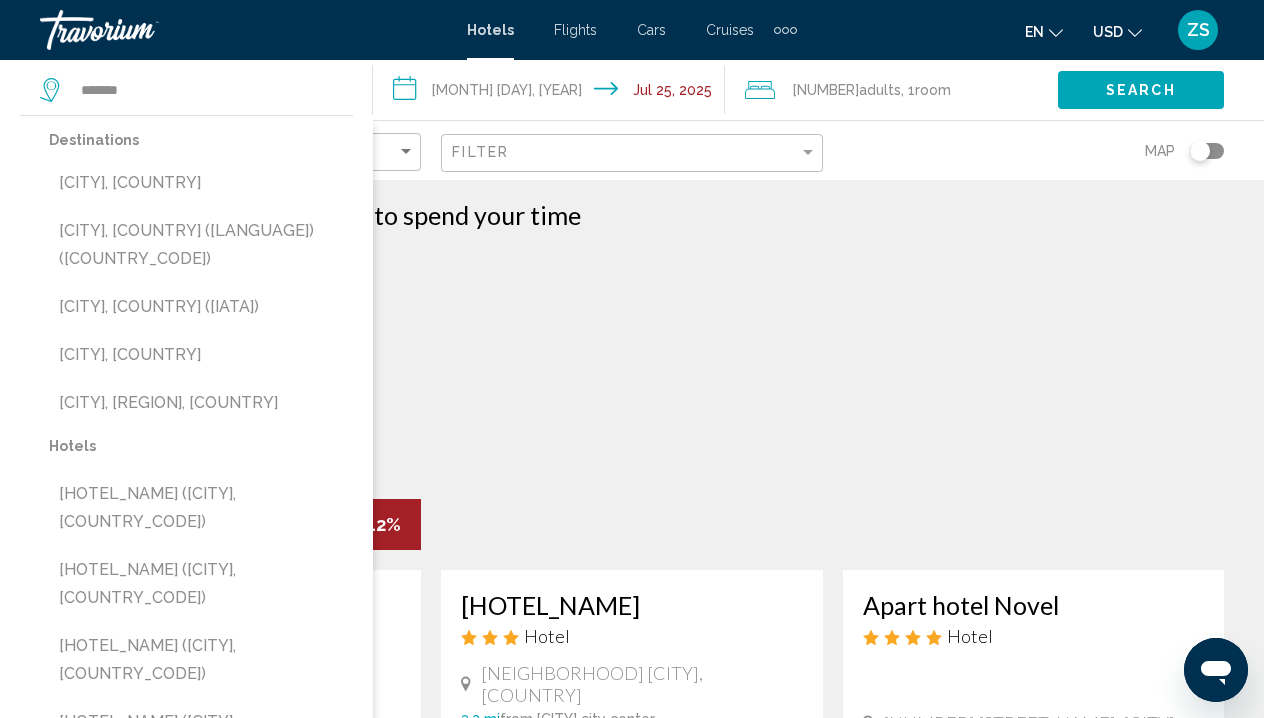 drag, startPoint x: 287, startPoint y: 85, endPoint x: 185, endPoint y: 336, distance: 270.93356 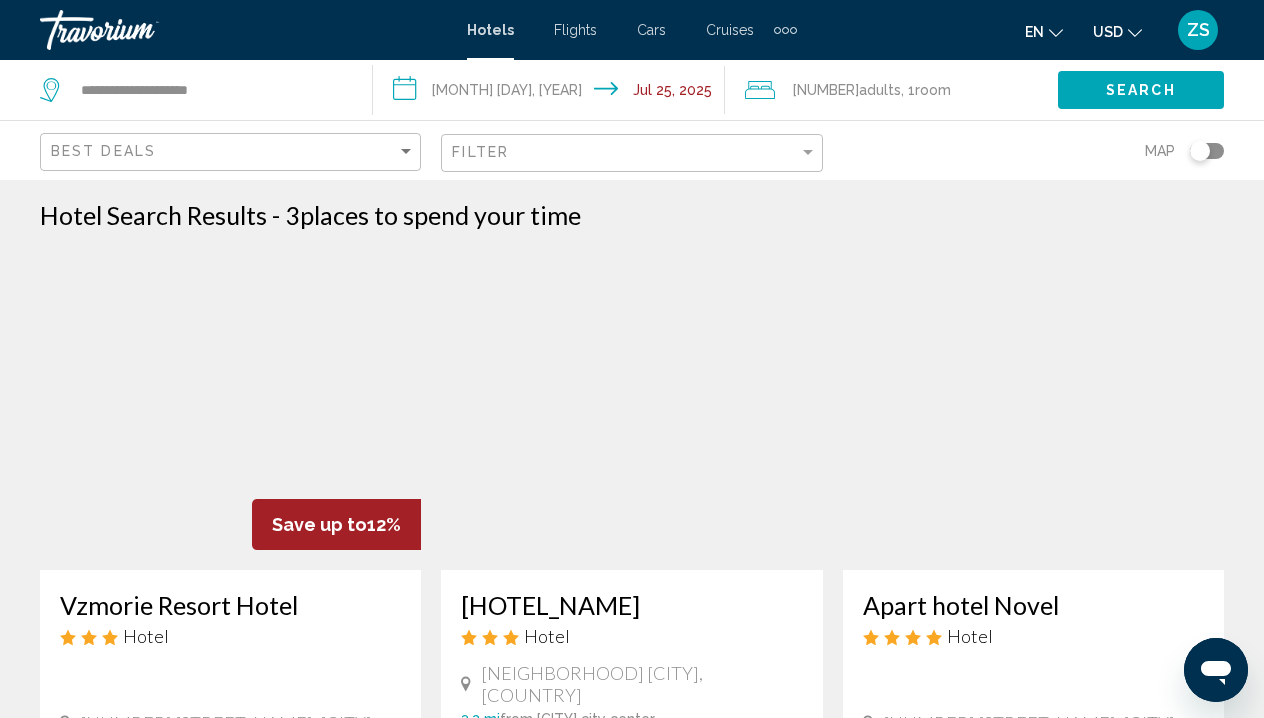 click on "**********" at bounding box center (553, 93) 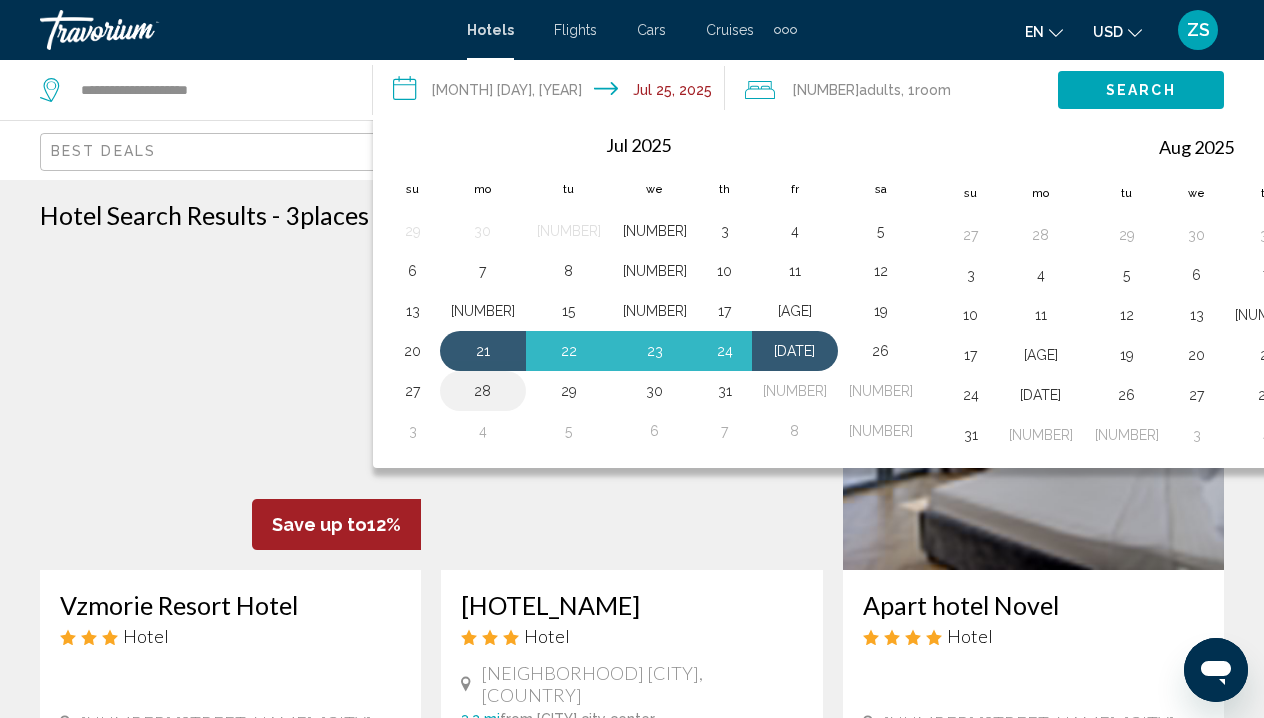 click on "28" at bounding box center [483, 391] 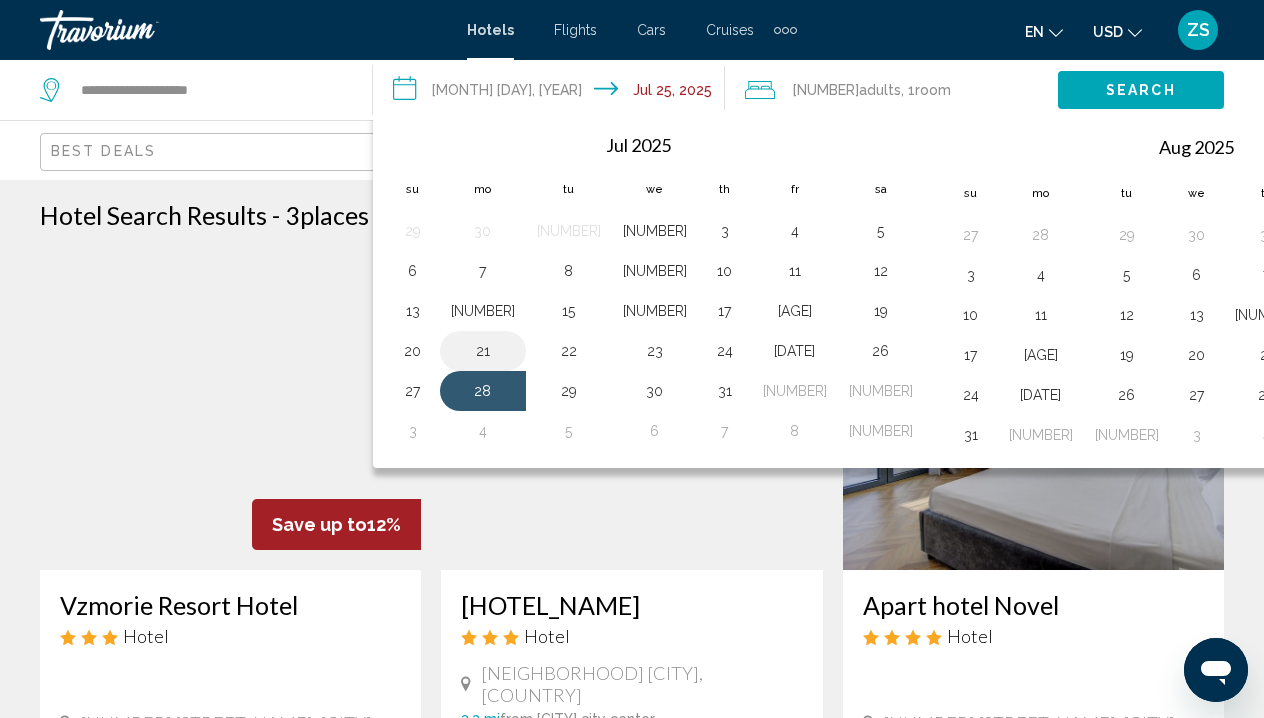 click on "21" at bounding box center [483, 351] 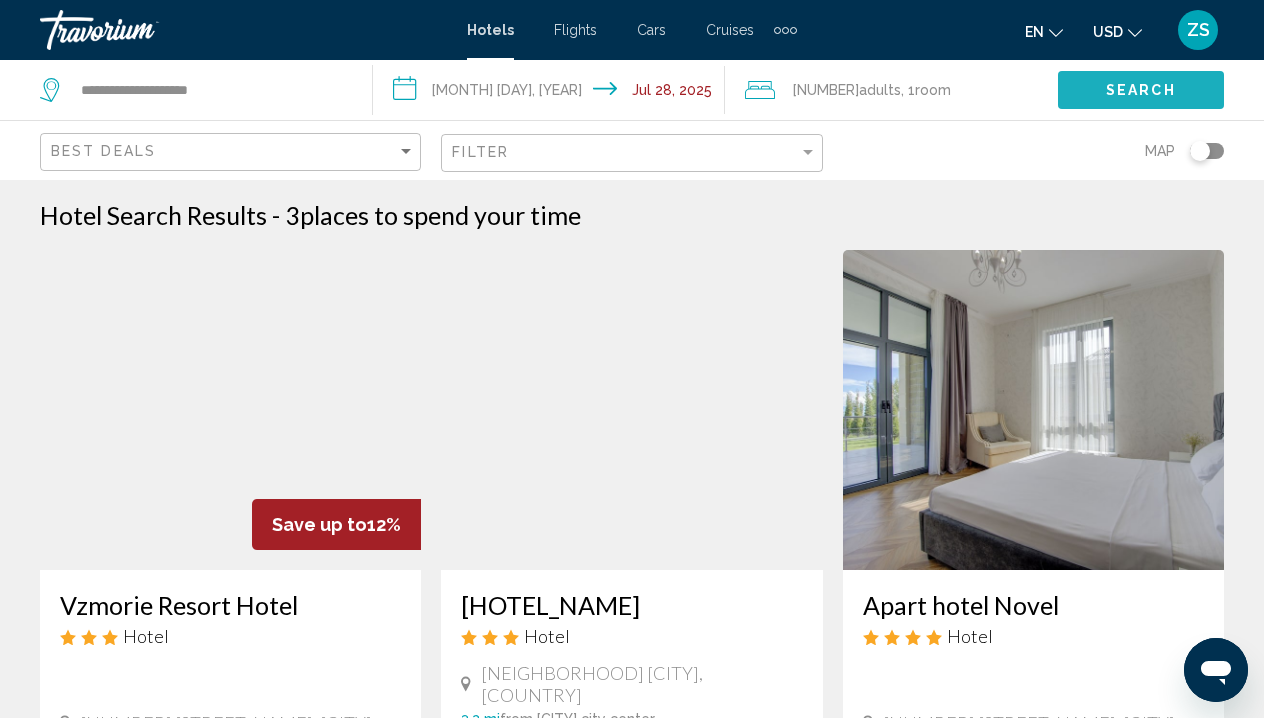 click on "Search" at bounding box center (1141, 91) 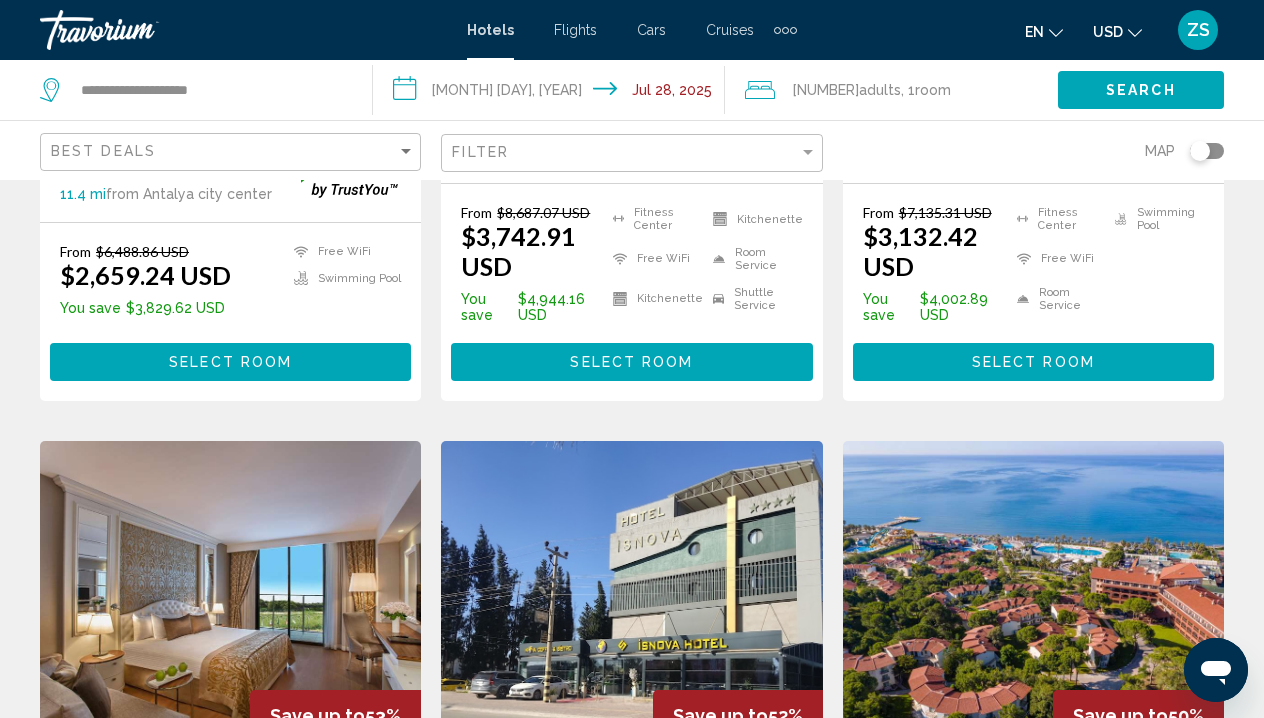 scroll, scrollTop: 1797, scrollLeft: 0, axis: vertical 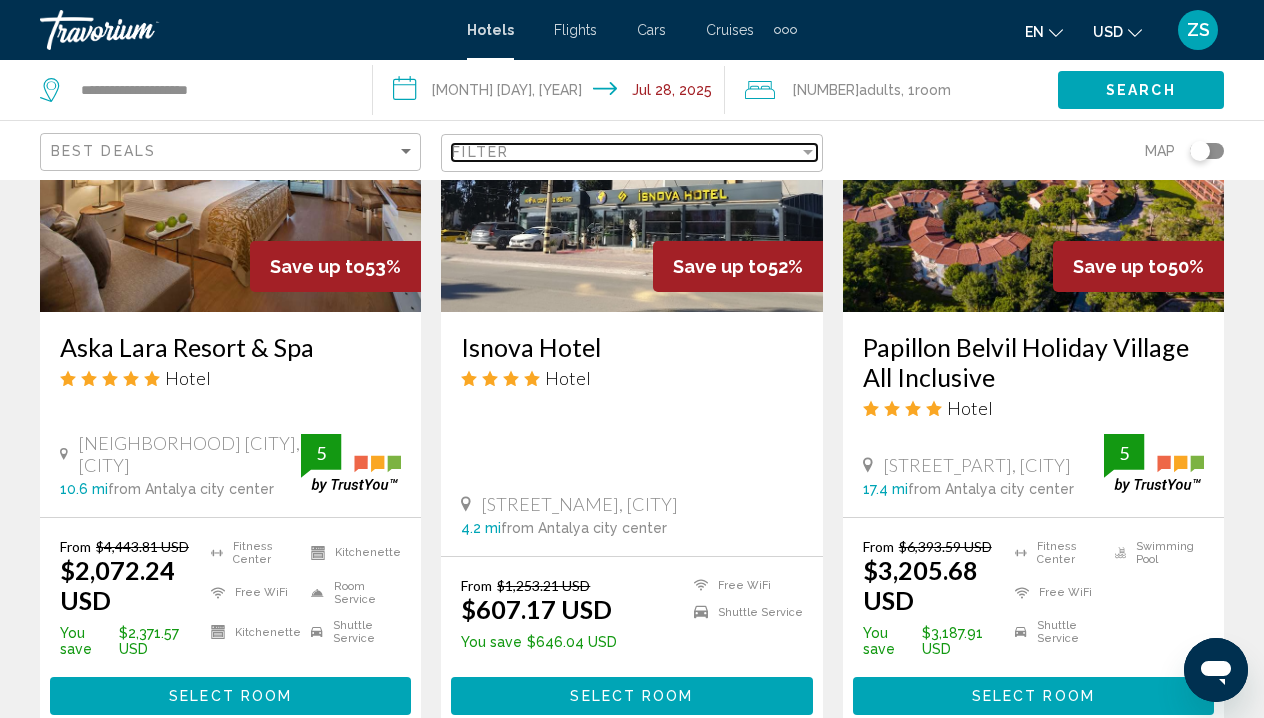 click on "[TEXT]" at bounding box center (625, 152) 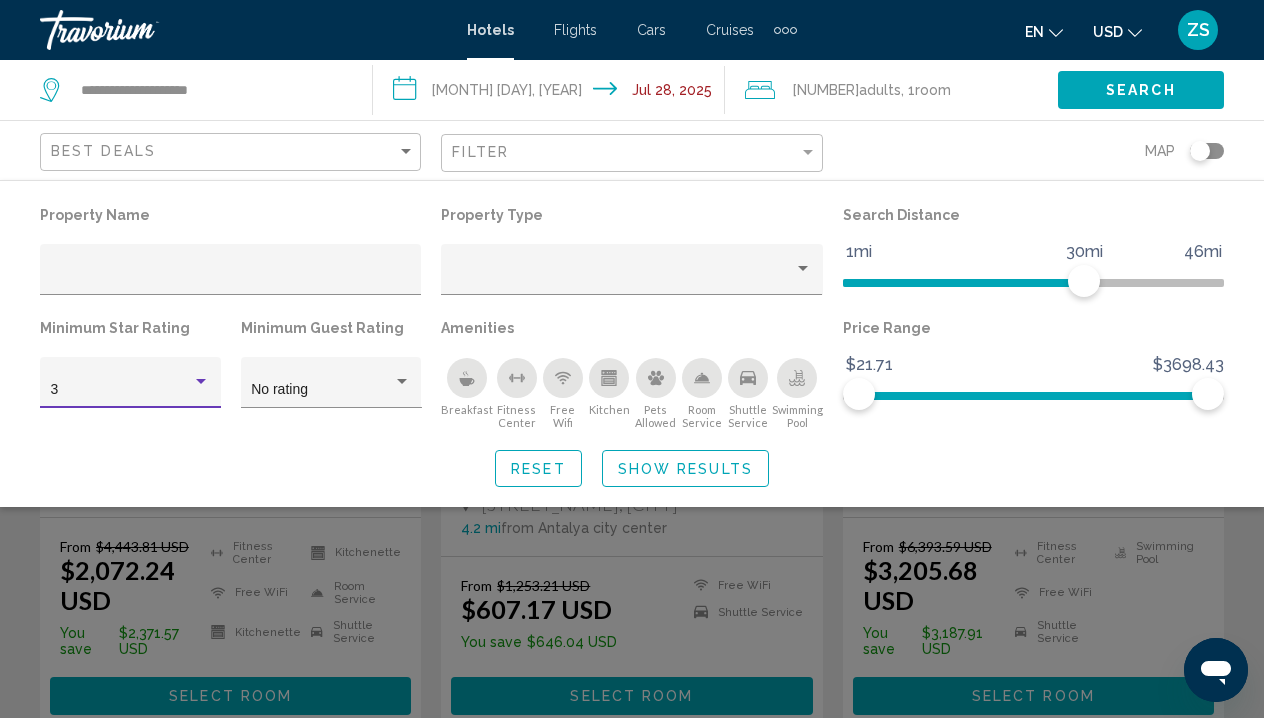 click at bounding box center (201, 382) 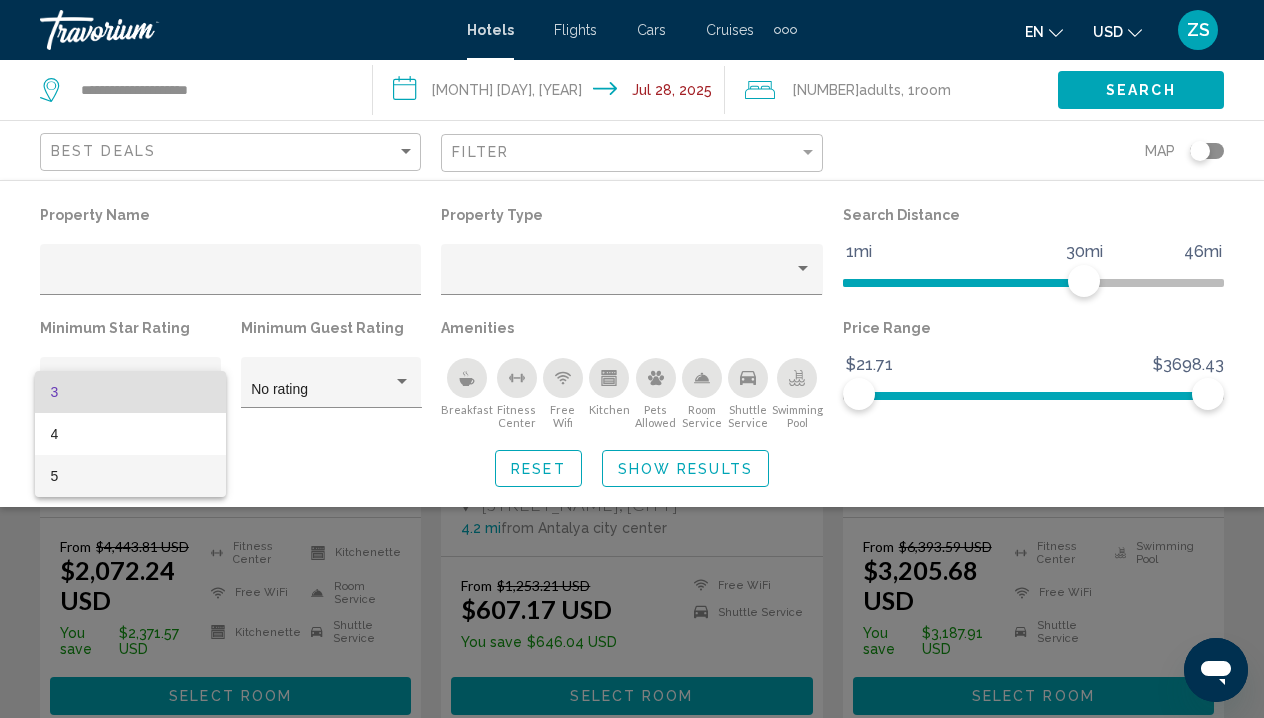 click on "5" at bounding box center [131, 476] 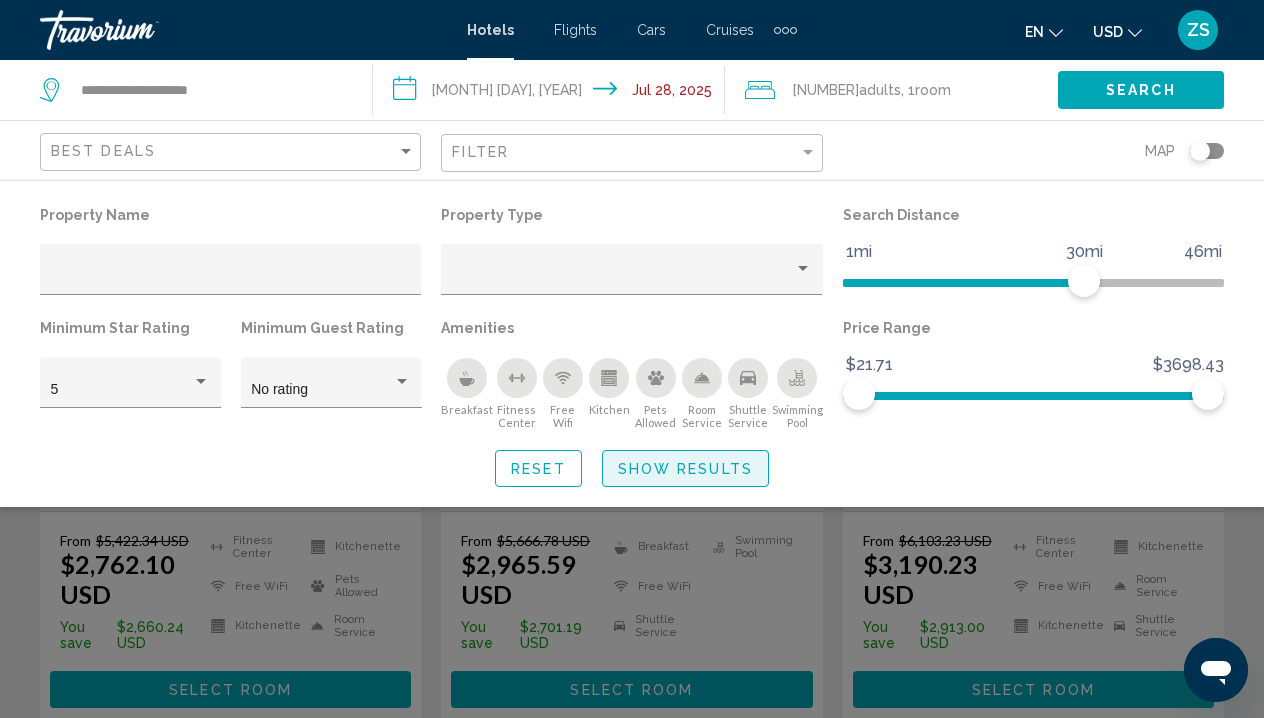click on "Show Results" at bounding box center [685, 469] 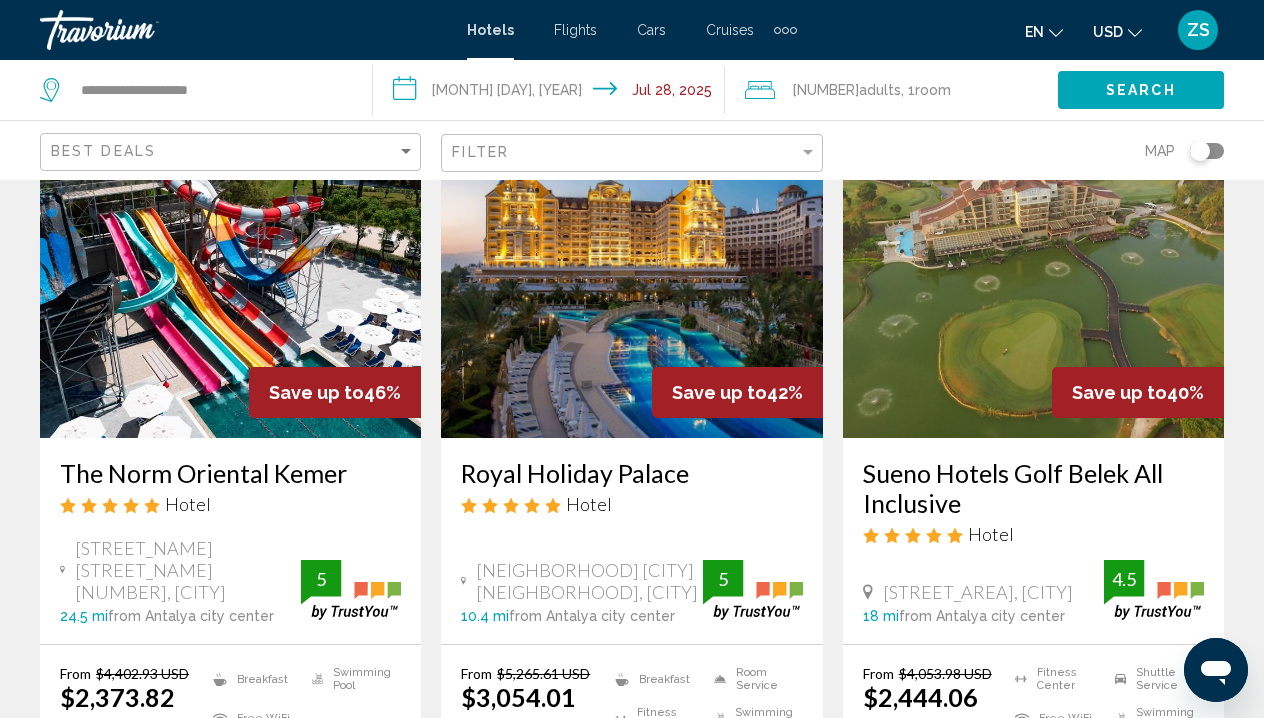 scroll, scrollTop: 2958, scrollLeft: 0, axis: vertical 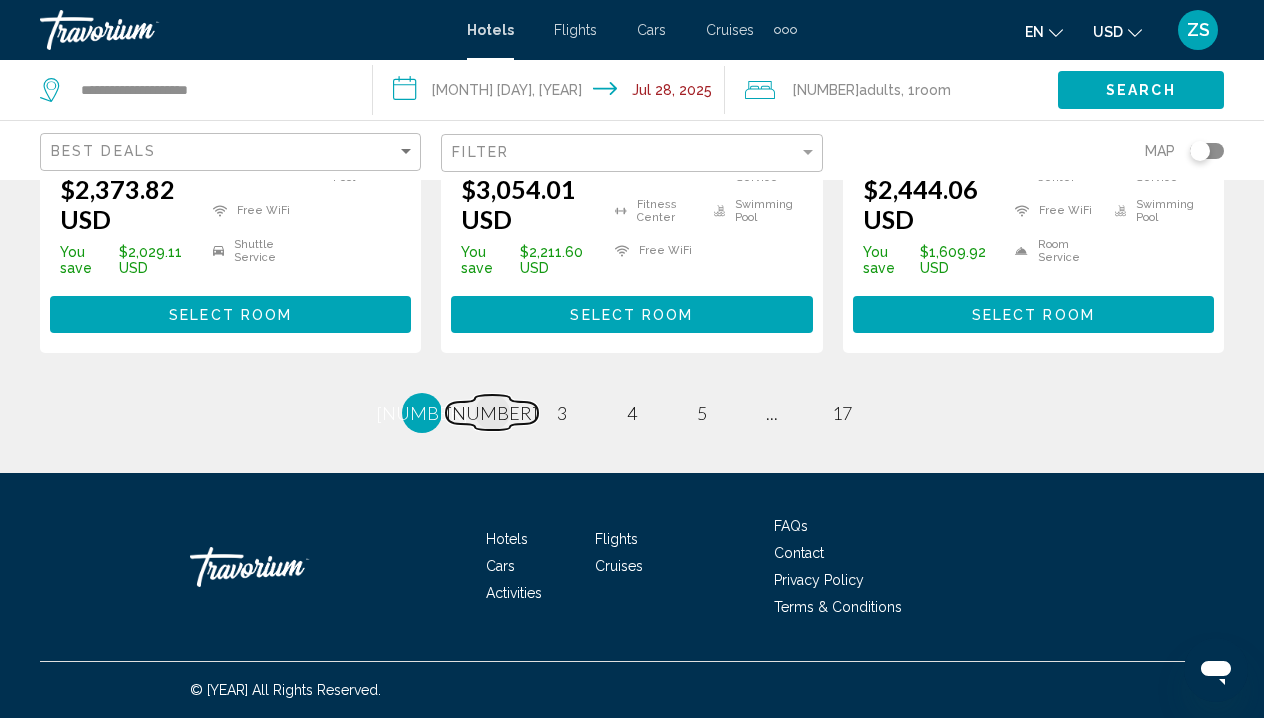 click on "[NUMBER]" at bounding box center [492, 413] 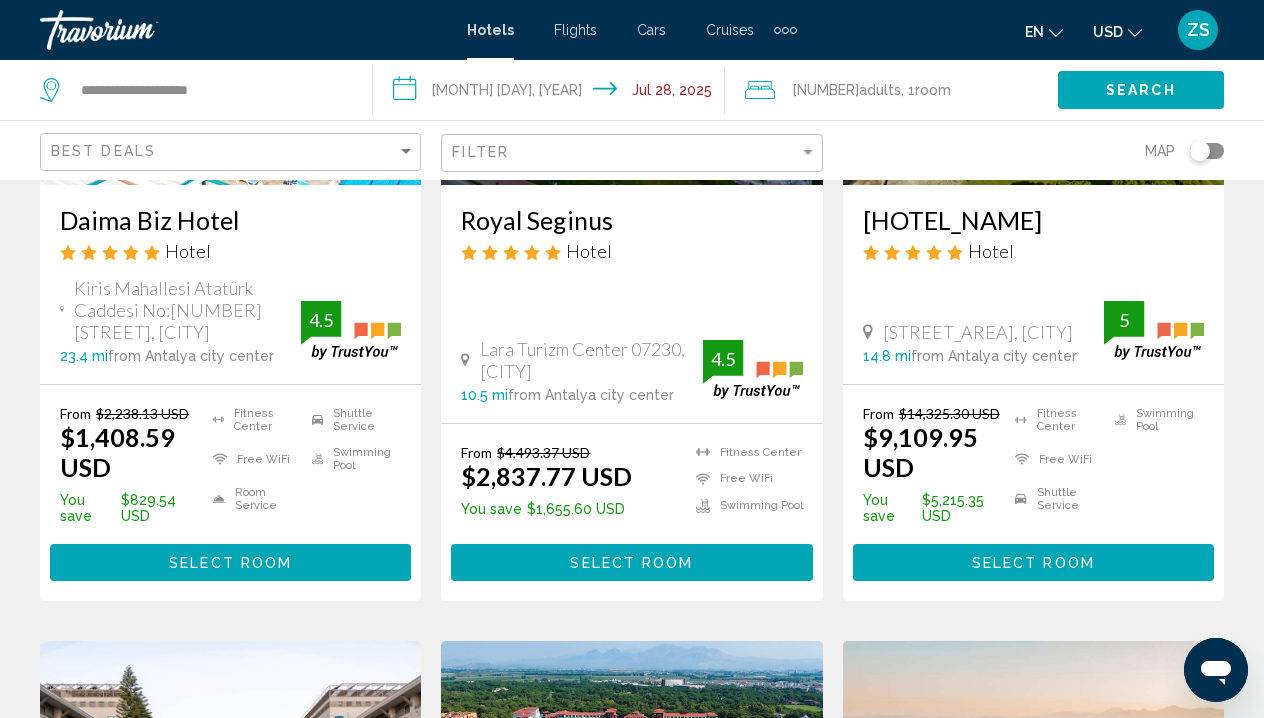 scroll, scrollTop: 377, scrollLeft: 0, axis: vertical 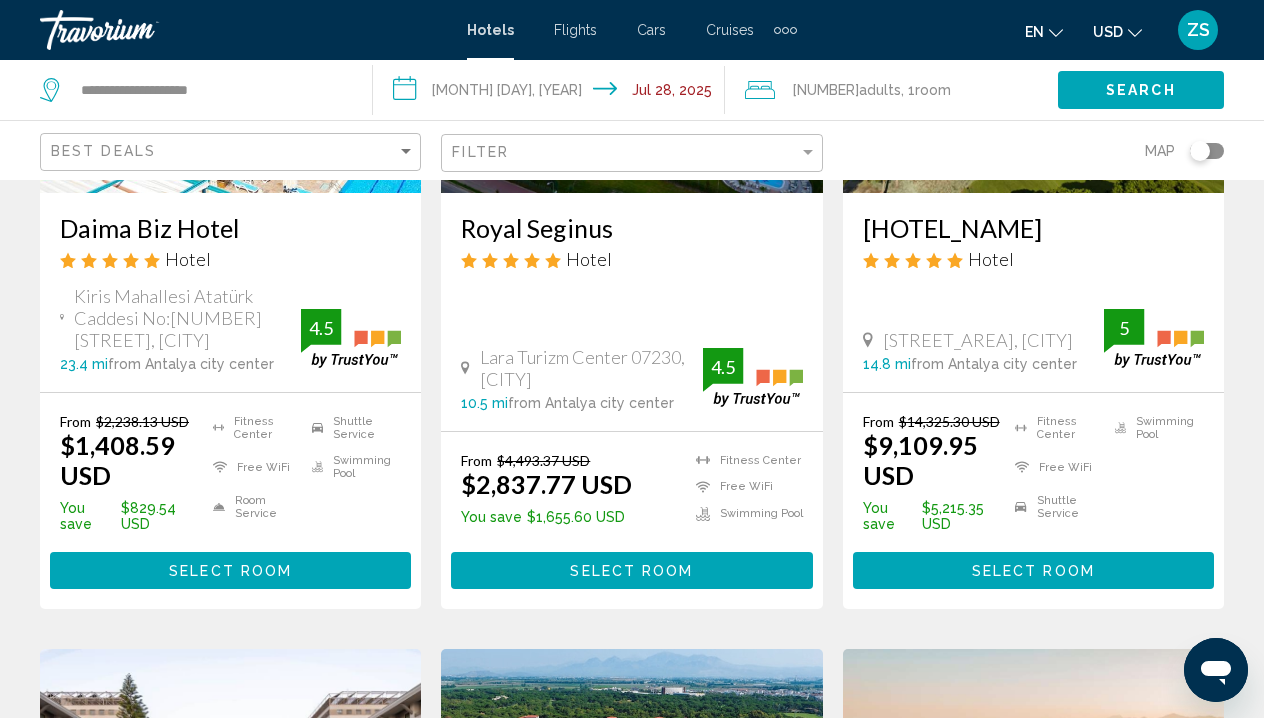 click on "Room" at bounding box center (933, 90) 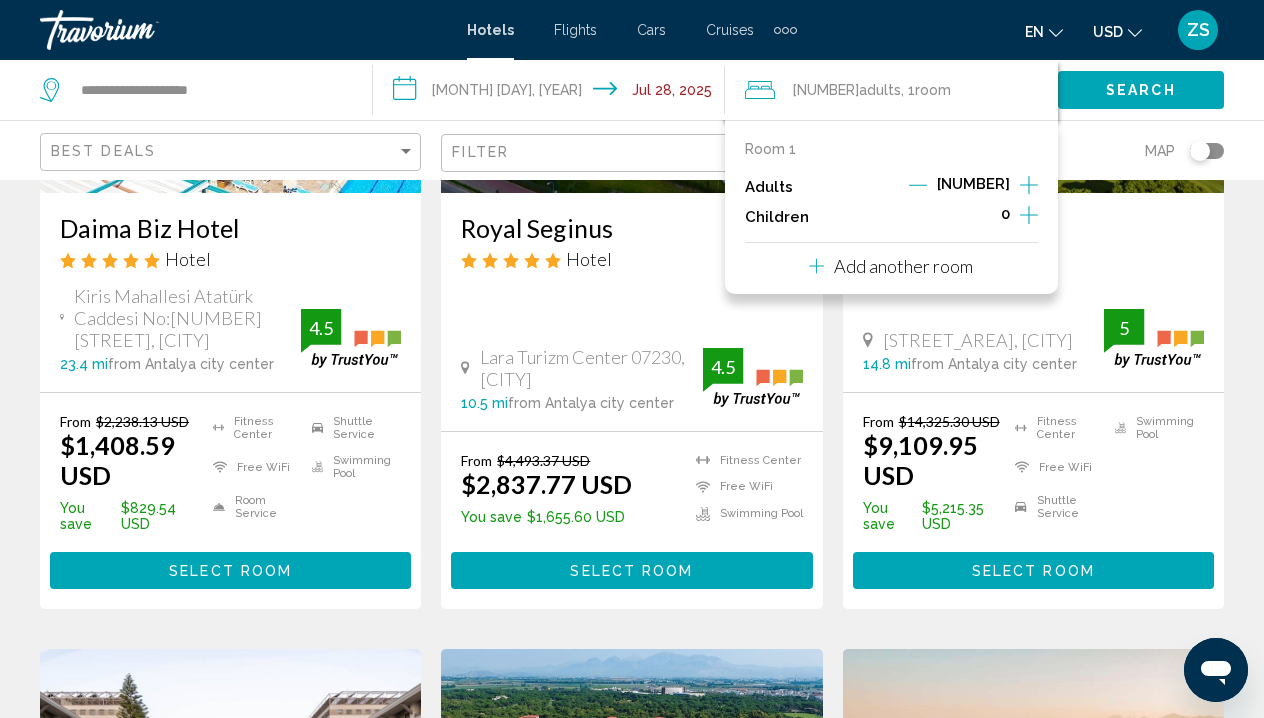 click at bounding box center [1029, 215] 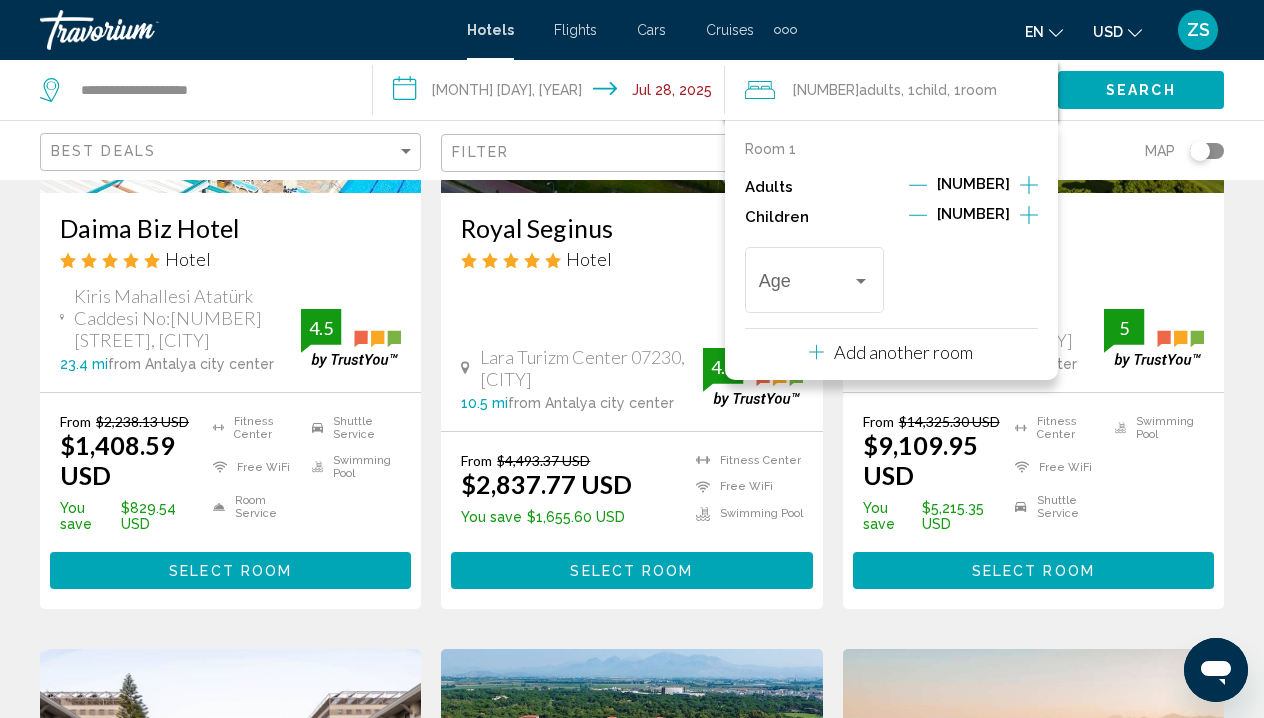 click at bounding box center (1029, 215) 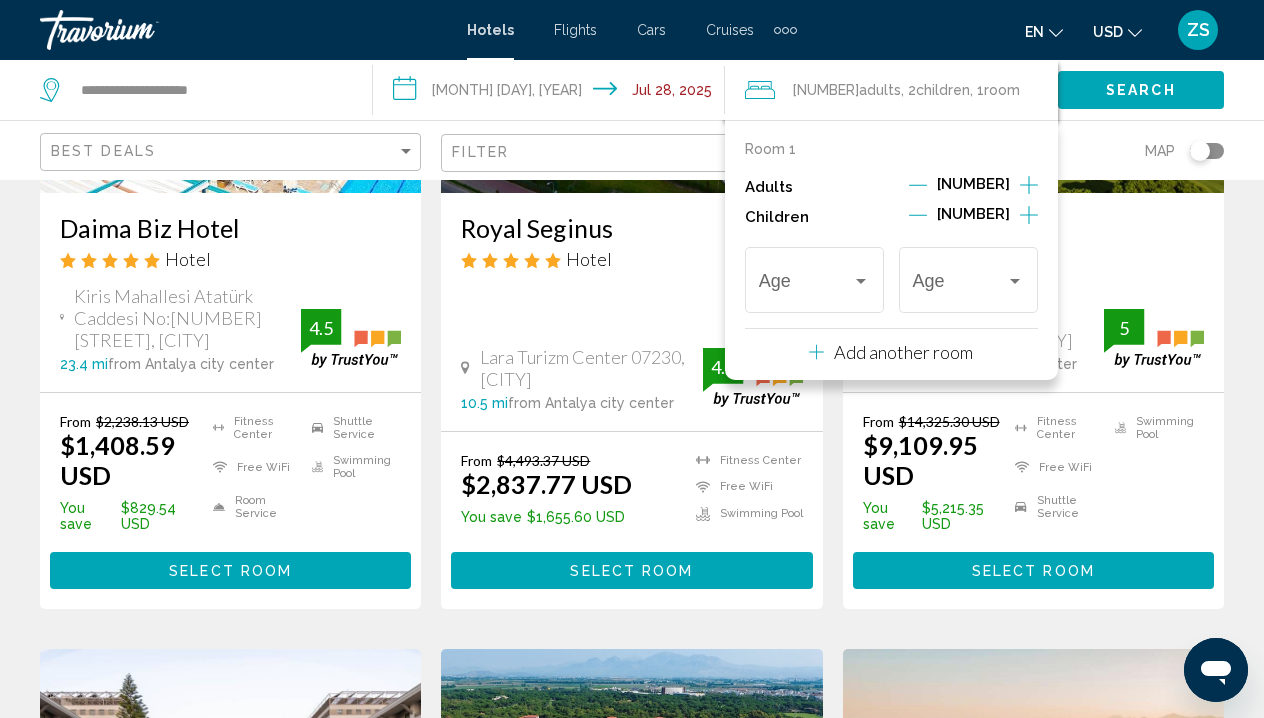 click at bounding box center (1029, 215) 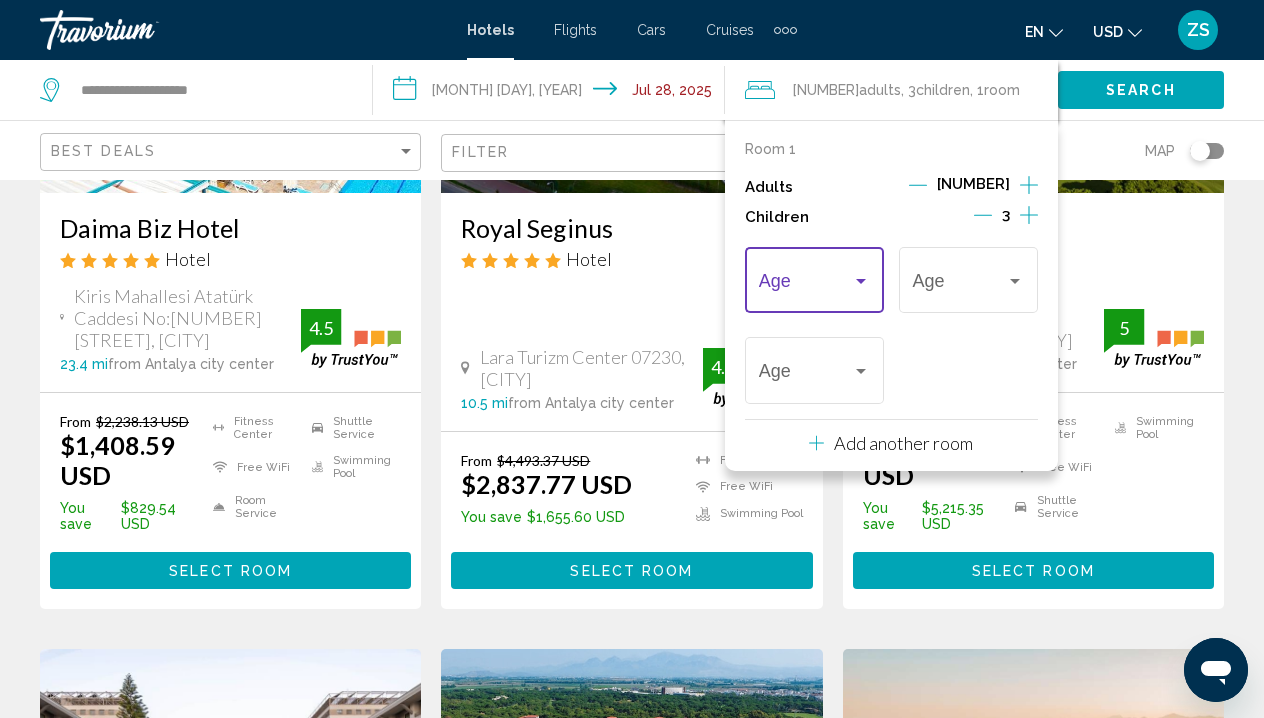 click at bounding box center [861, 281] 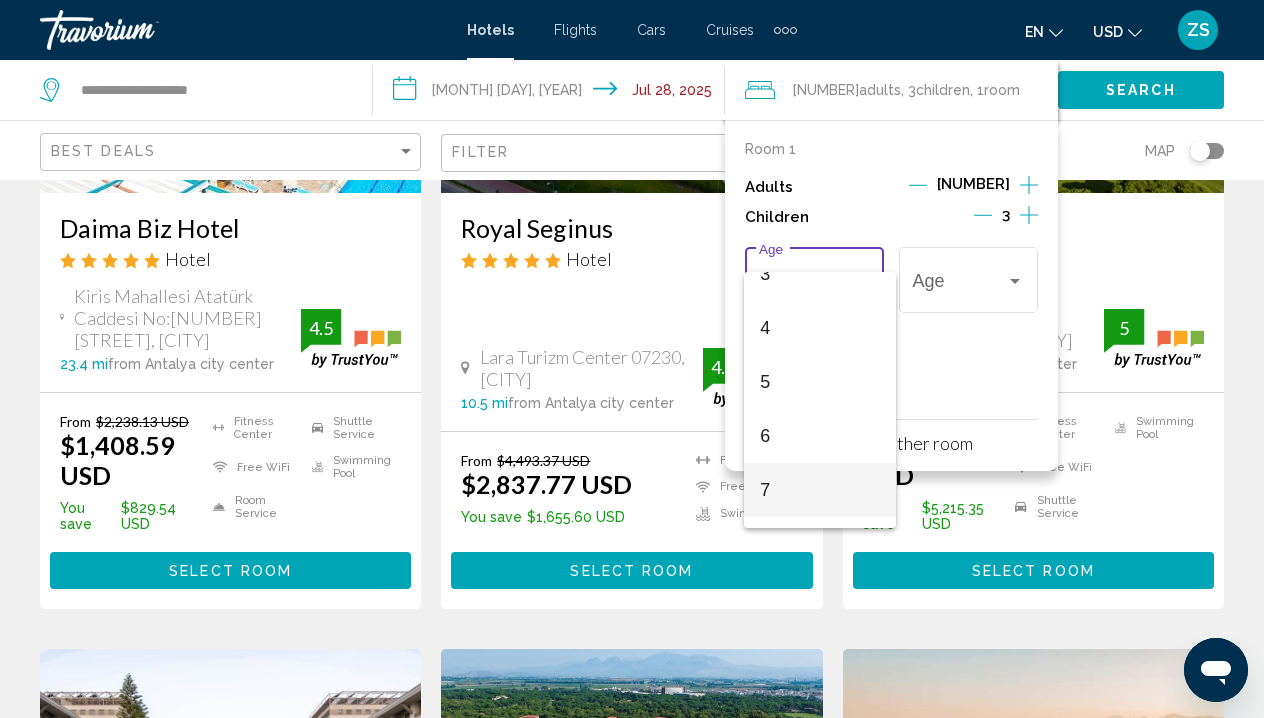scroll, scrollTop: 206, scrollLeft: 0, axis: vertical 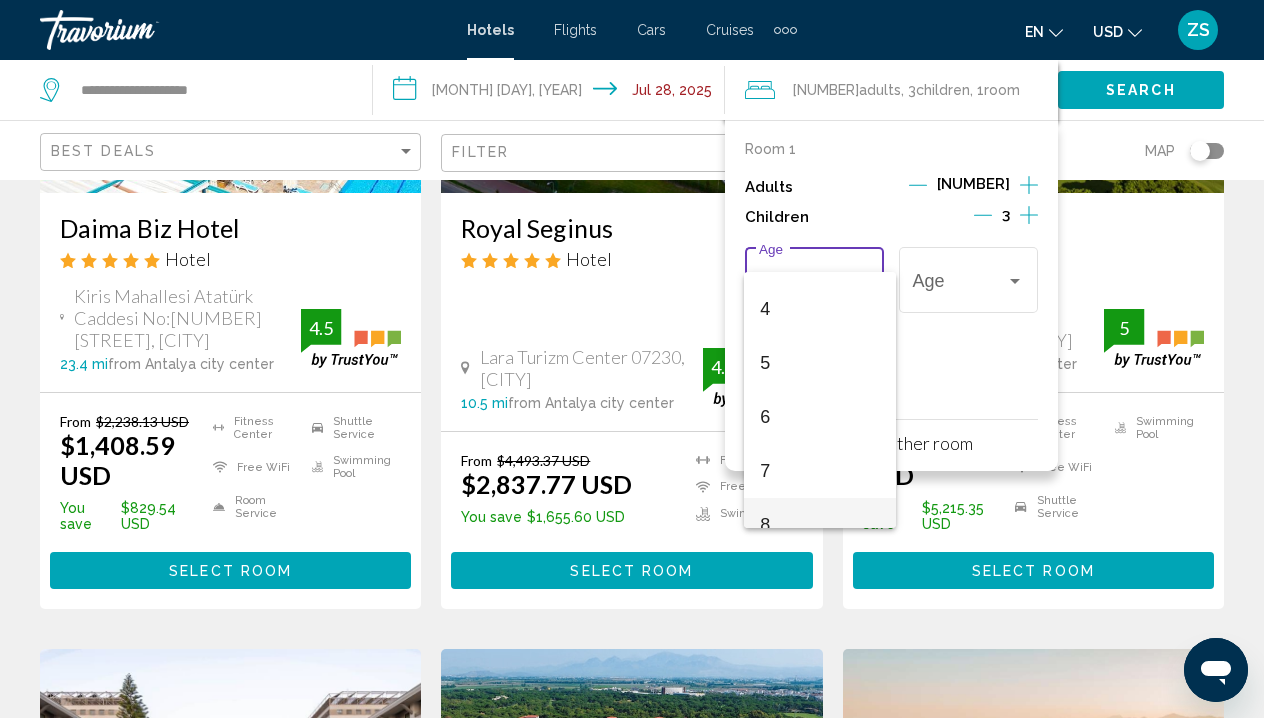 click on "8" at bounding box center [820, 525] 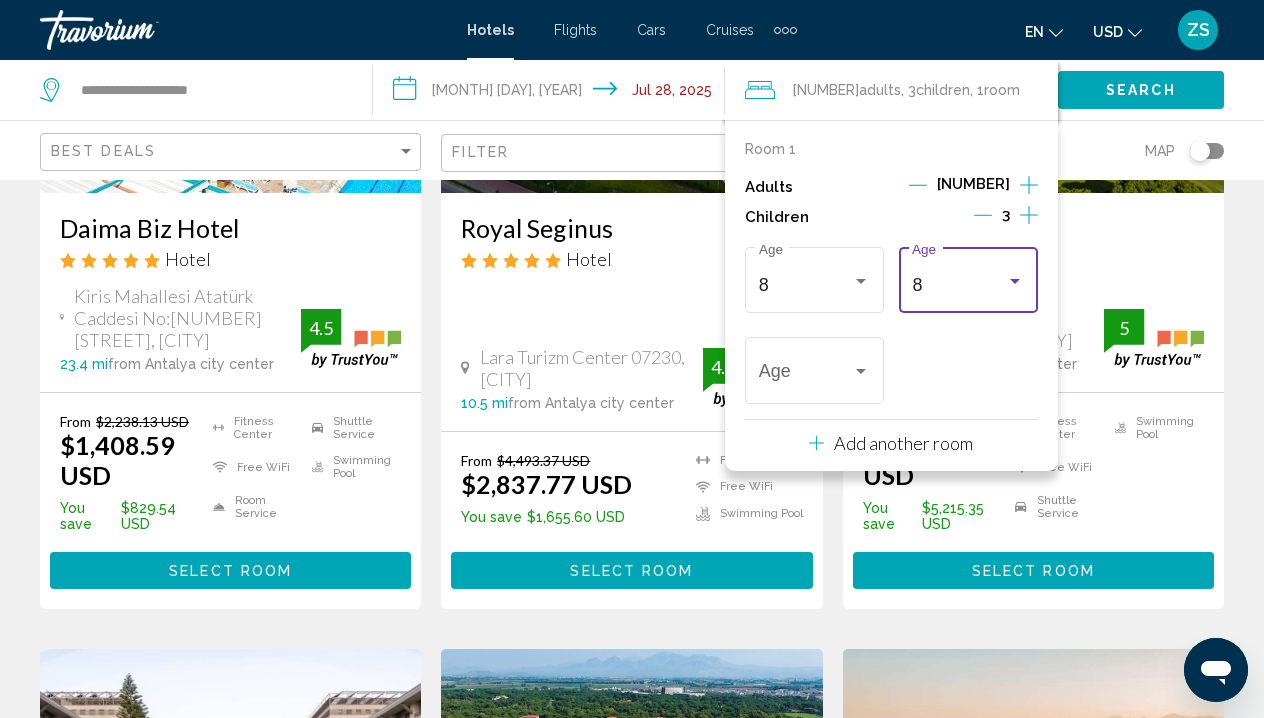 scroll, scrollTop: 230, scrollLeft: 0, axis: vertical 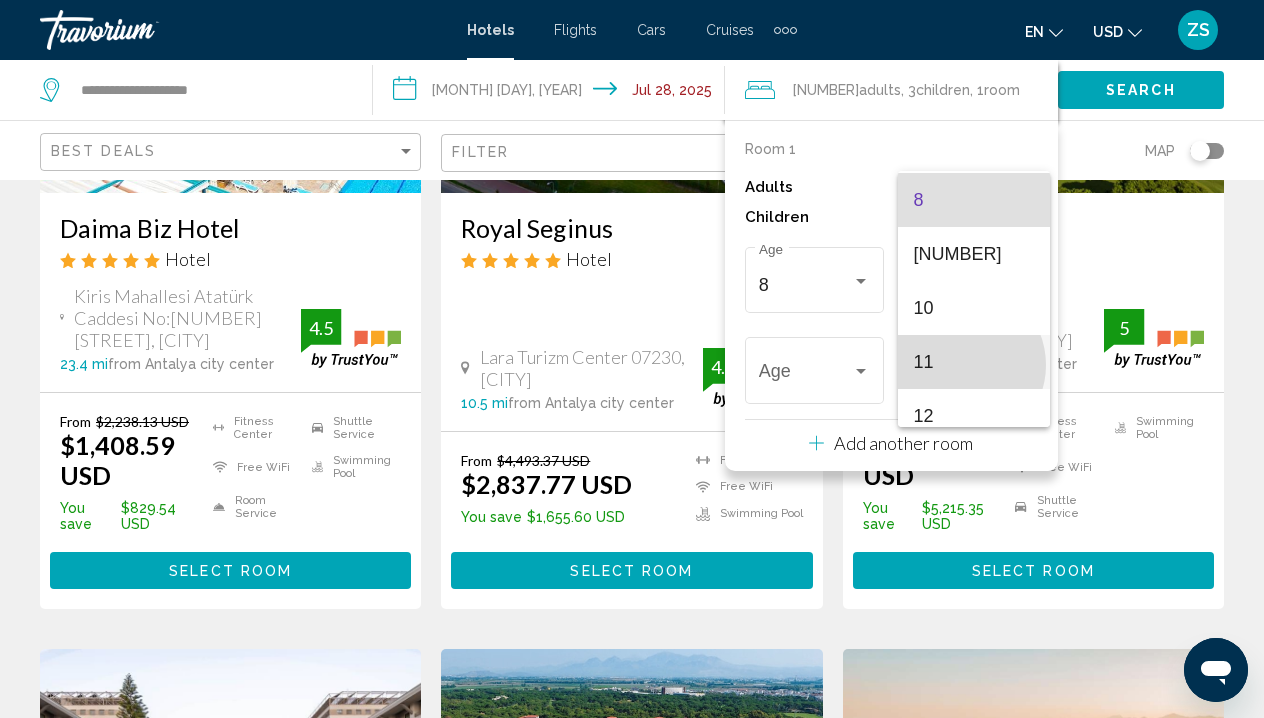 click on "11" at bounding box center [974, 362] 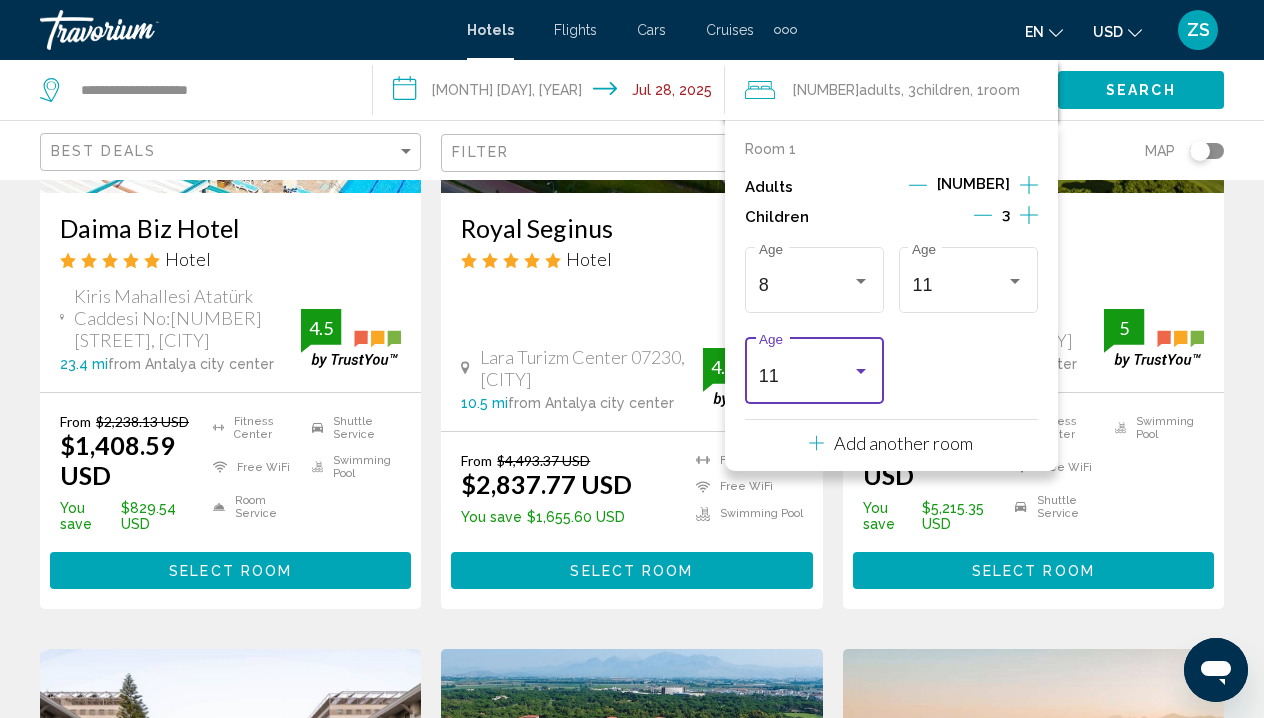 click at bounding box center (861, 371) 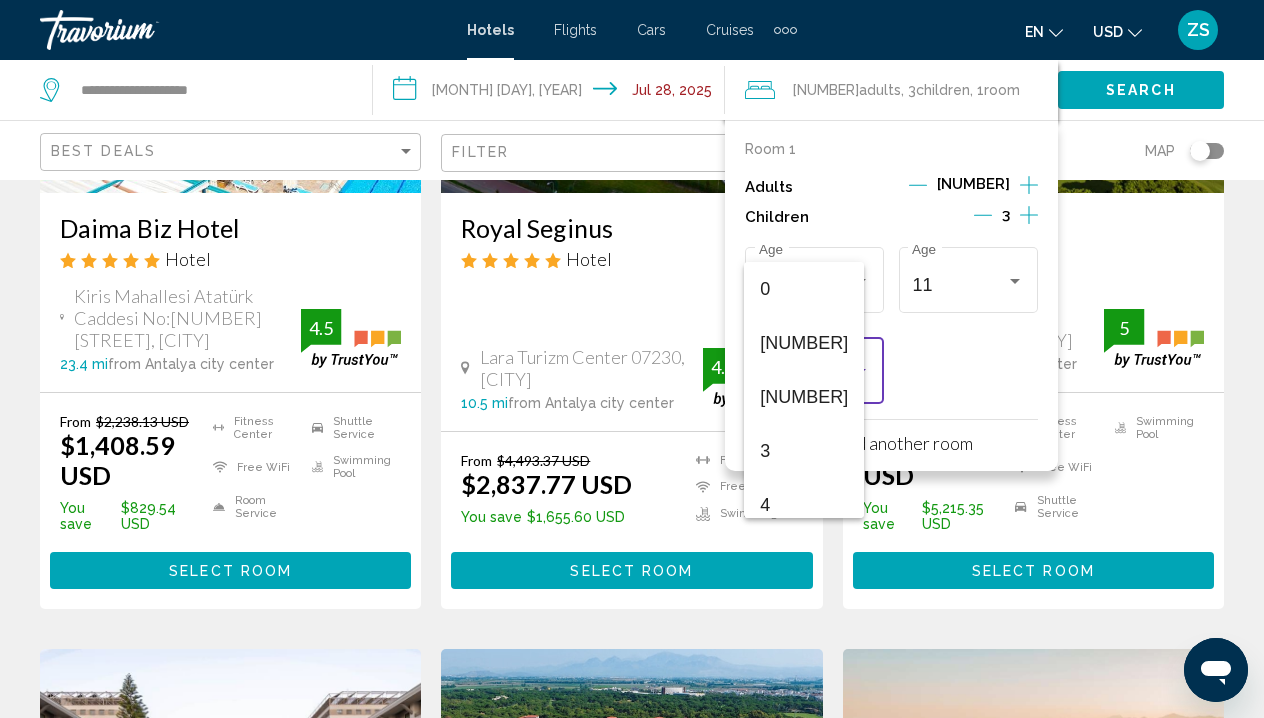 scroll, scrollTop: 493, scrollLeft: 0, axis: vertical 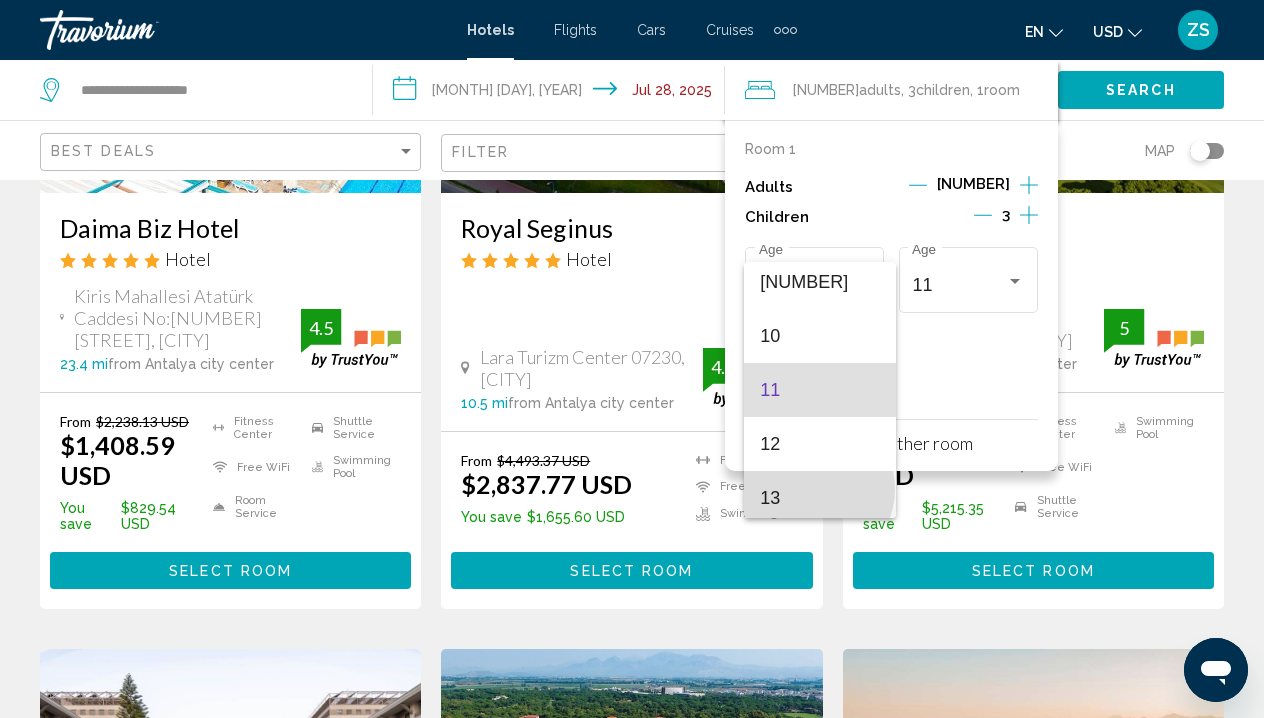 click on "13" at bounding box center [820, 498] 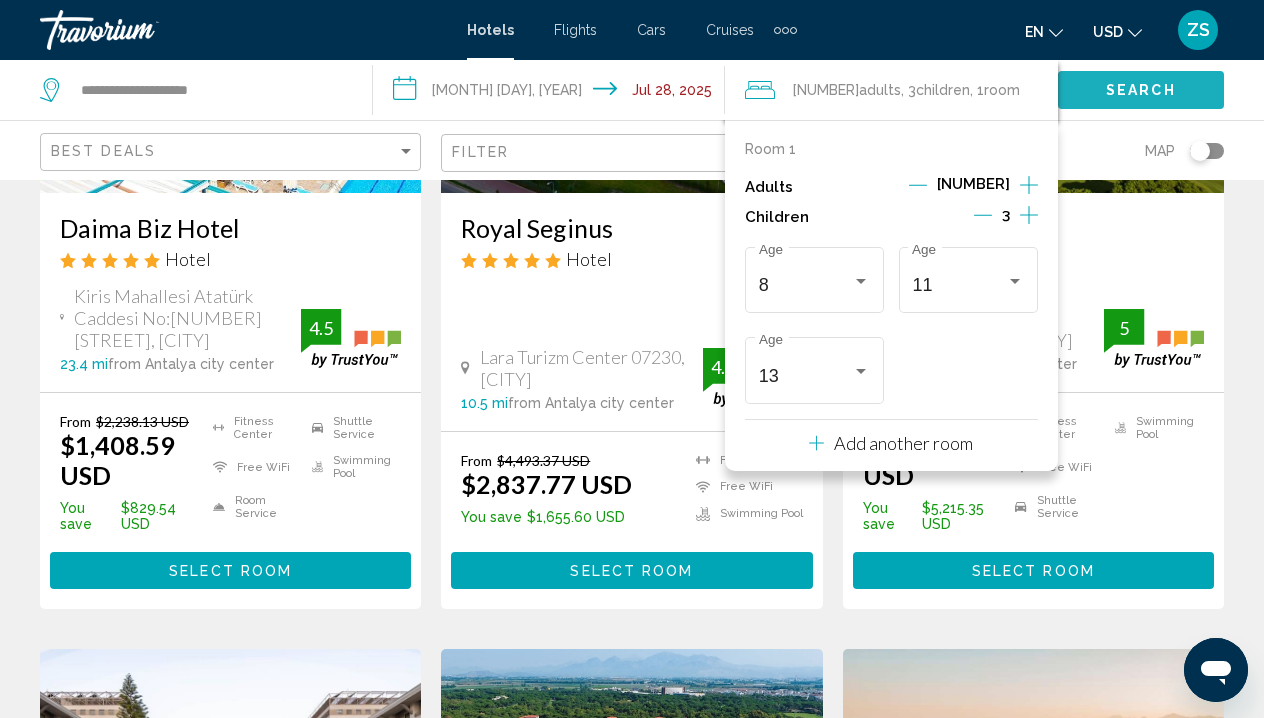 click on "Search" at bounding box center [1141, 91] 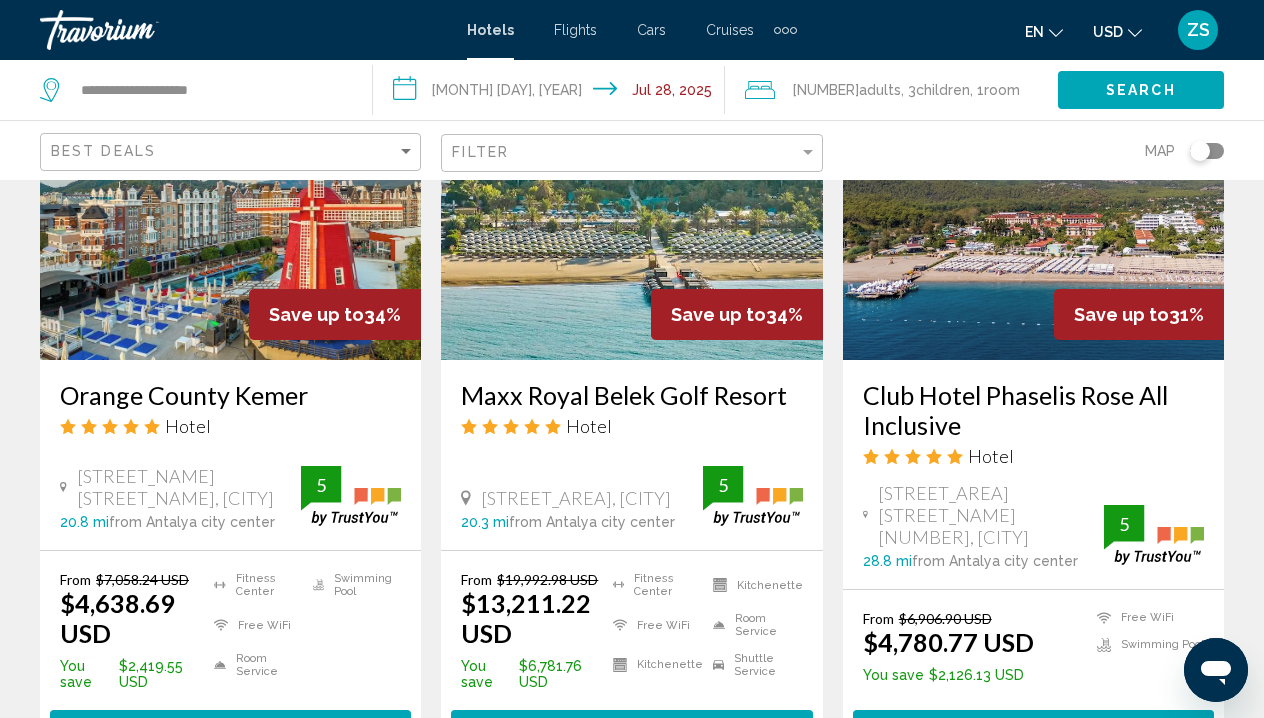 scroll, scrollTop: 1747, scrollLeft: 0, axis: vertical 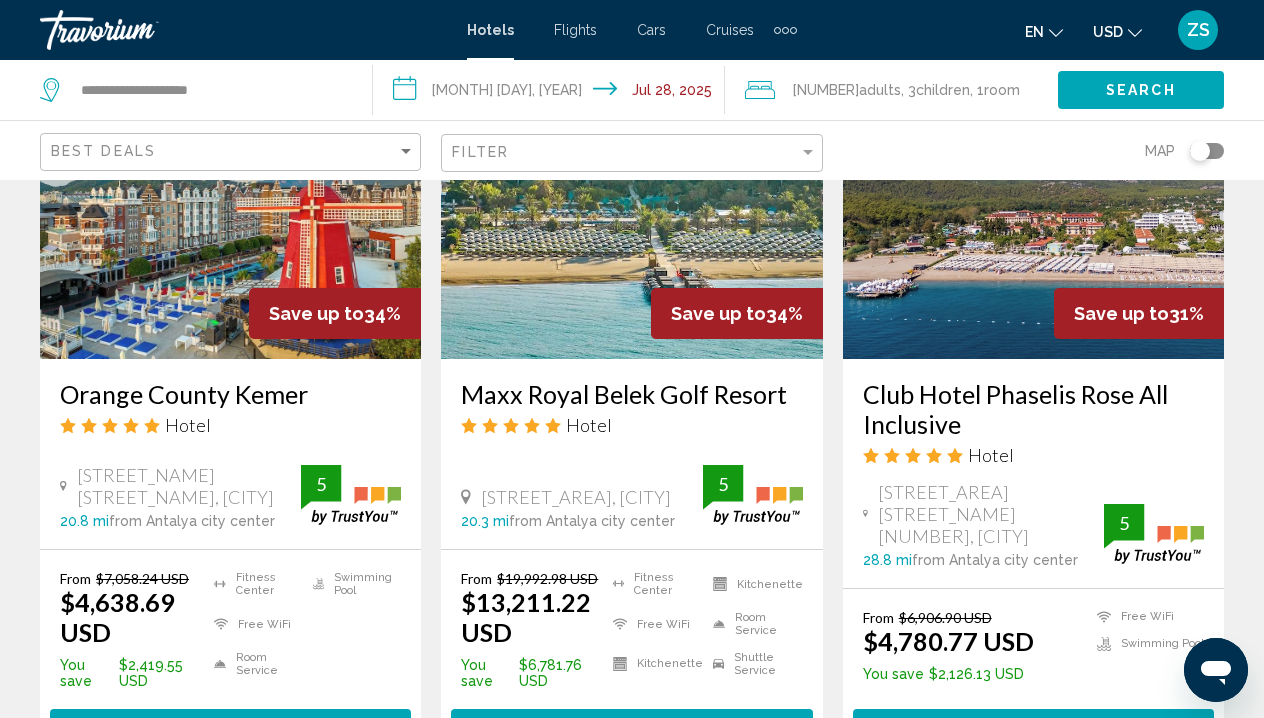 click on "Children" at bounding box center (943, 90) 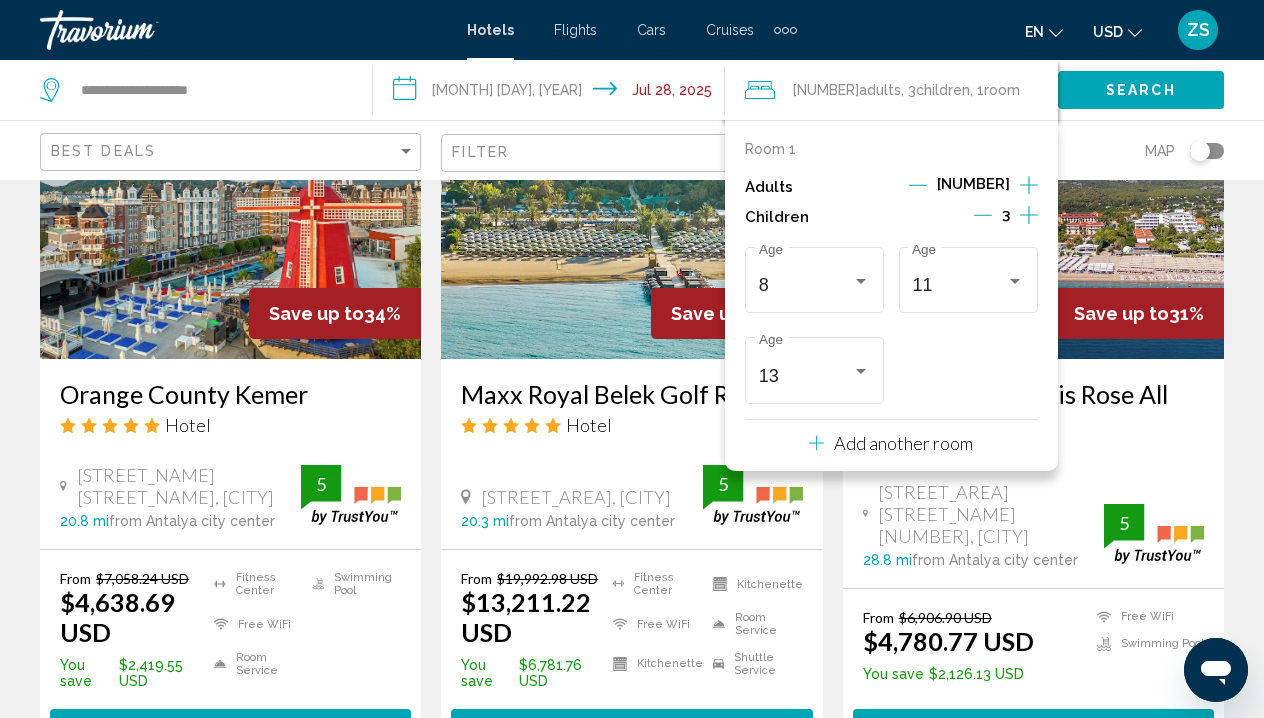 click on "3" at bounding box center [1006, 217] 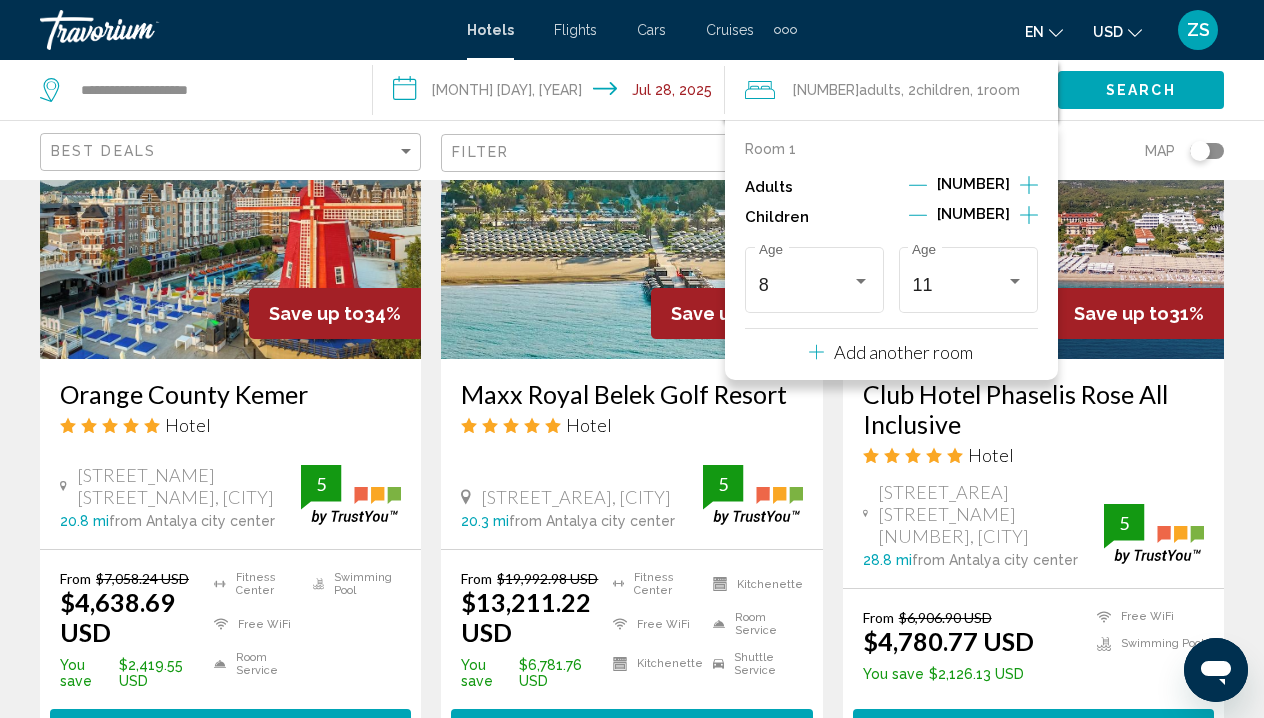 click at bounding box center (918, 215) 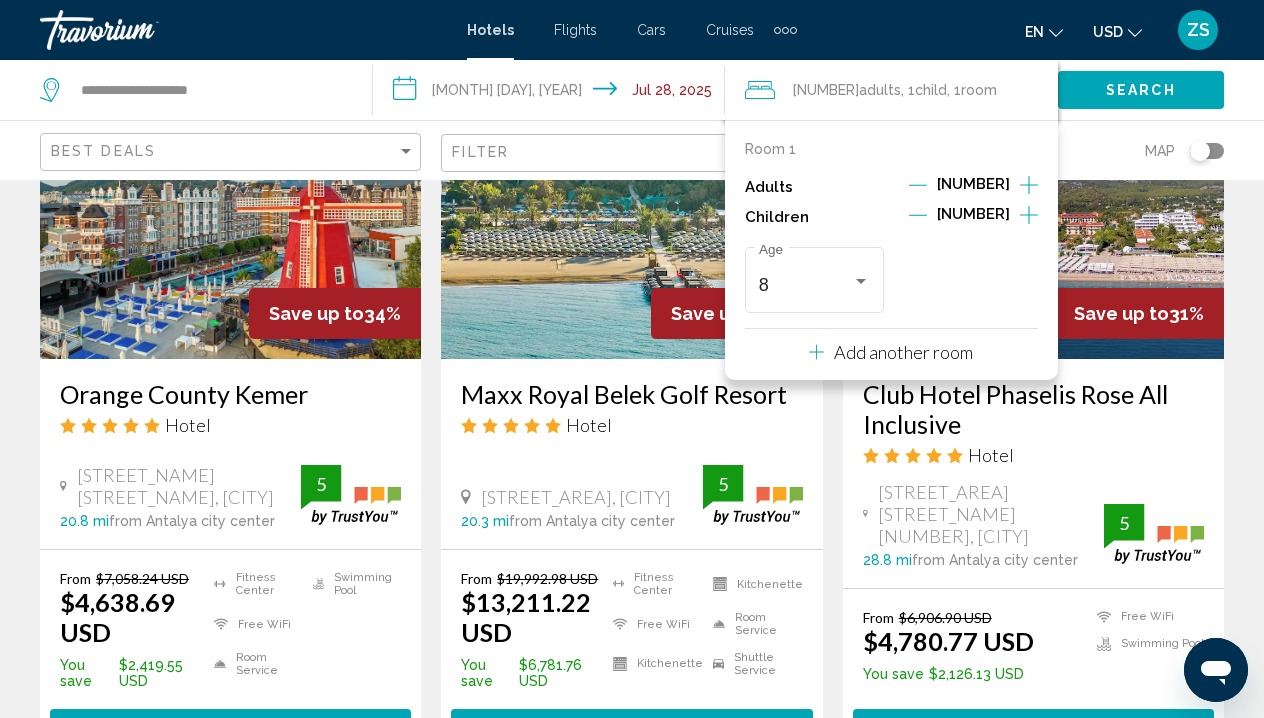 click at bounding box center (918, 215) 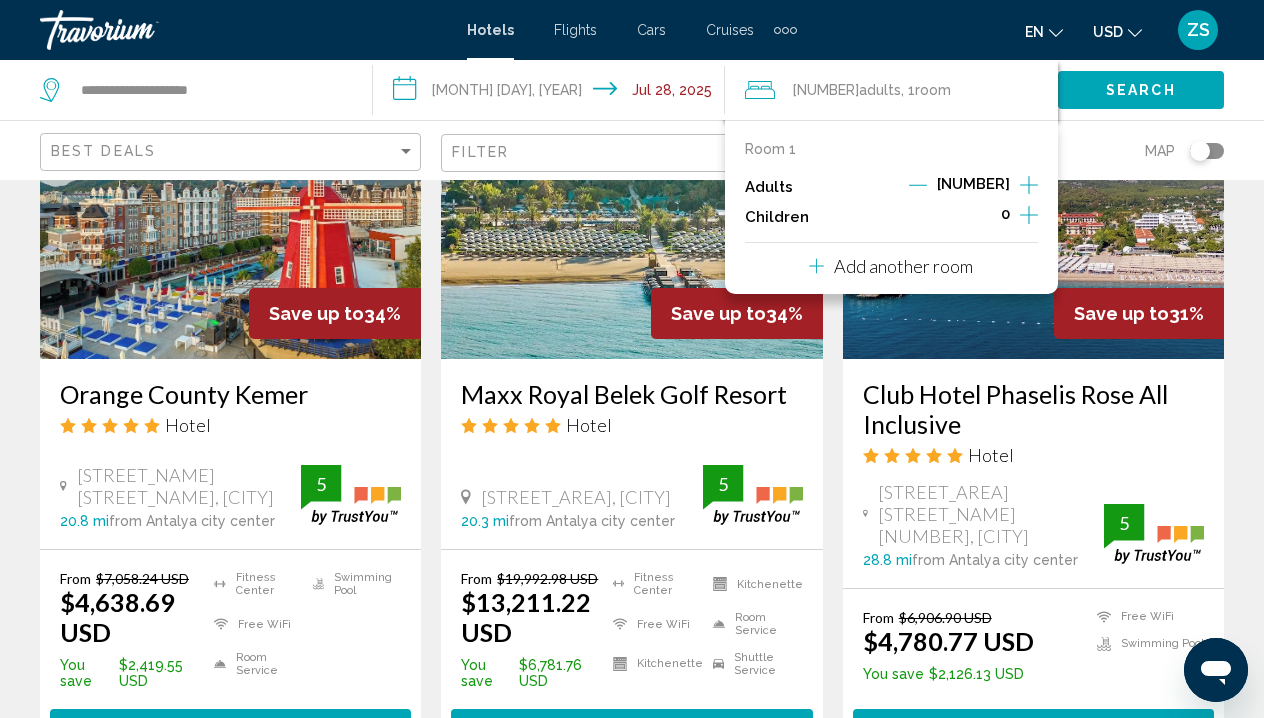 click at bounding box center [1033, 199] 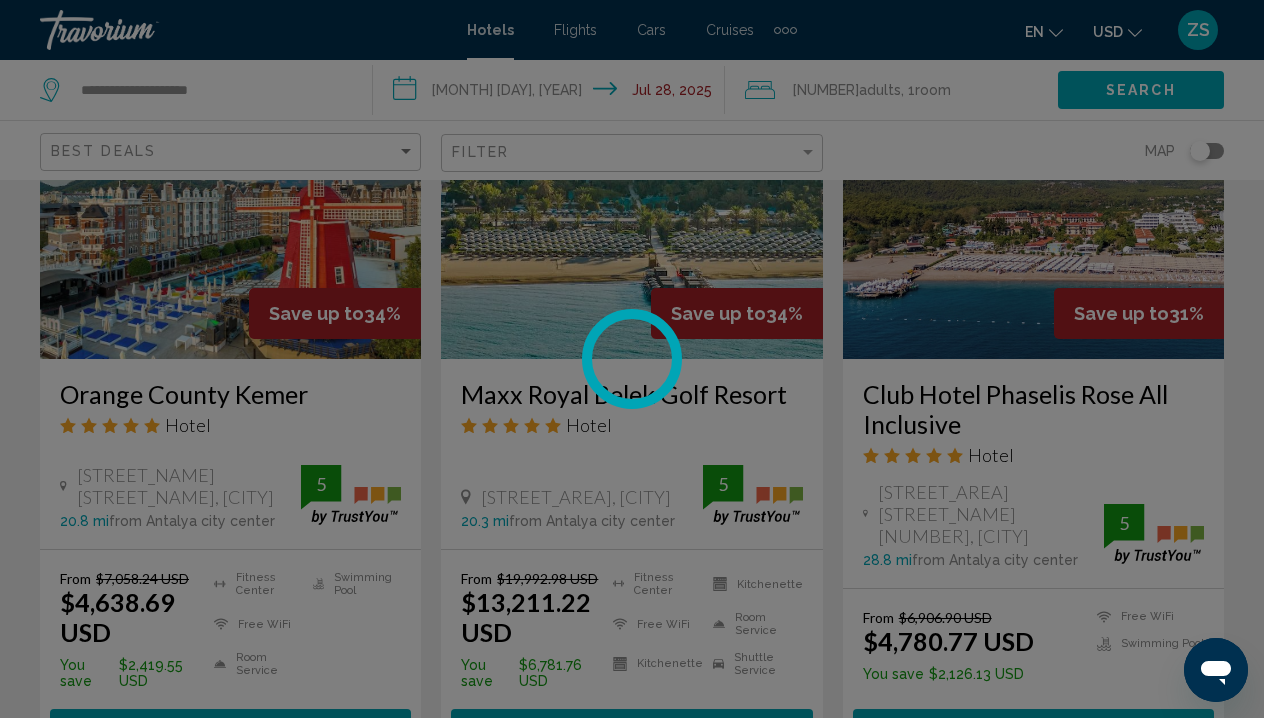 scroll, scrollTop: 0, scrollLeft: 0, axis: both 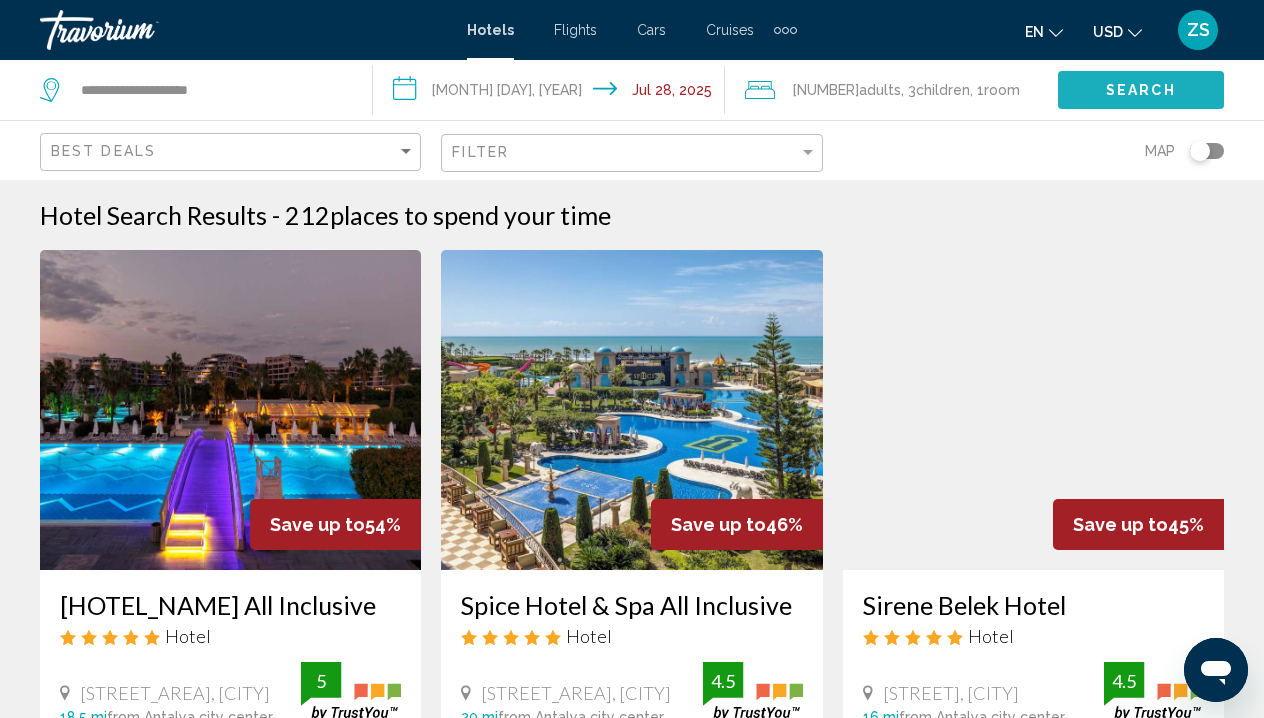 click on "Search" at bounding box center (1141, 91) 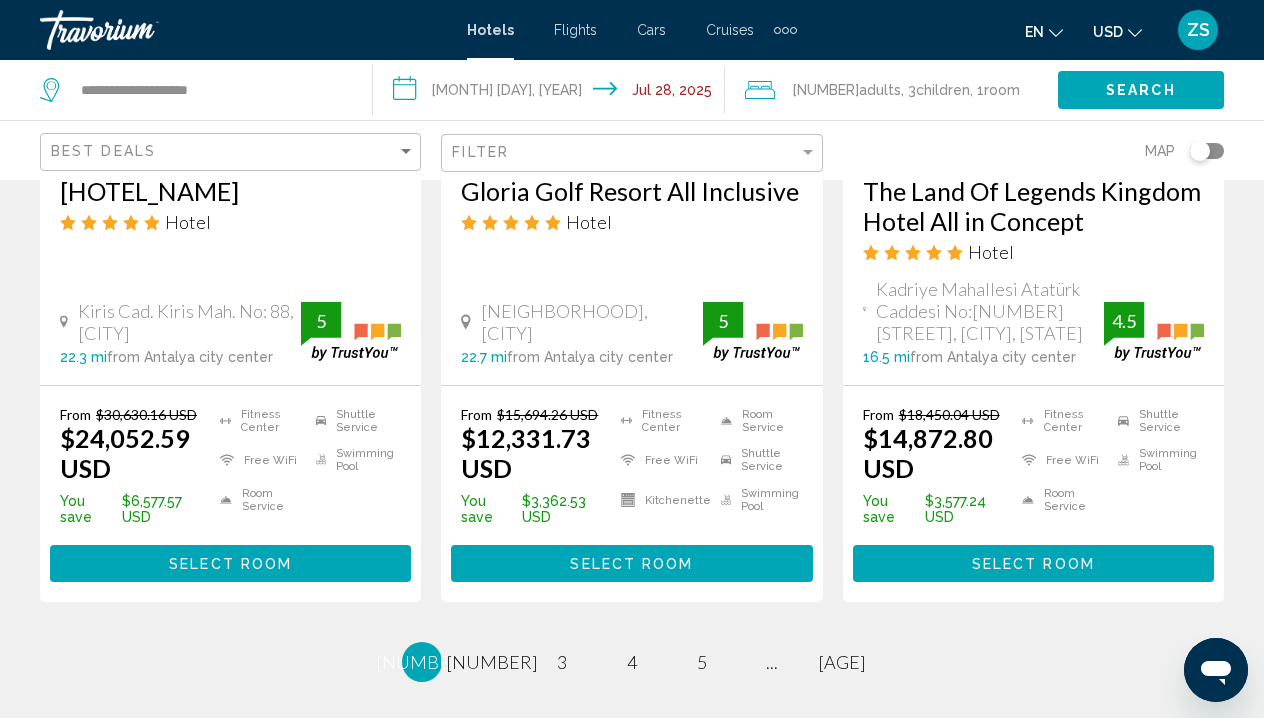 scroll, scrollTop: 2834, scrollLeft: 0, axis: vertical 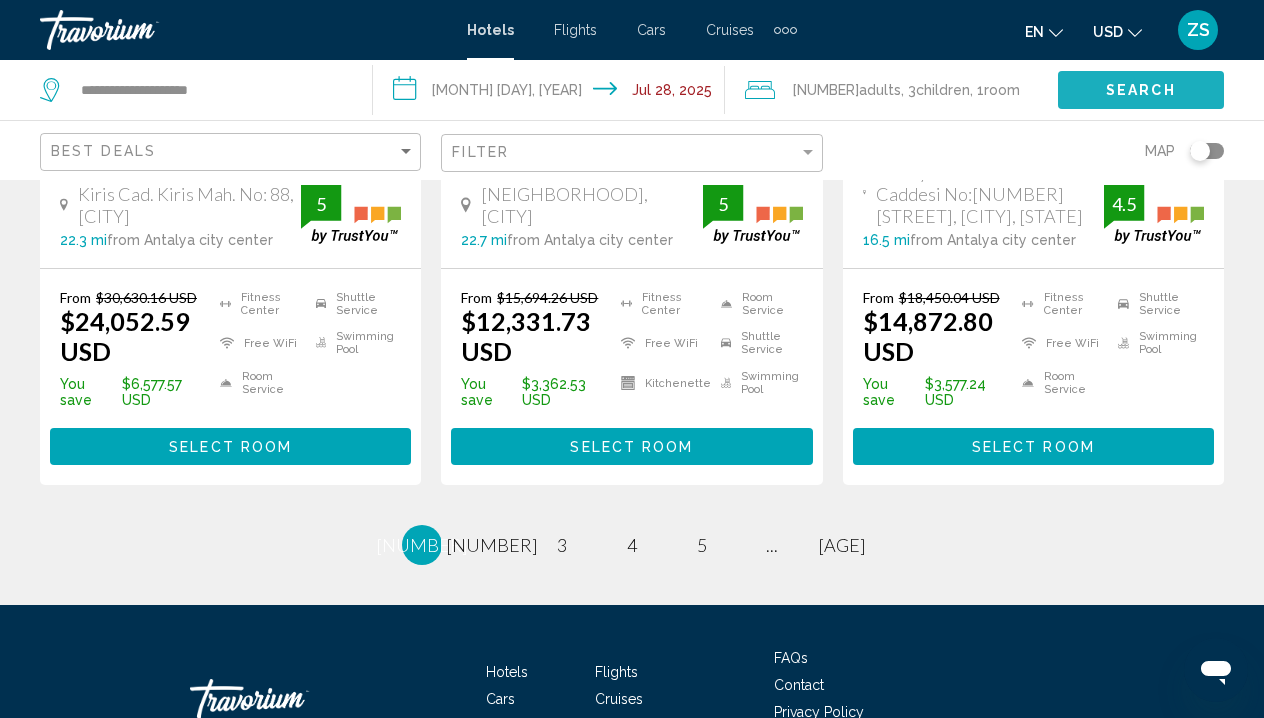 click on "Search" at bounding box center [1141, 91] 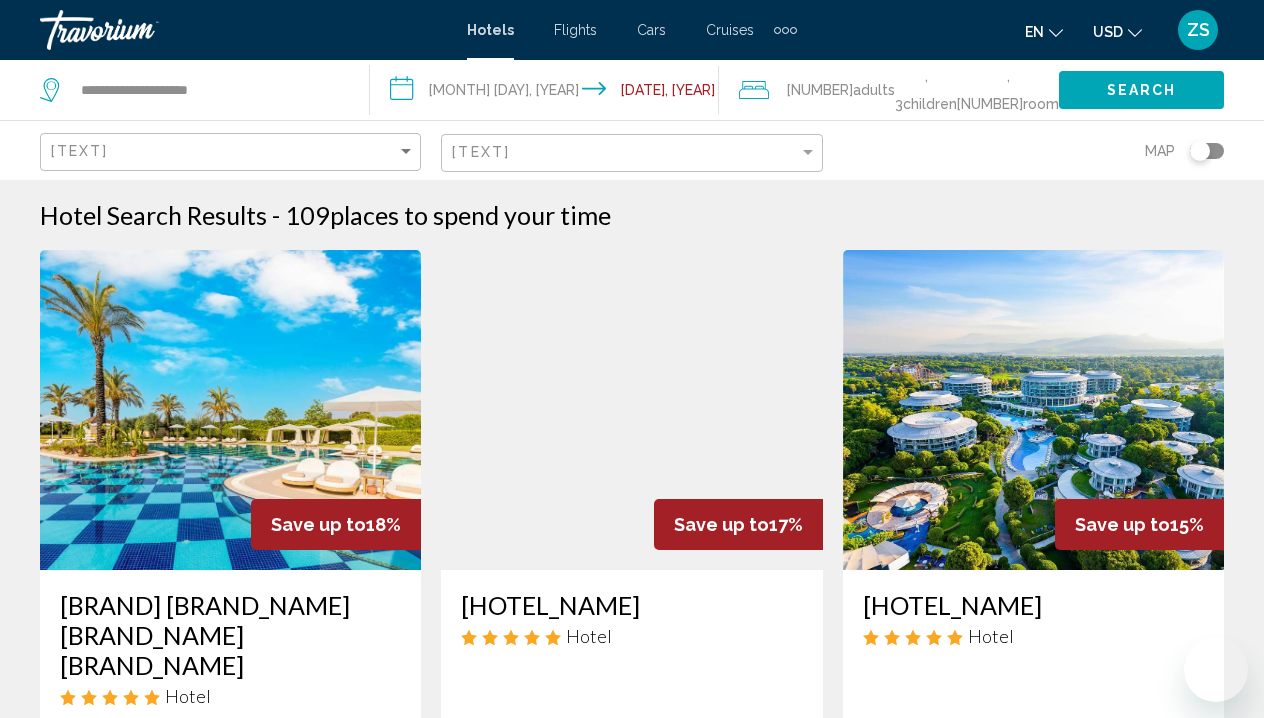 scroll, scrollTop: 0, scrollLeft: 0, axis: both 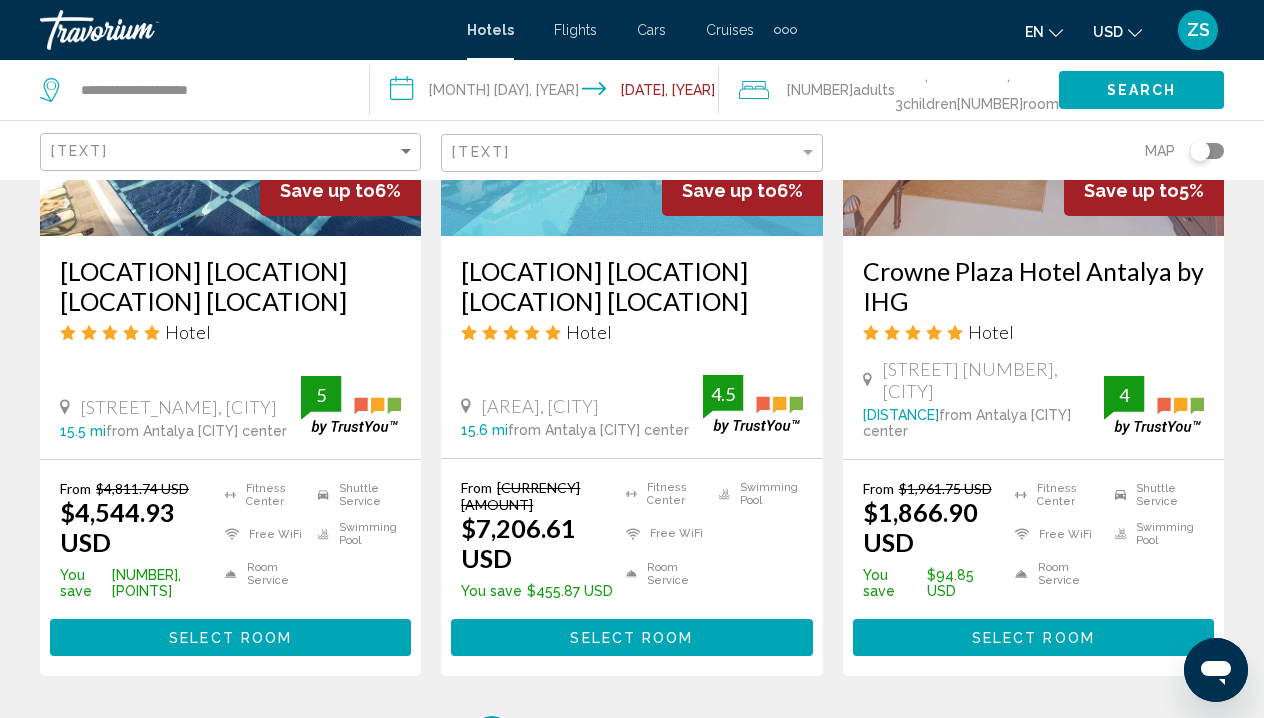 click on "Children" at bounding box center (930, 104) 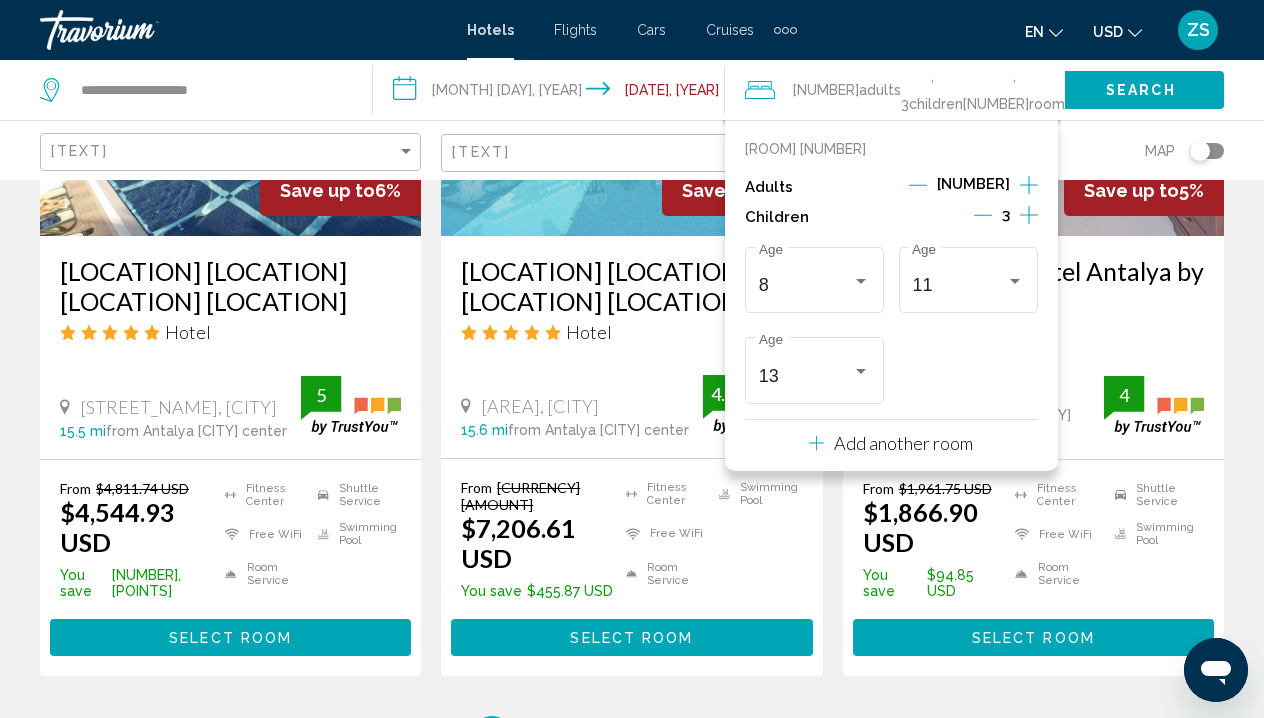 click at bounding box center [983, 215] 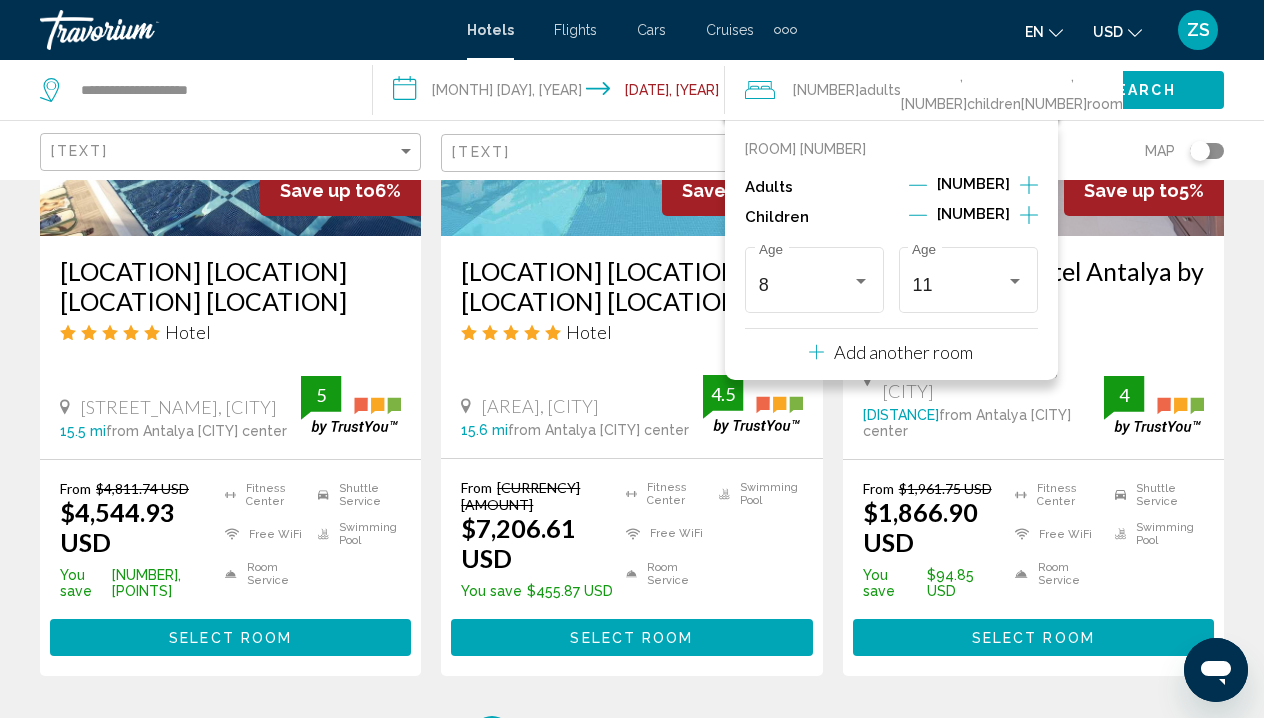 click at bounding box center [918, 215] 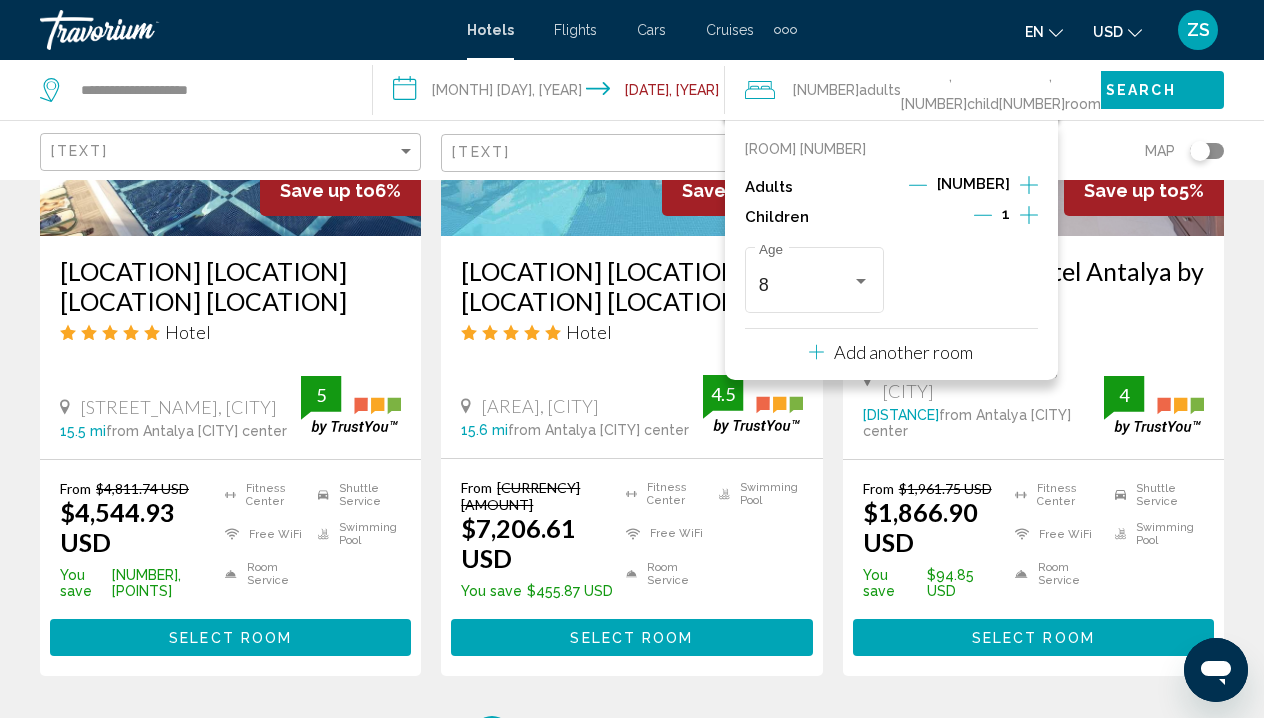 click at bounding box center (983, 215) 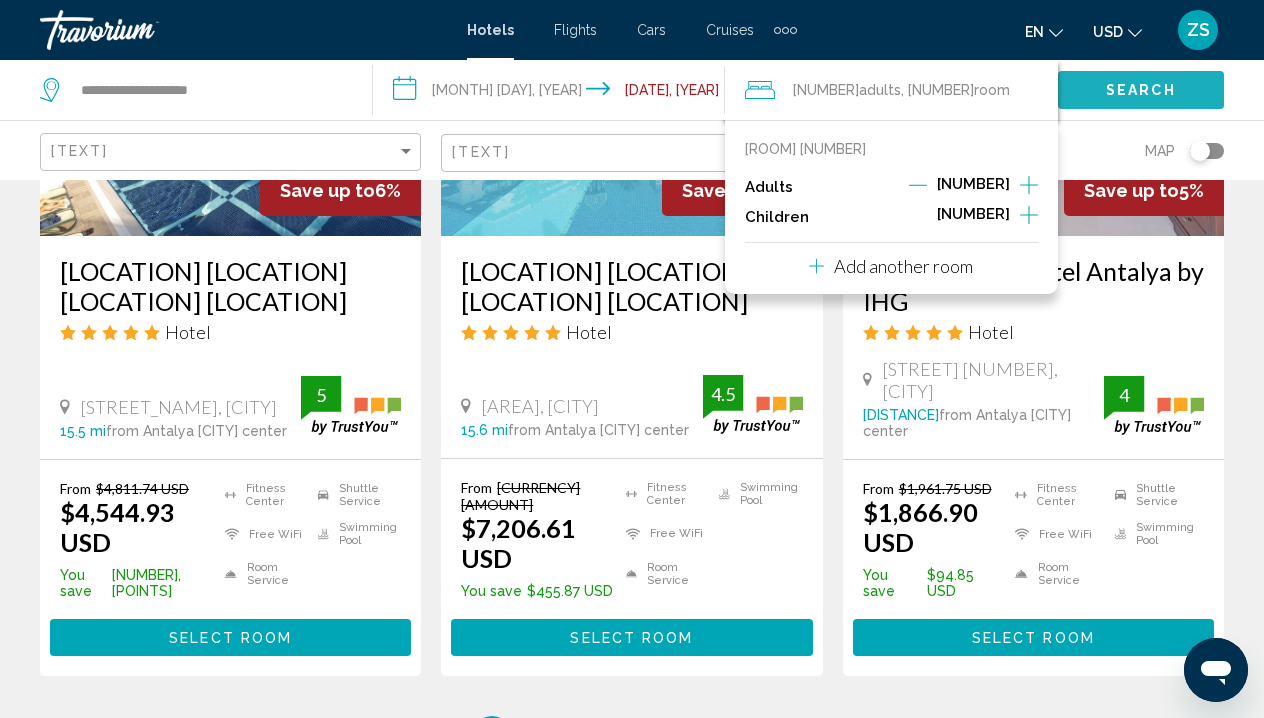 click on "Search" at bounding box center (1141, 91) 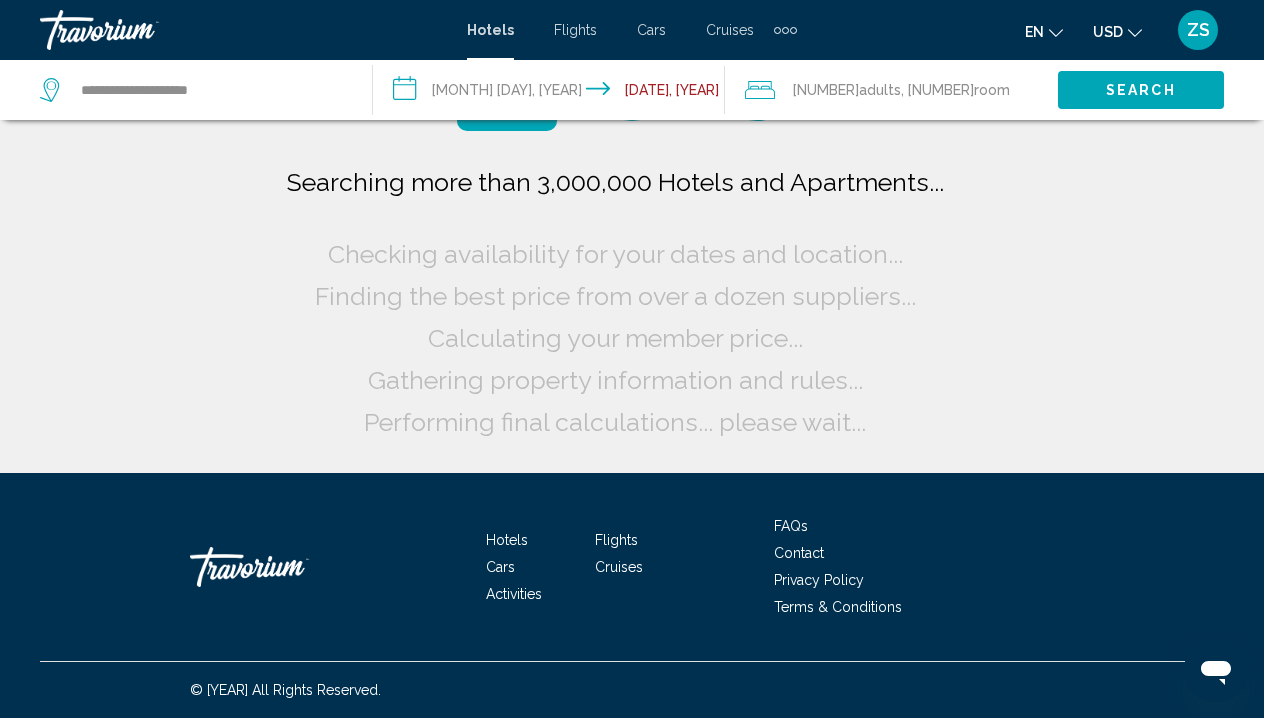 scroll, scrollTop: 0, scrollLeft: 0, axis: both 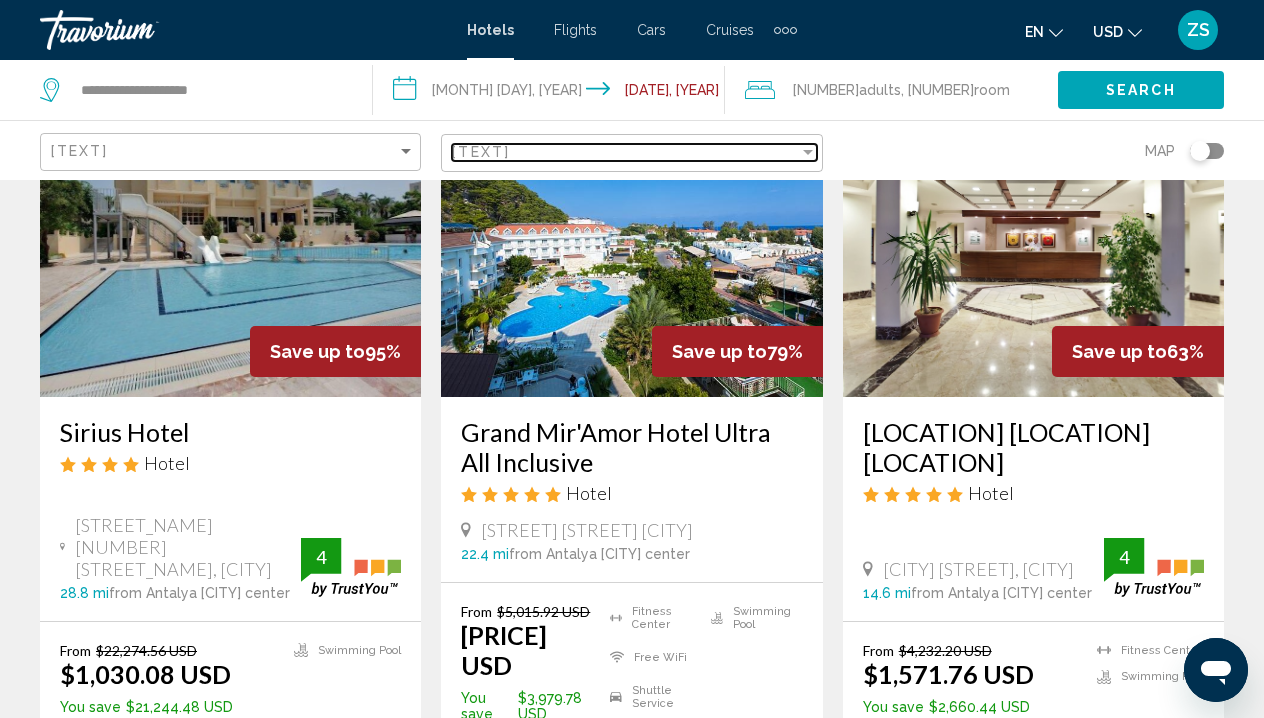click on "[TEXT]" at bounding box center (625, 152) 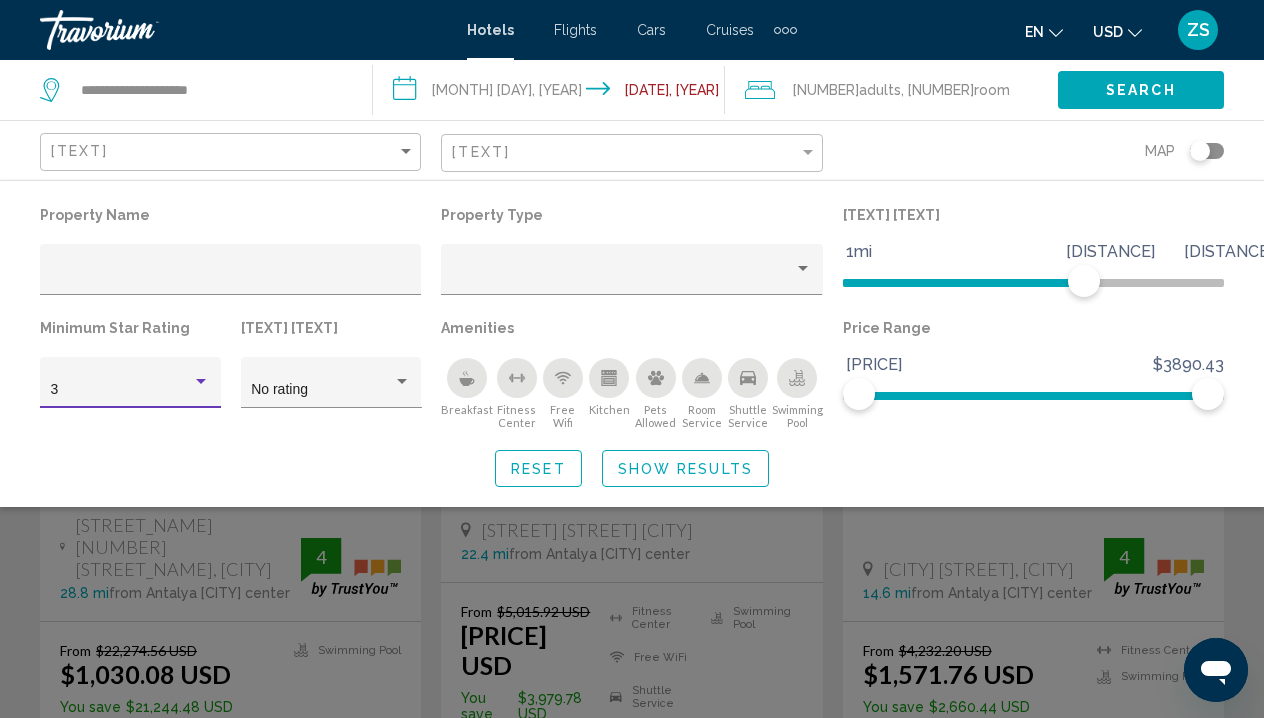 click at bounding box center (201, 381) 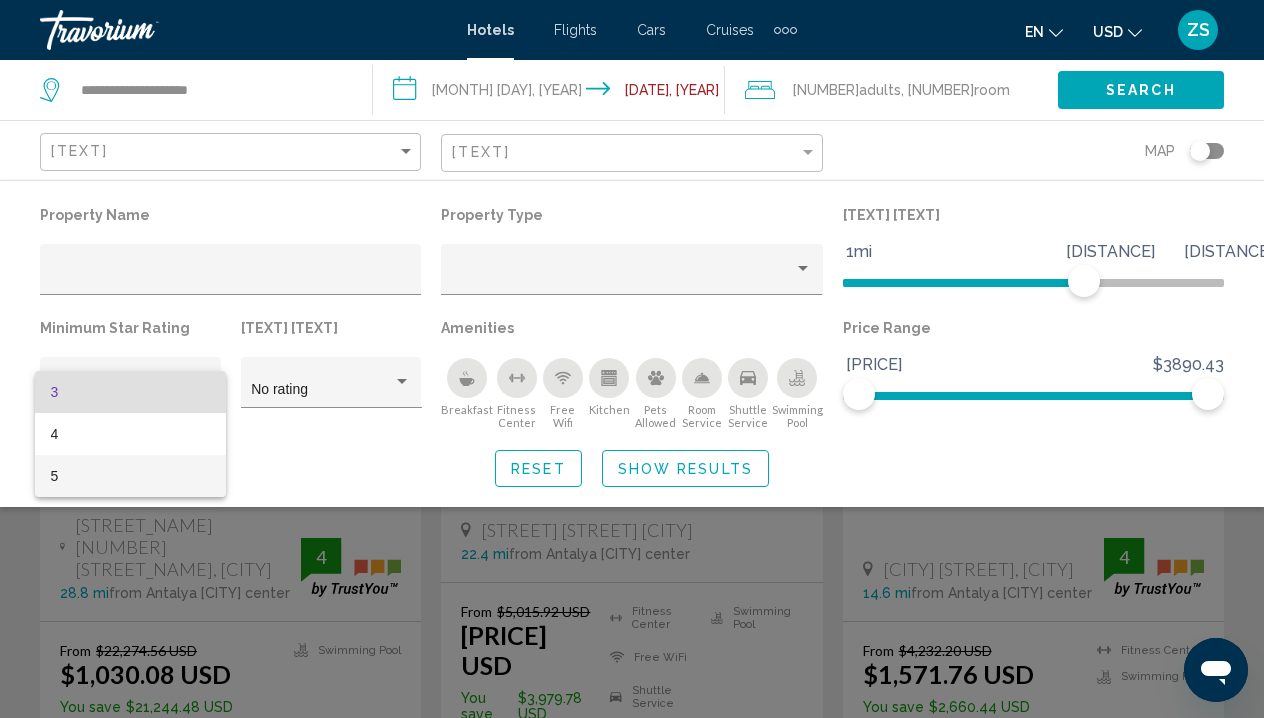 click on "5" at bounding box center (131, 476) 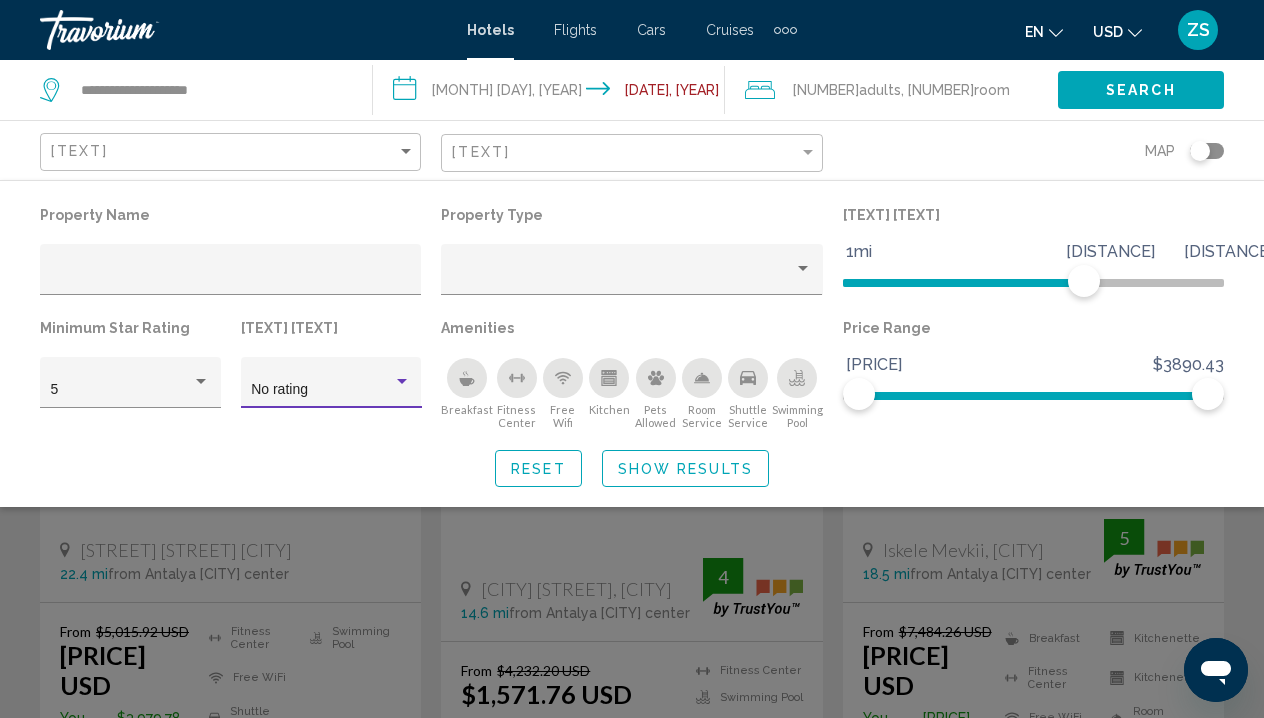 click on "No rating" at bounding box center [322, 390] 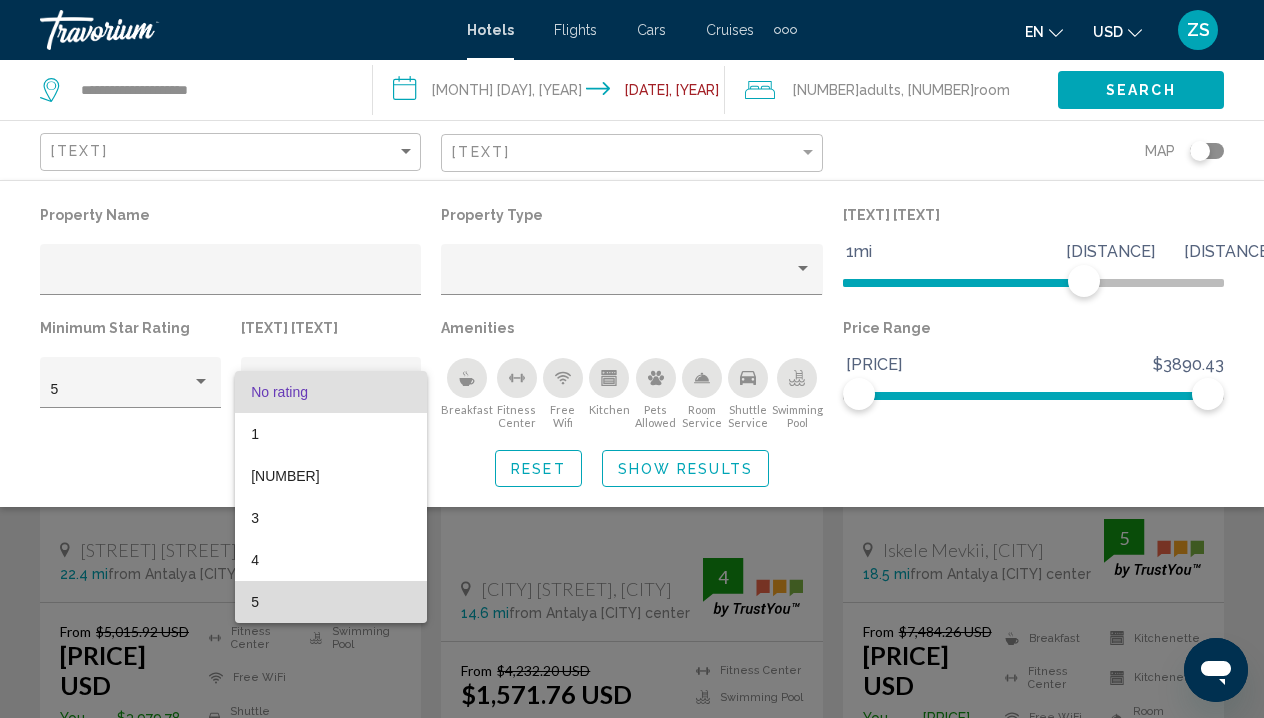 click on "5" at bounding box center [331, 602] 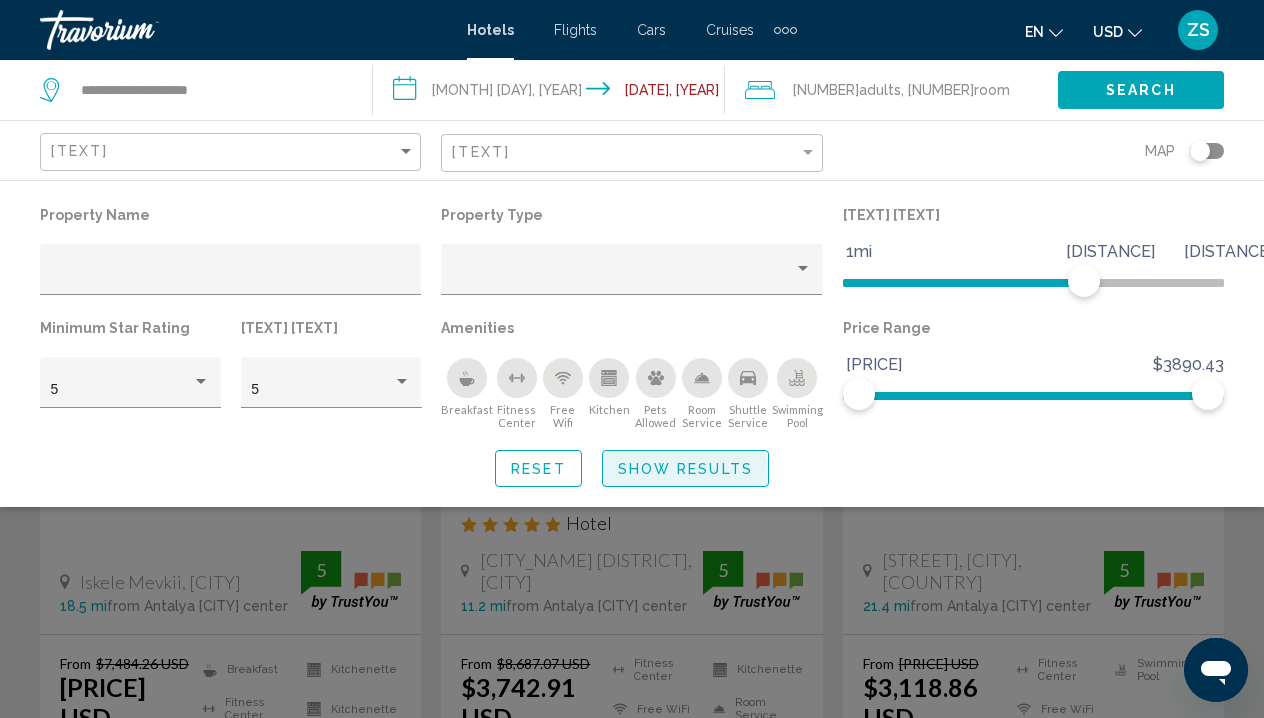 click on "Show Results" at bounding box center (685, 469) 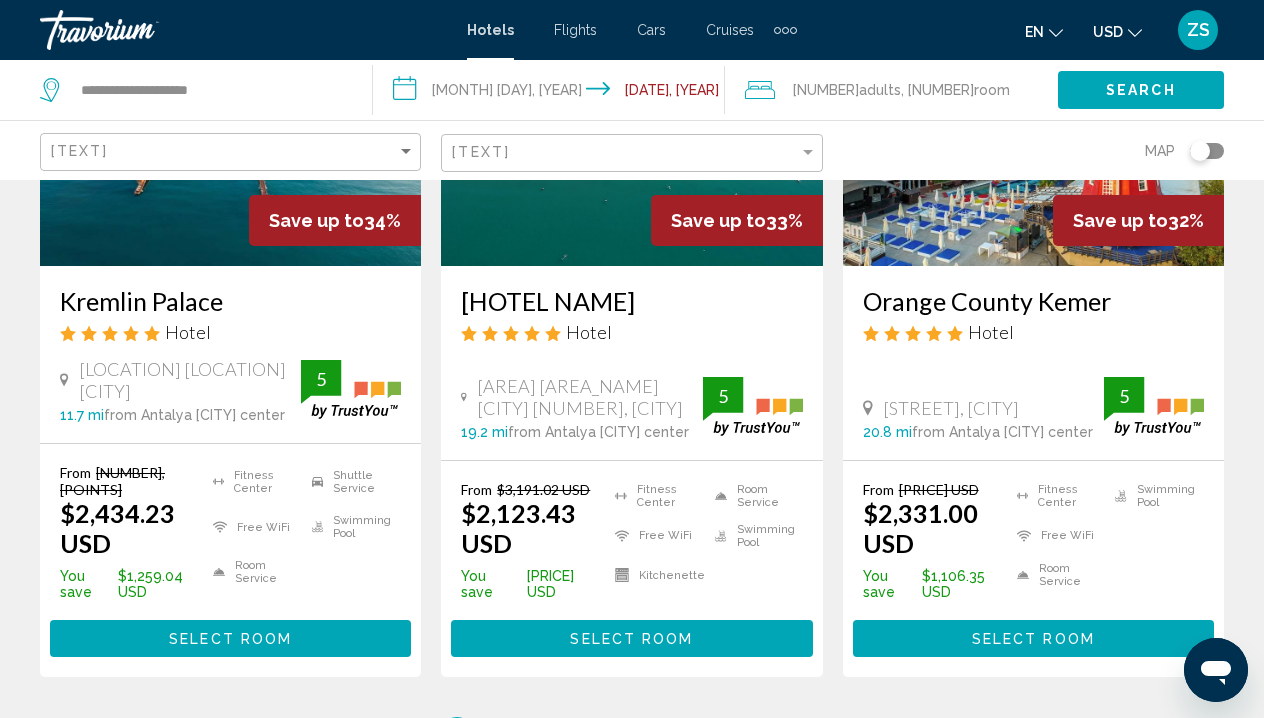 scroll, scrollTop: 2739, scrollLeft: 0, axis: vertical 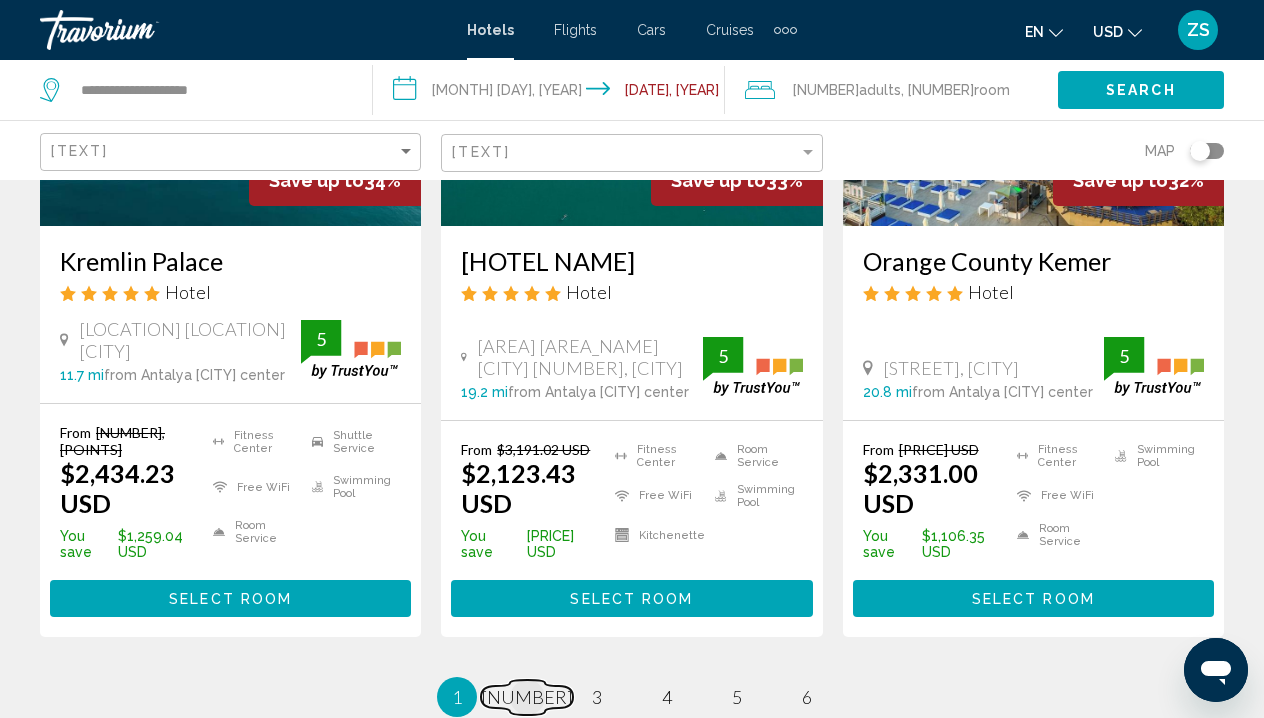 click on "[NUMBER]" at bounding box center [527, 697] 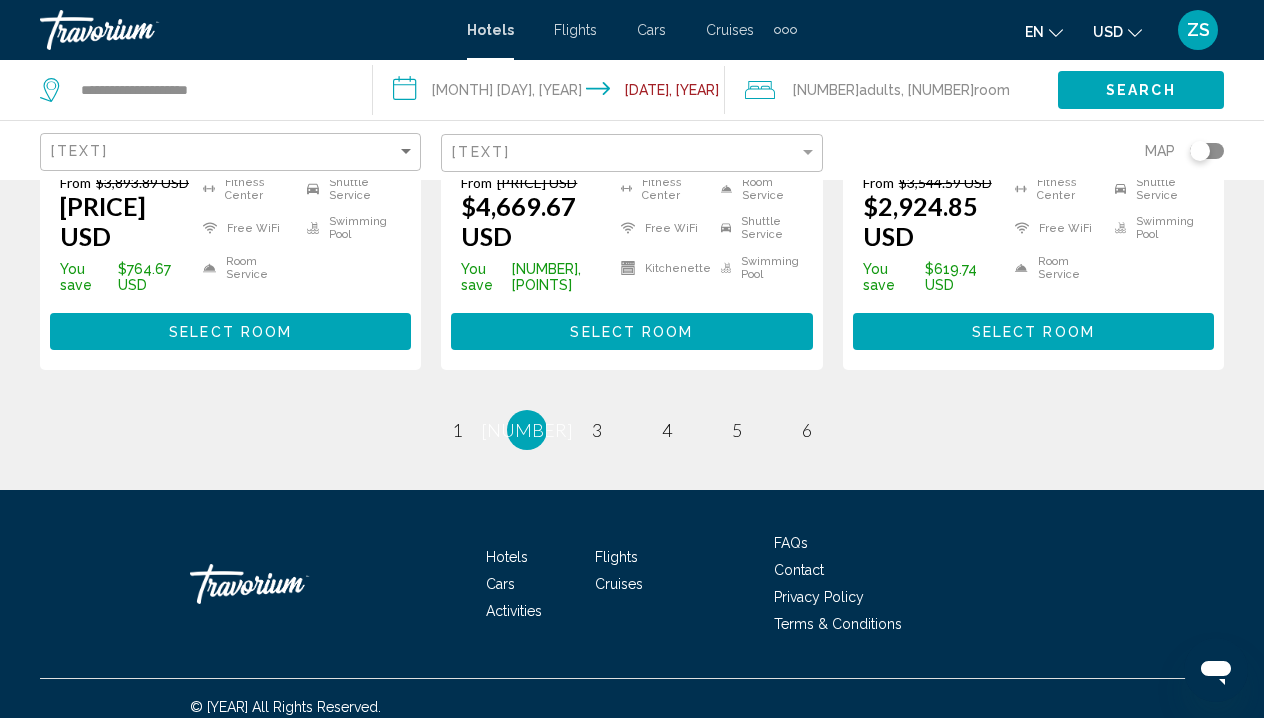 scroll, scrollTop: 2994, scrollLeft: 0, axis: vertical 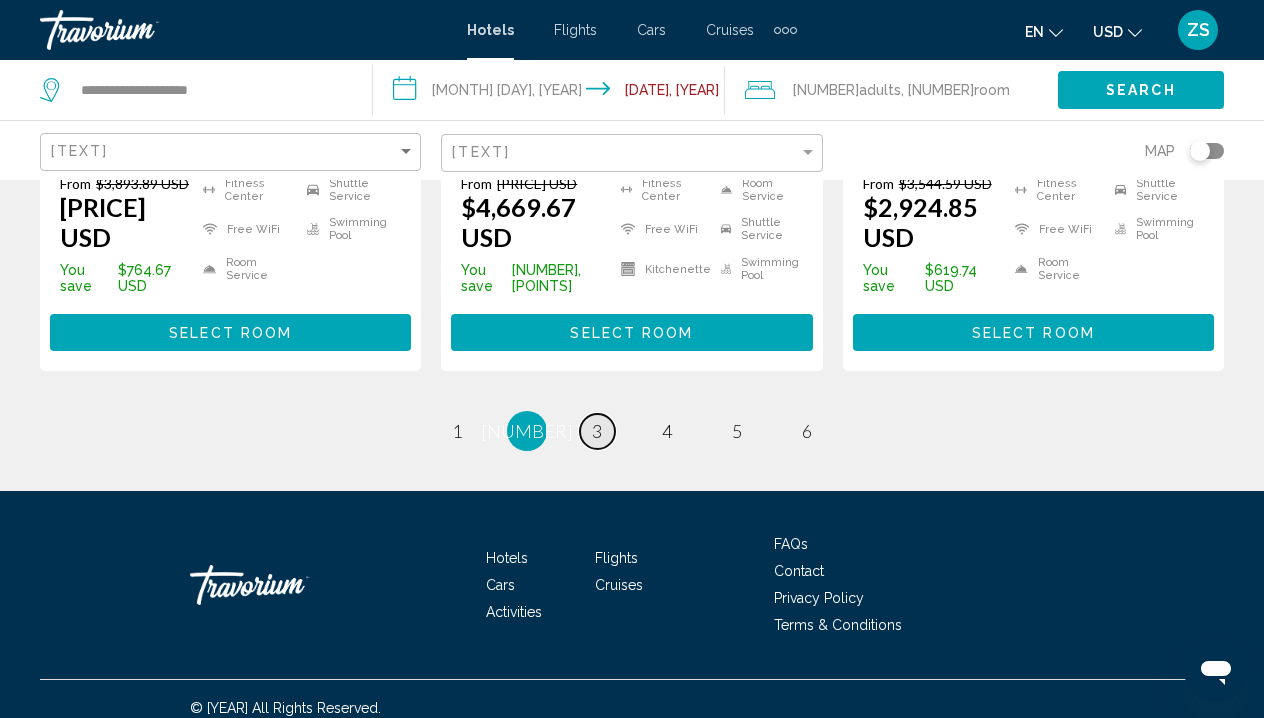 click on "3" at bounding box center (457, 431) 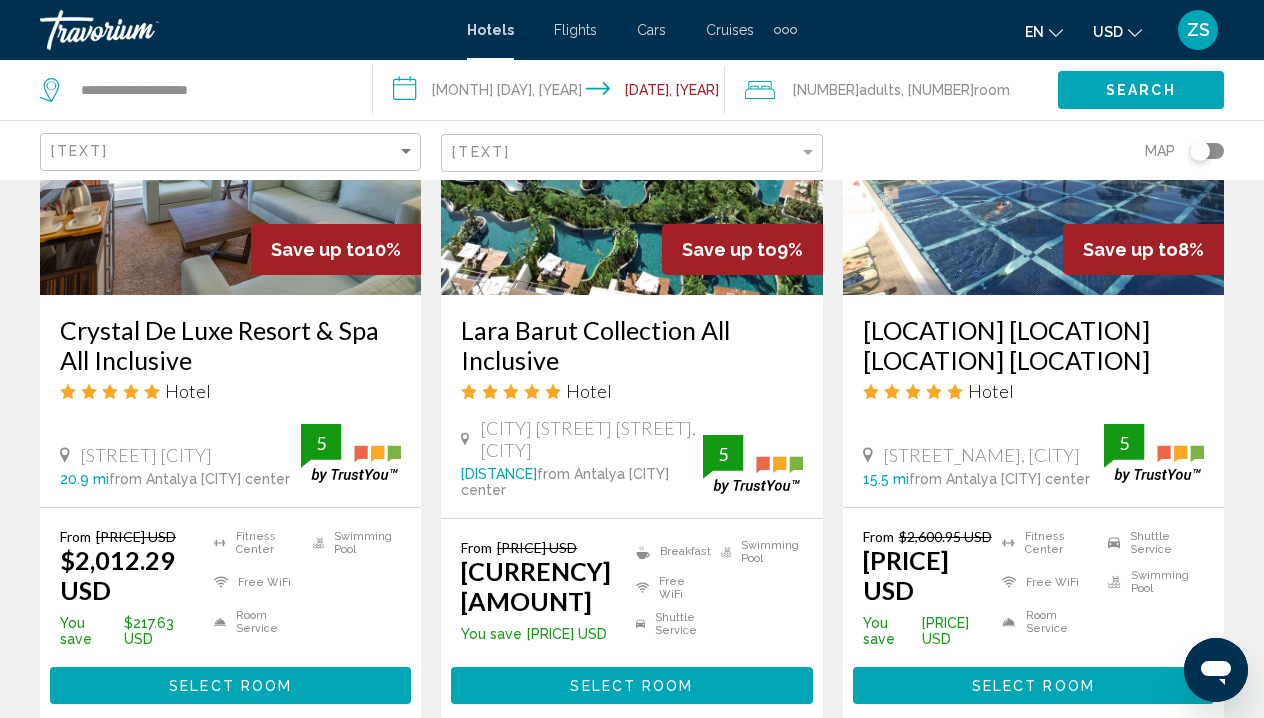 scroll, scrollTop: 2896, scrollLeft: 0, axis: vertical 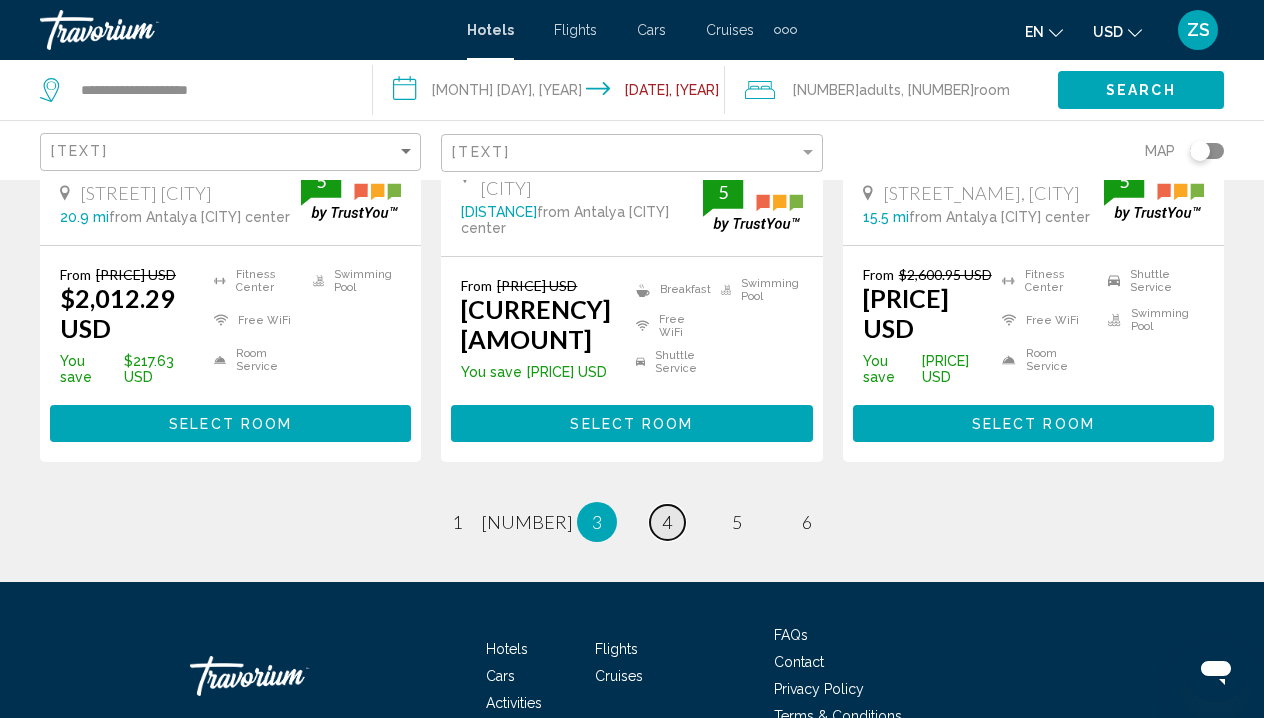 click on "4" at bounding box center (457, 522) 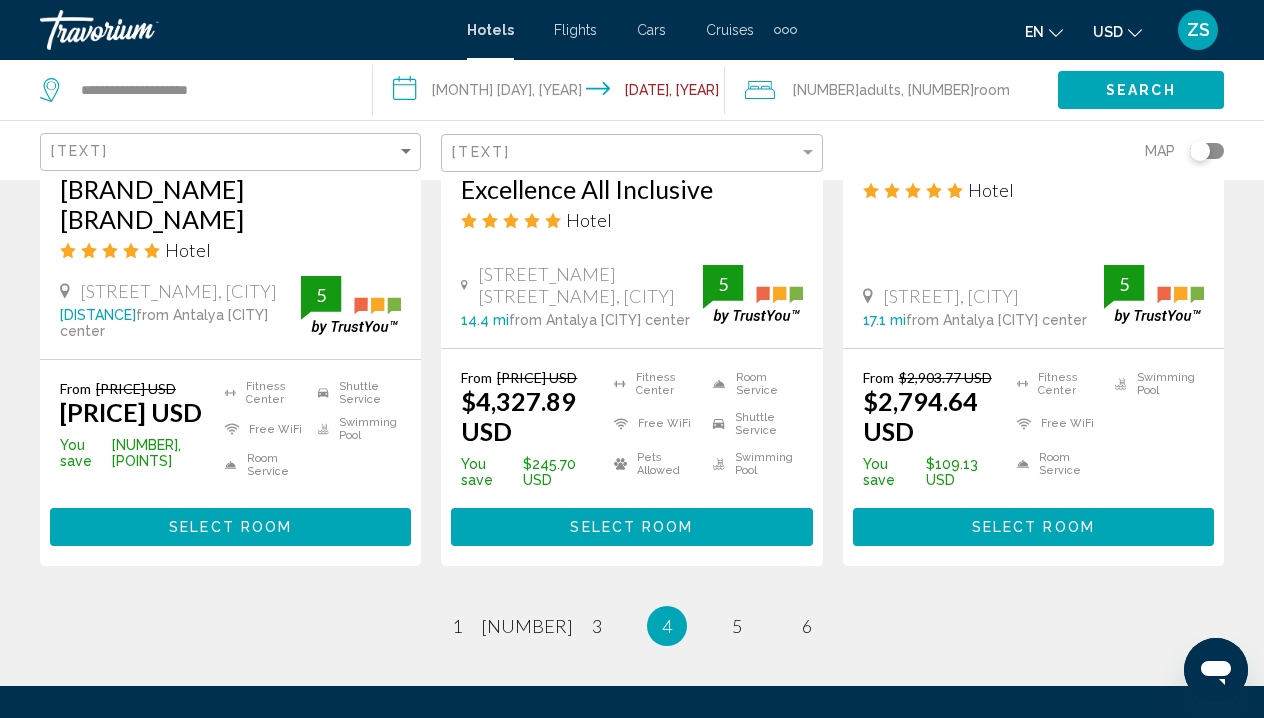 scroll, scrollTop: 2908, scrollLeft: 0, axis: vertical 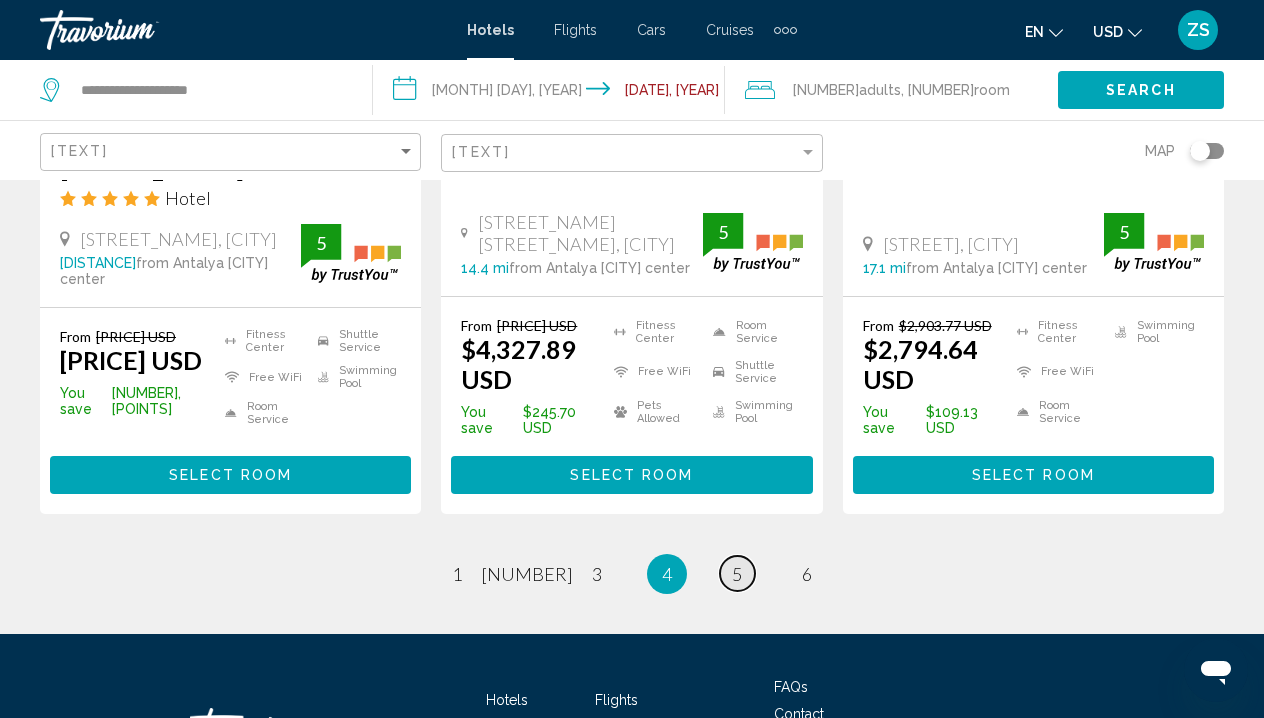 click on "page  5" at bounding box center [457, 573] 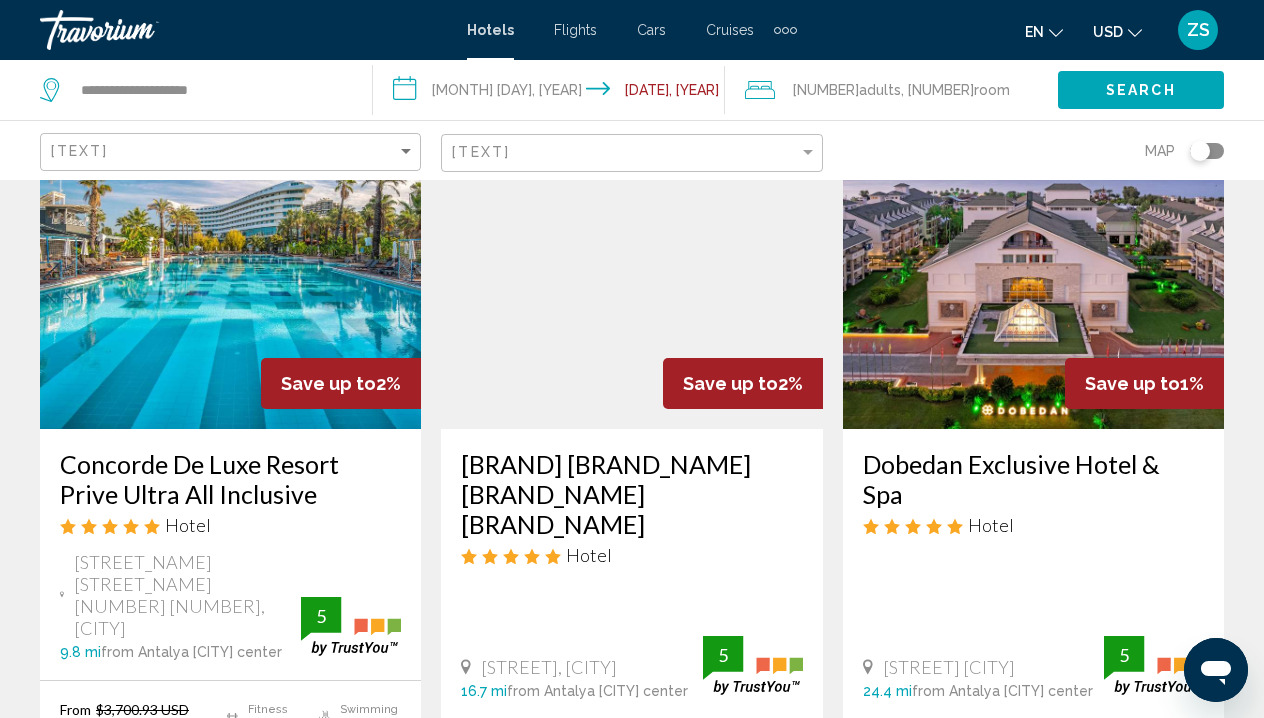 scroll, scrollTop: 1052, scrollLeft: 0, axis: vertical 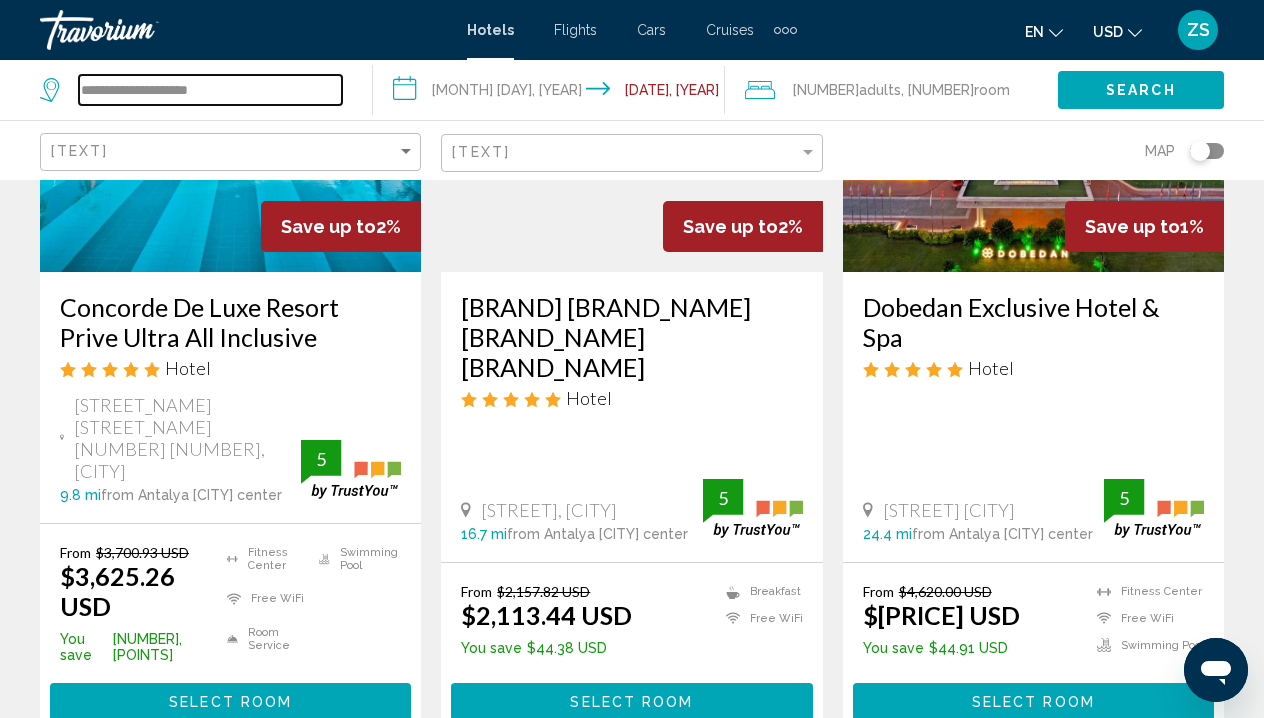 click on "**********" at bounding box center [210, 90] 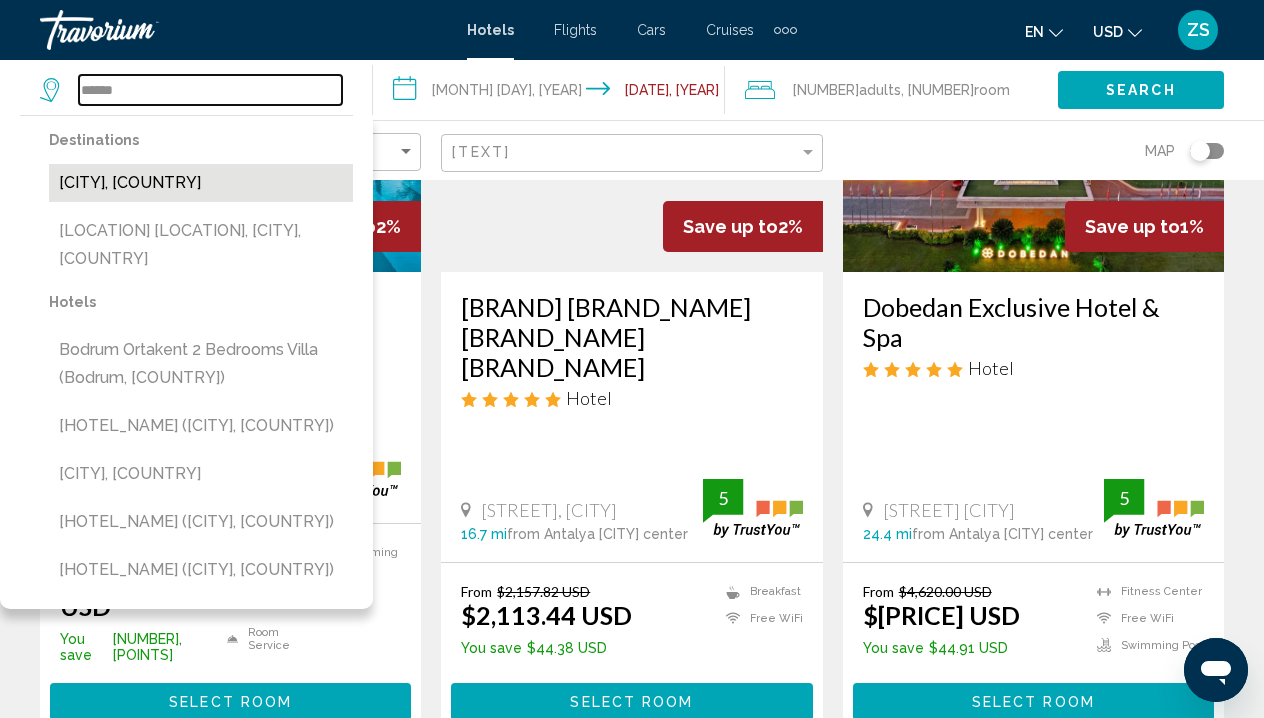 type on "******" 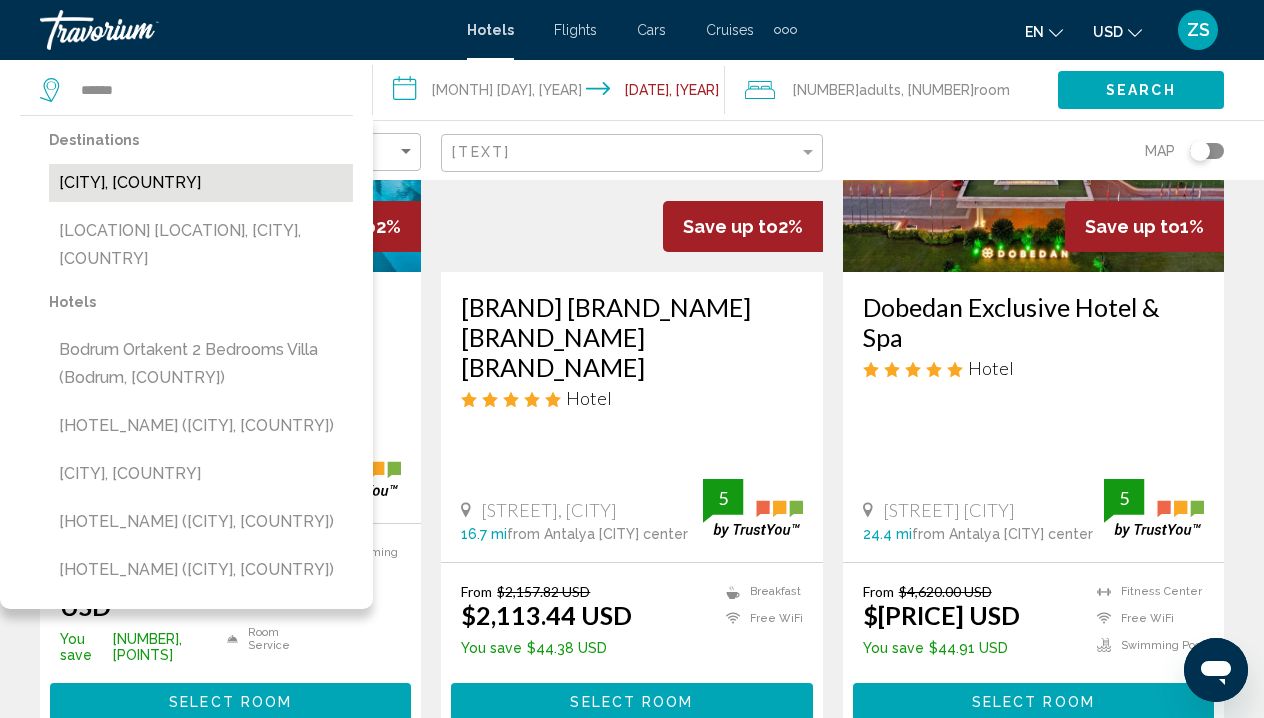 click on "[CITY], [COUNTRY]" at bounding box center [201, 183] 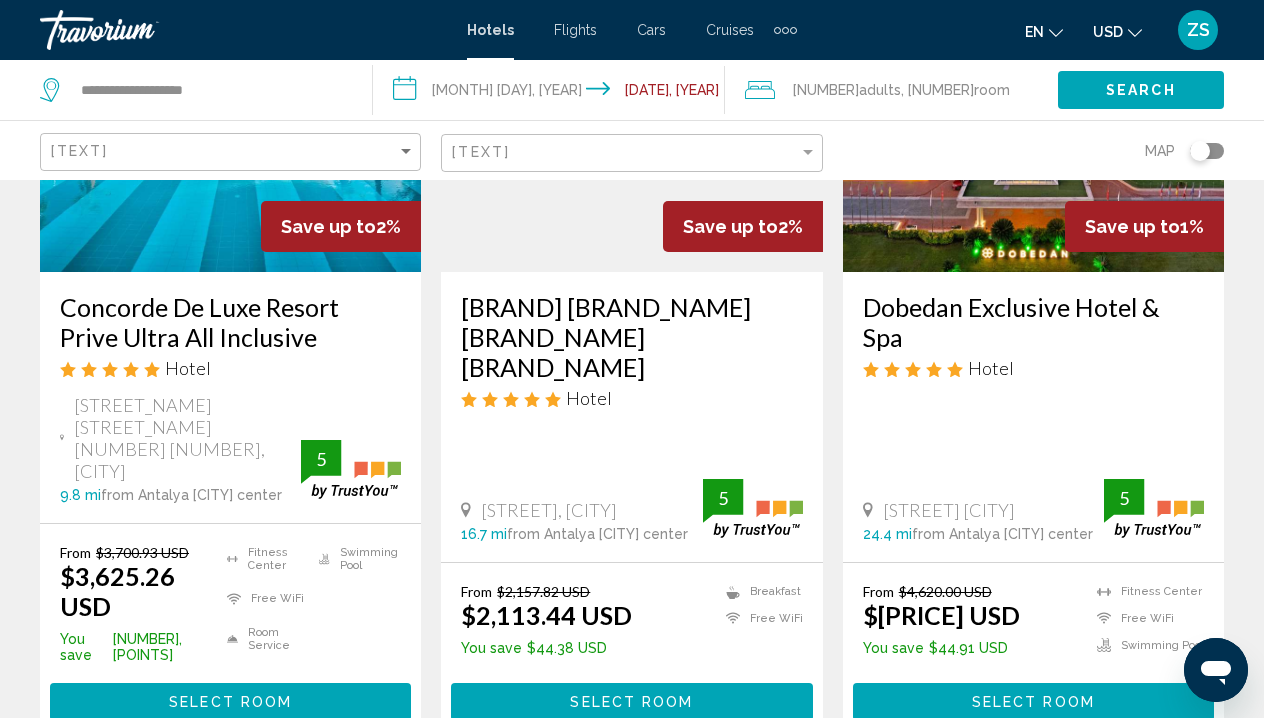 click on "Search" at bounding box center (1141, 91) 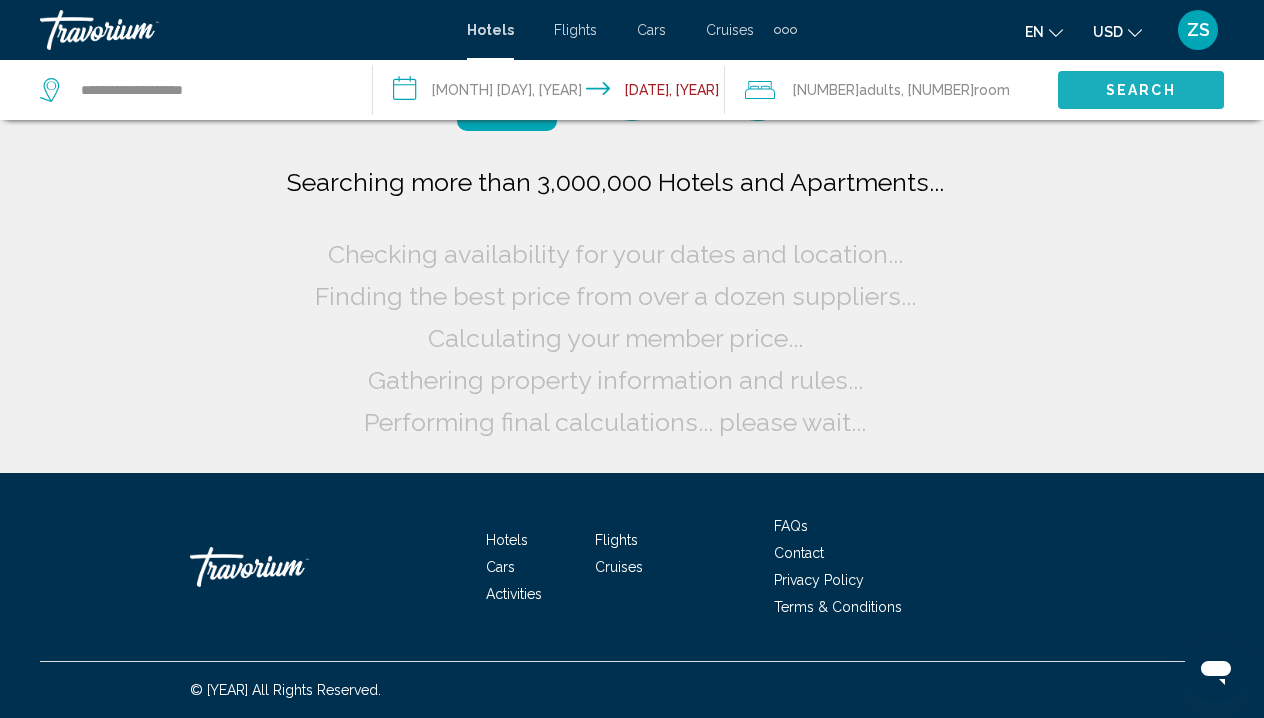 scroll, scrollTop: 0, scrollLeft: 0, axis: both 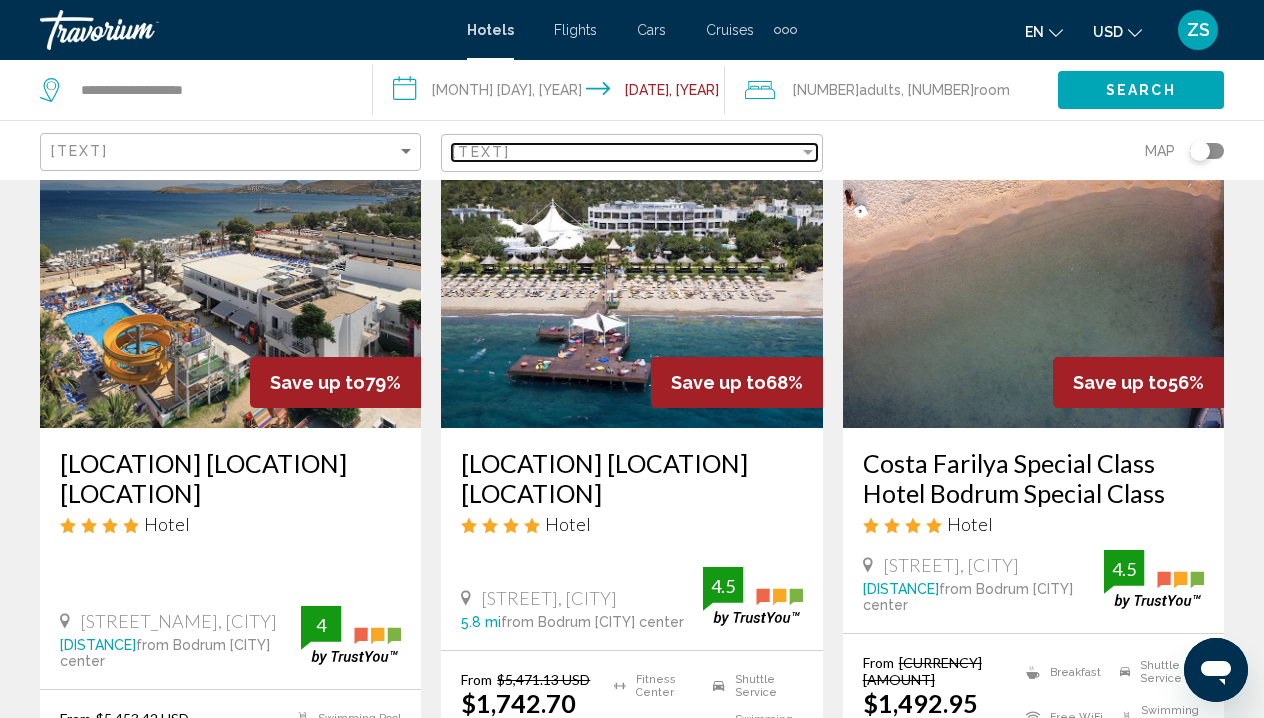 click on "[TEXT]" at bounding box center [625, 152] 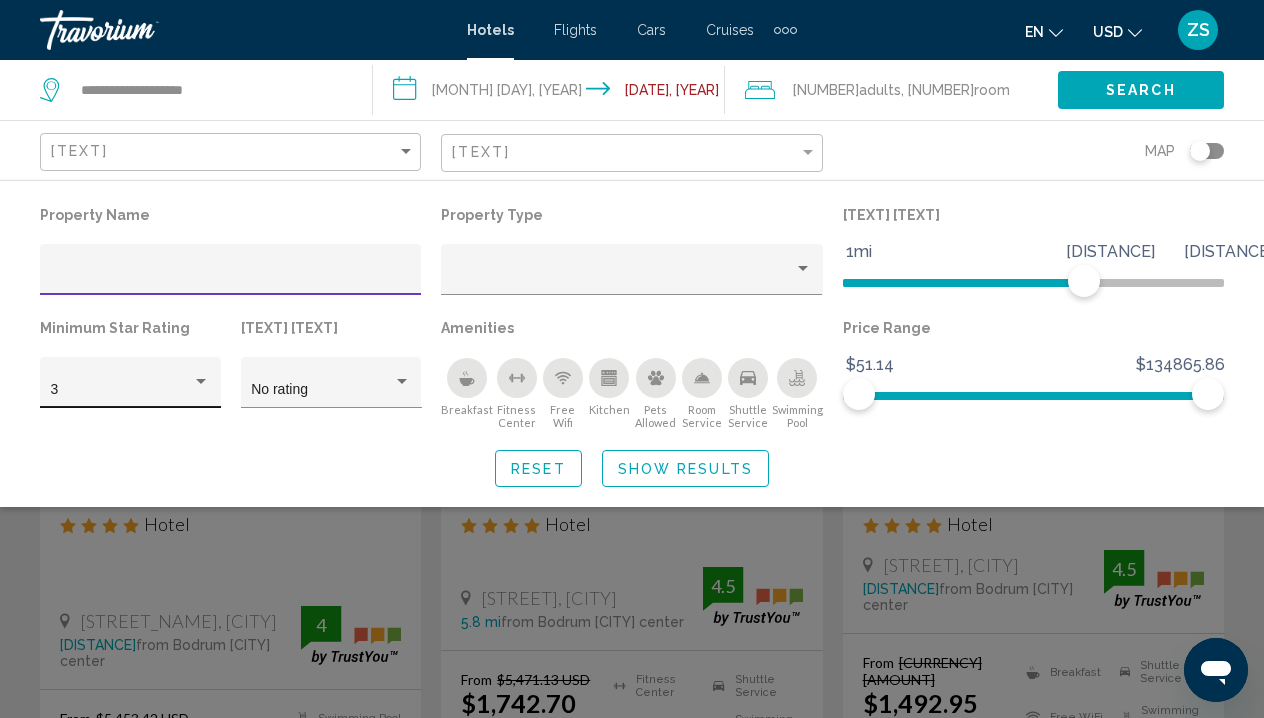 click at bounding box center [201, 382] 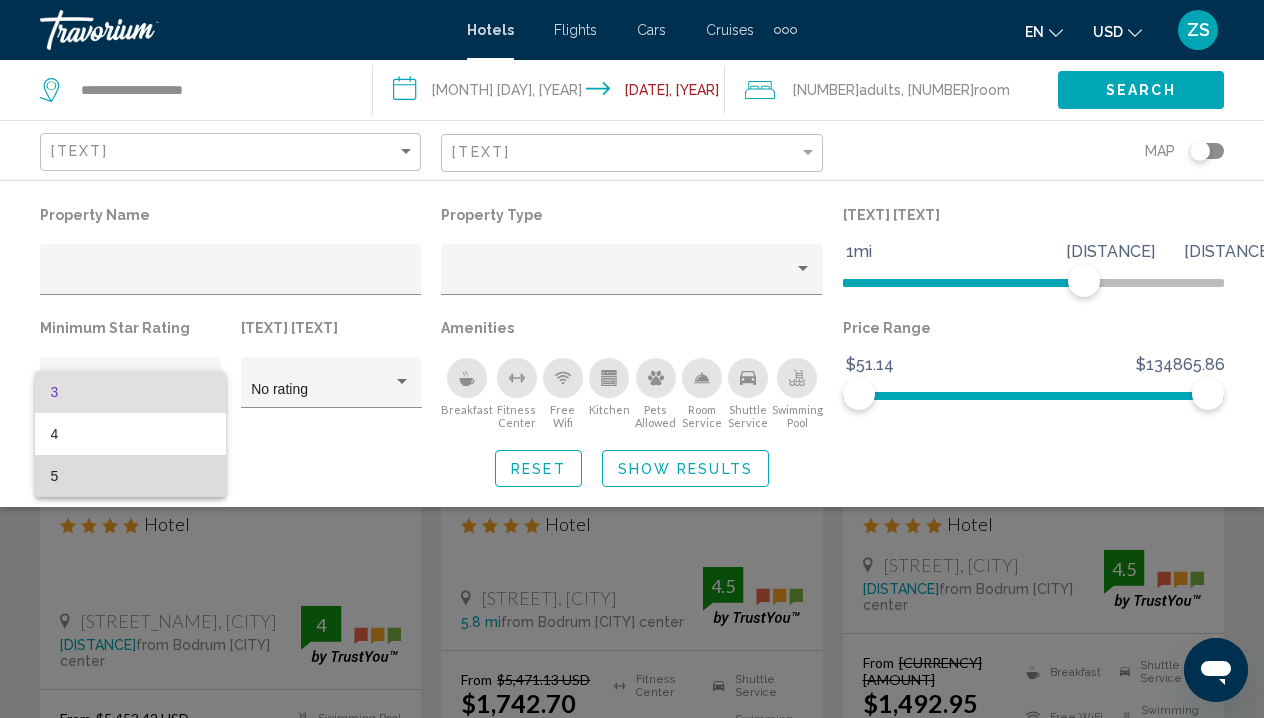click on "5" at bounding box center (131, 476) 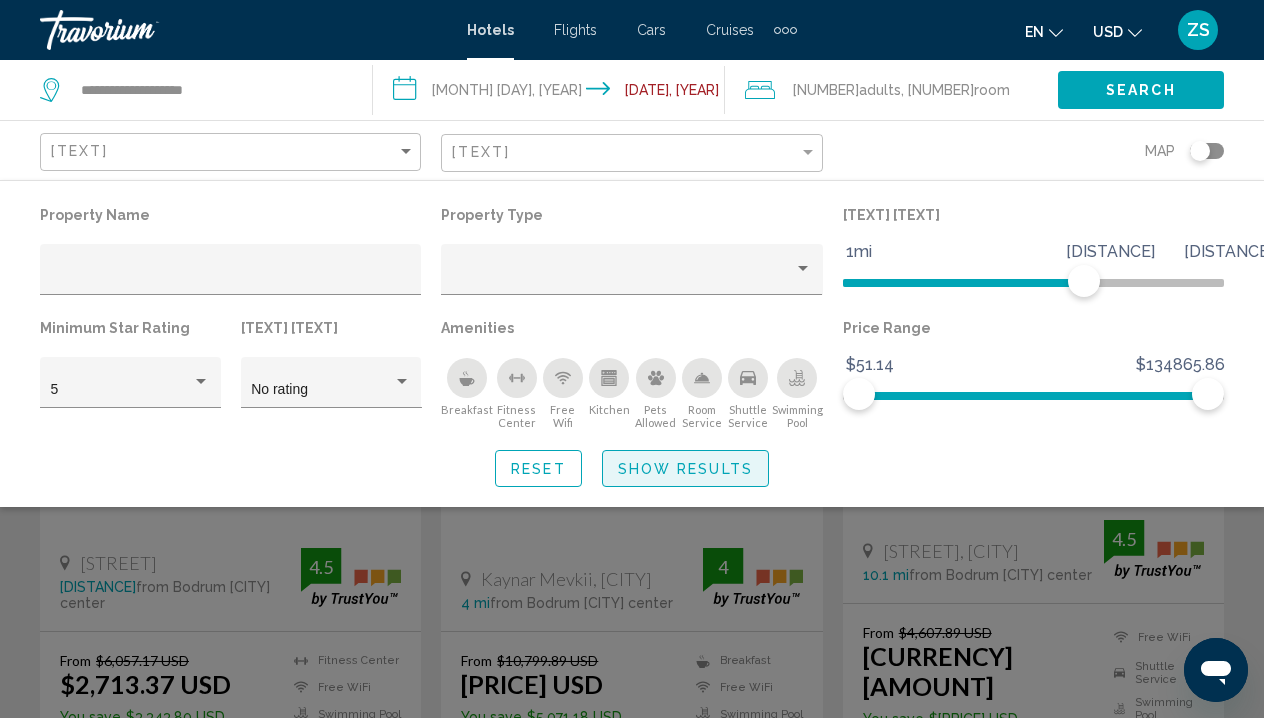 click on "Show Results" at bounding box center (685, 468) 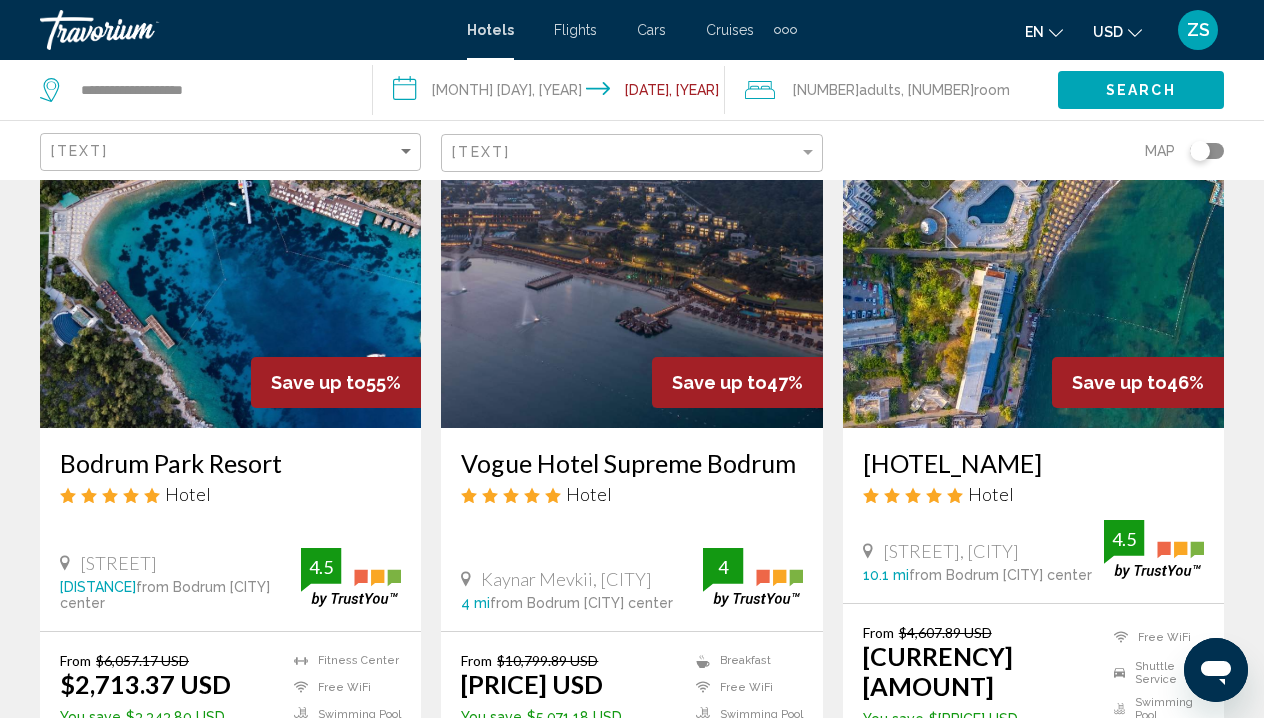 click at bounding box center [631, 268] 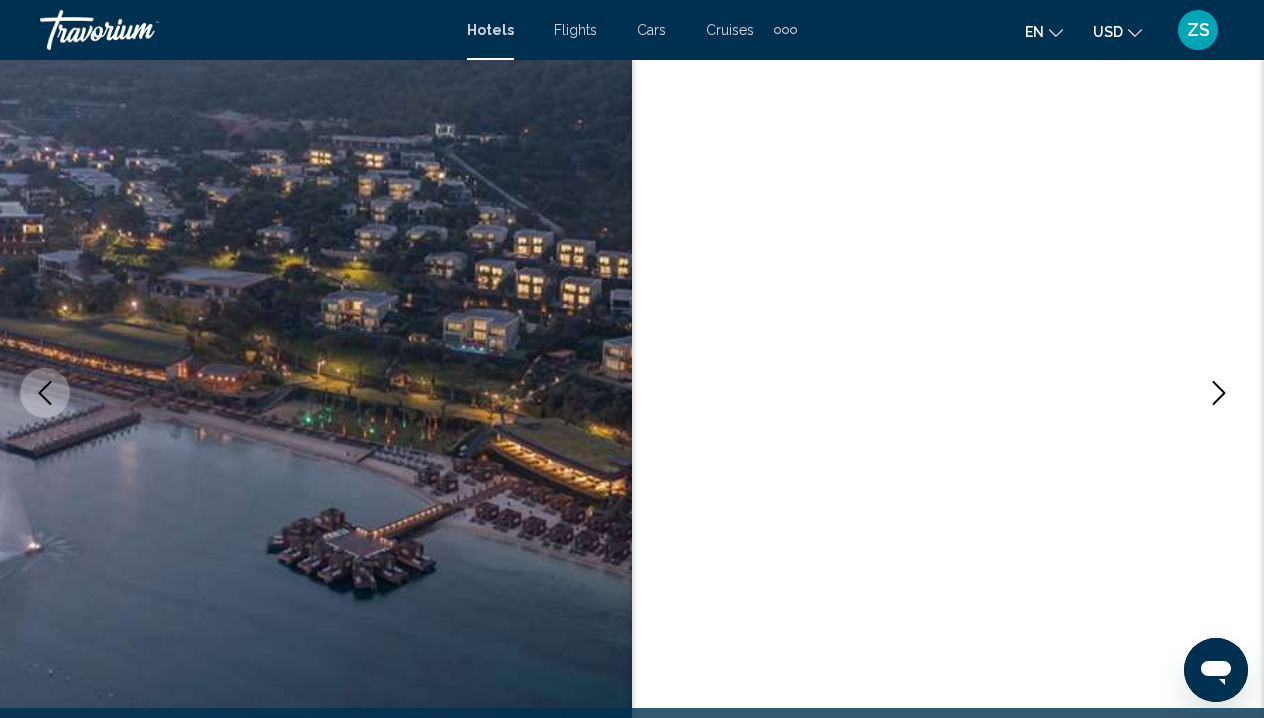 scroll, scrollTop: 0, scrollLeft: 0, axis: both 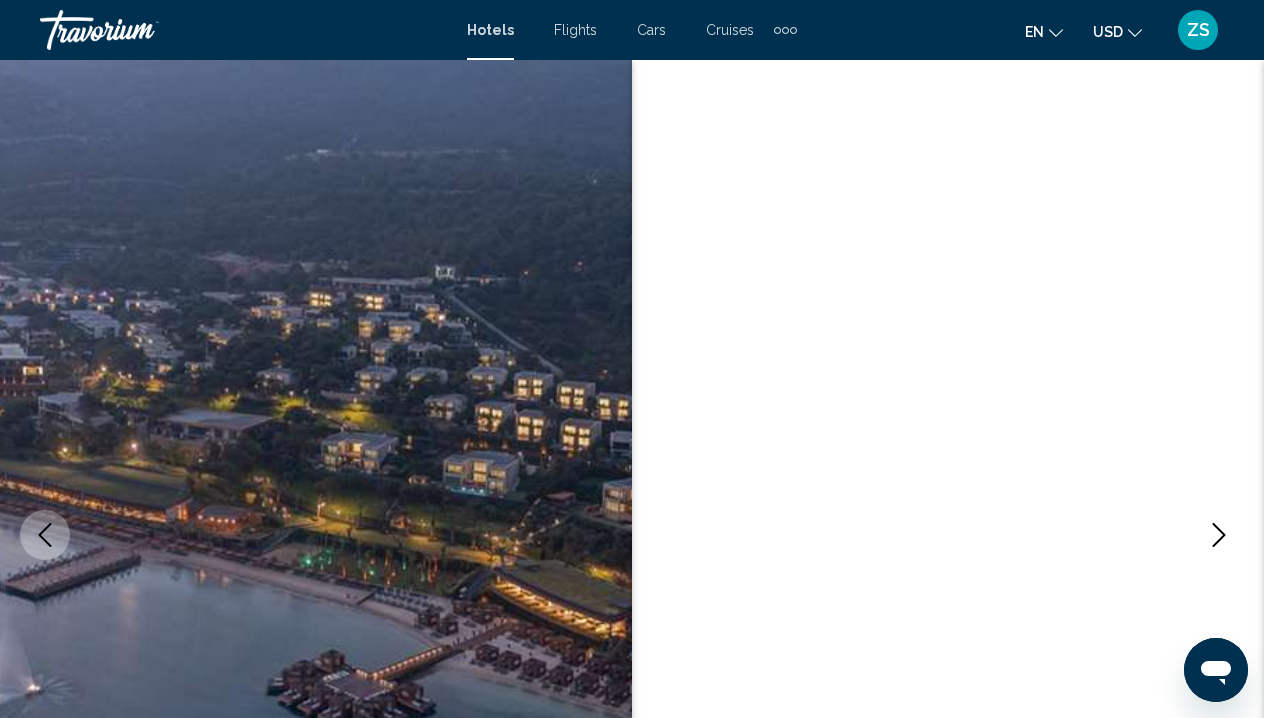 click at bounding box center [1219, 535] 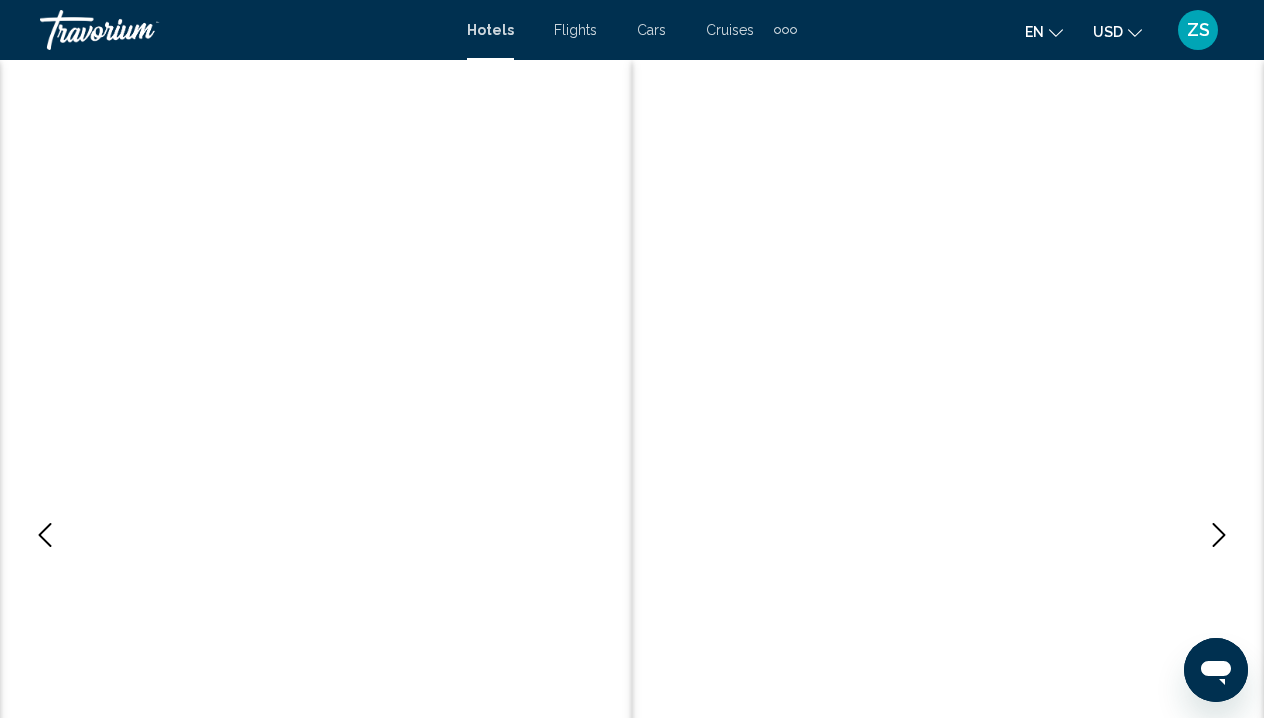 click at bounding box center [1219, 535] 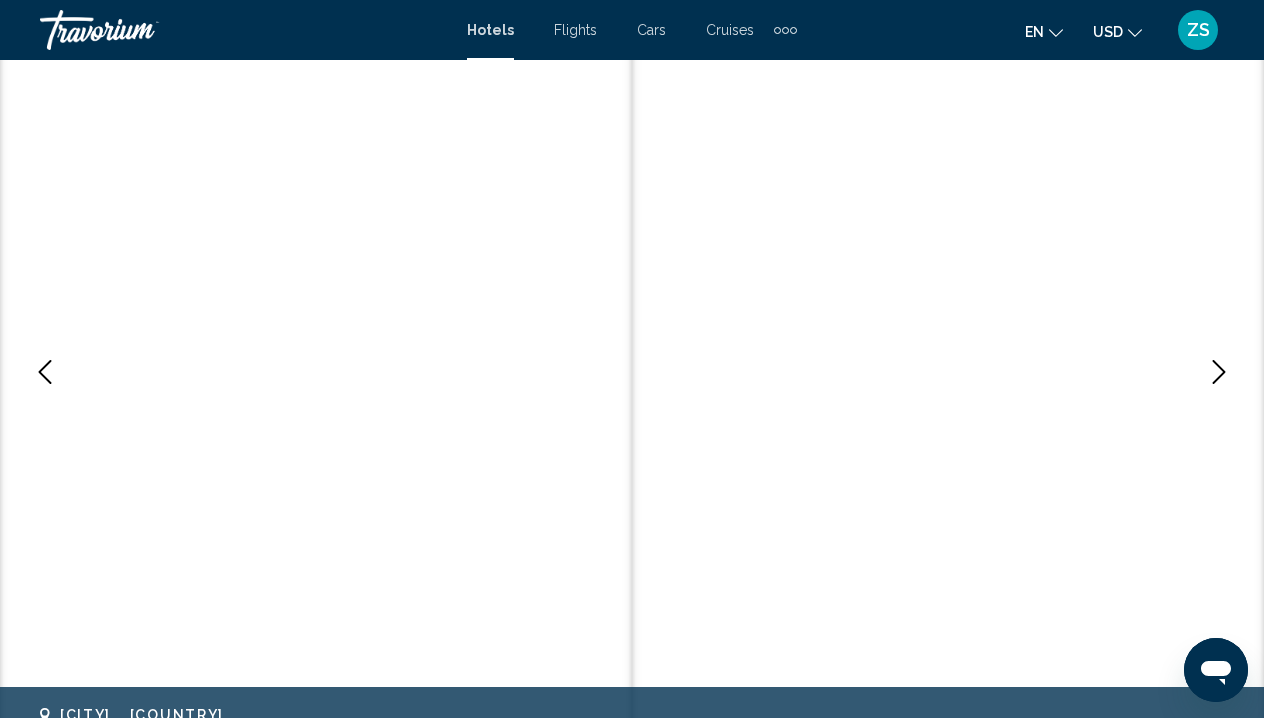 scroll, scrollTop: 167, scrollLeft: 0, axis: vertical 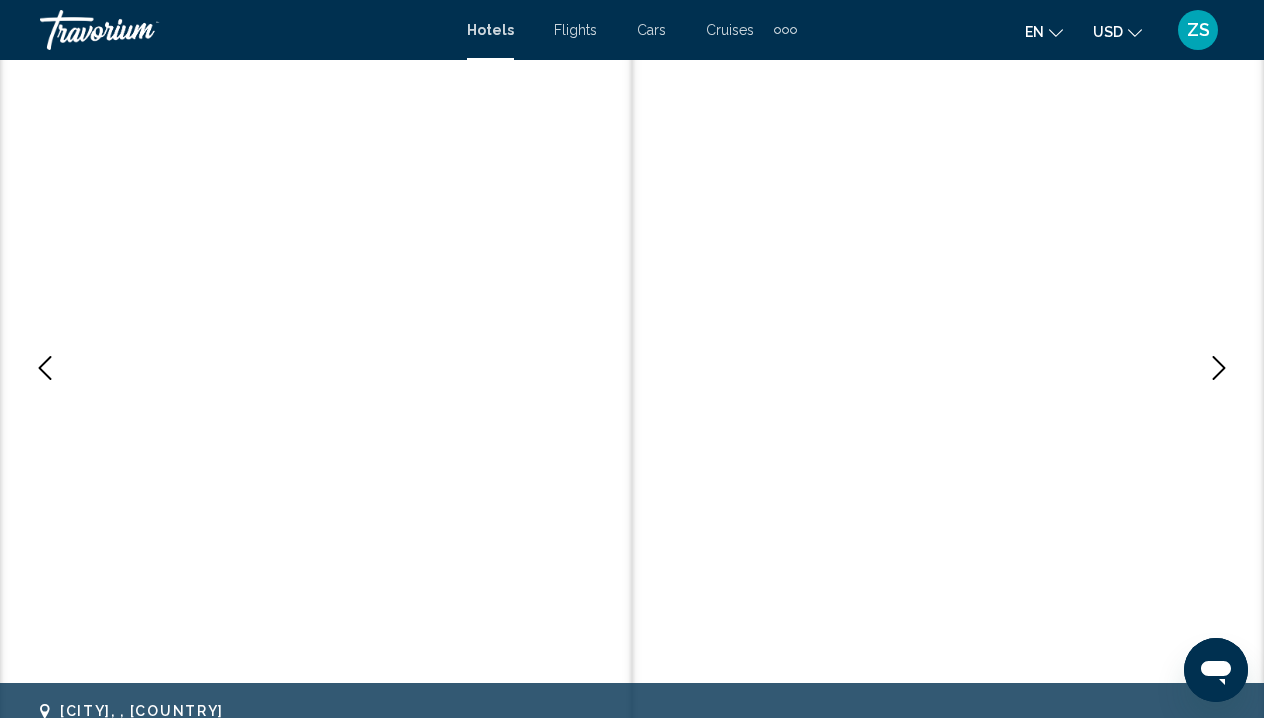 click at bounding box center (1219, 368) 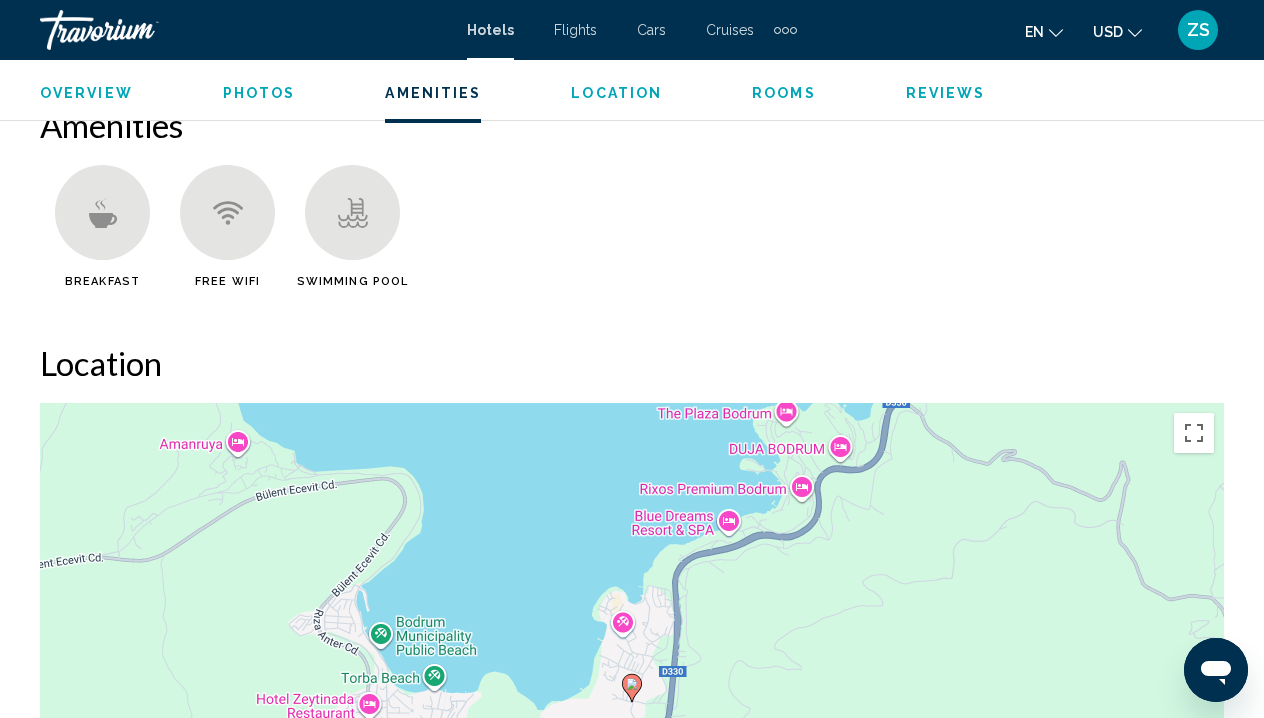 scroll, scrollTop: 1939, scrollLeft: 0, axis: vertical 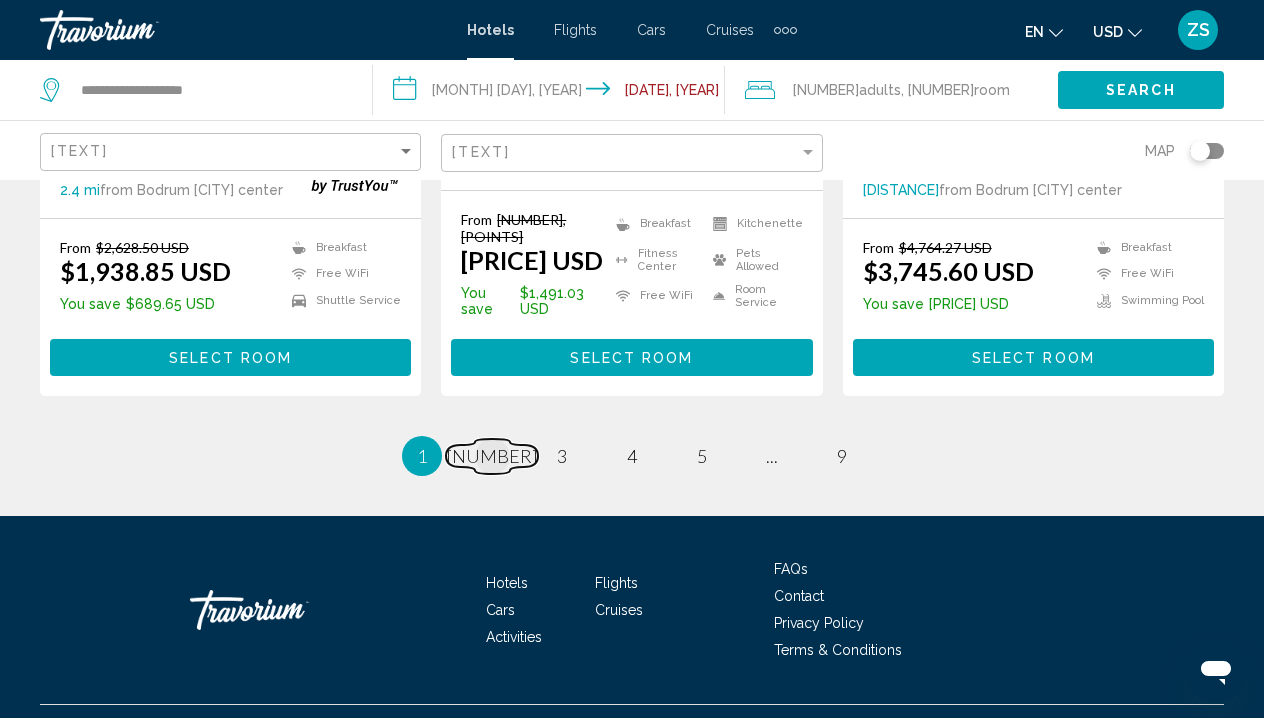 click on "[NUMBER]" at bounding box center [492, 456] 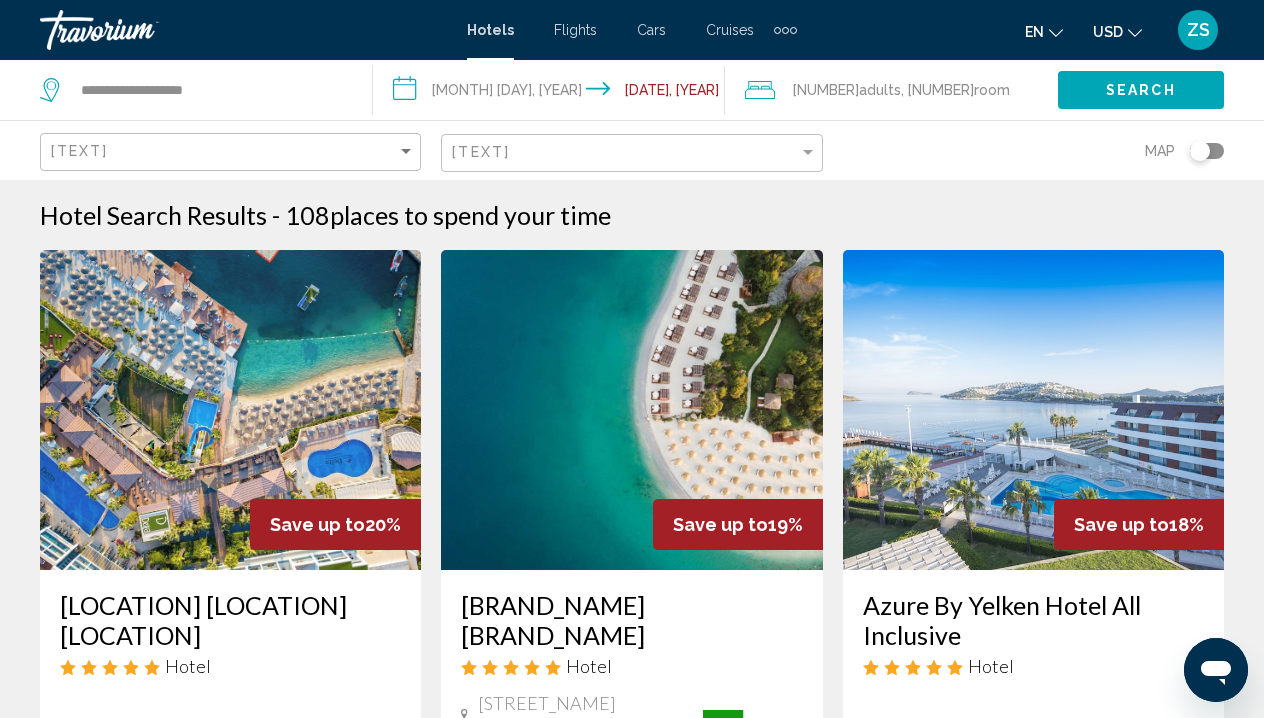 scroll, scrollTop: 0, scrollLeft: 0, axis: both 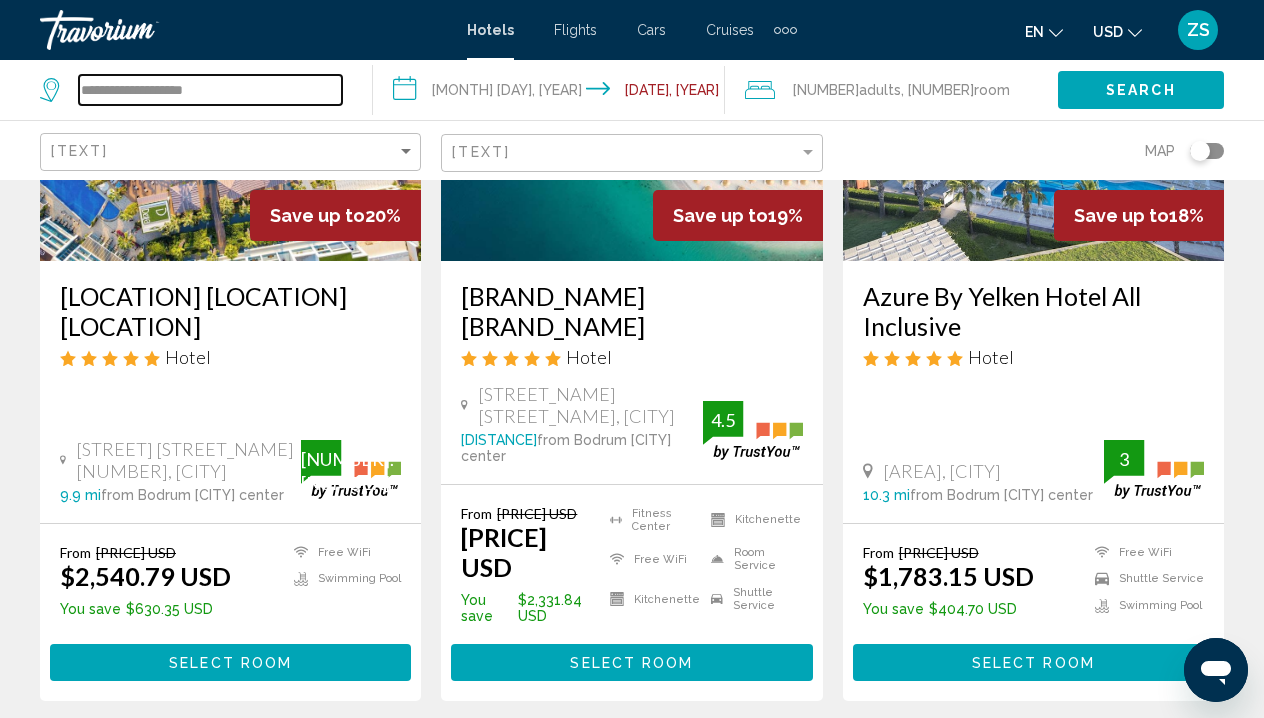 click on "**********" at bounding box center [210, 90] 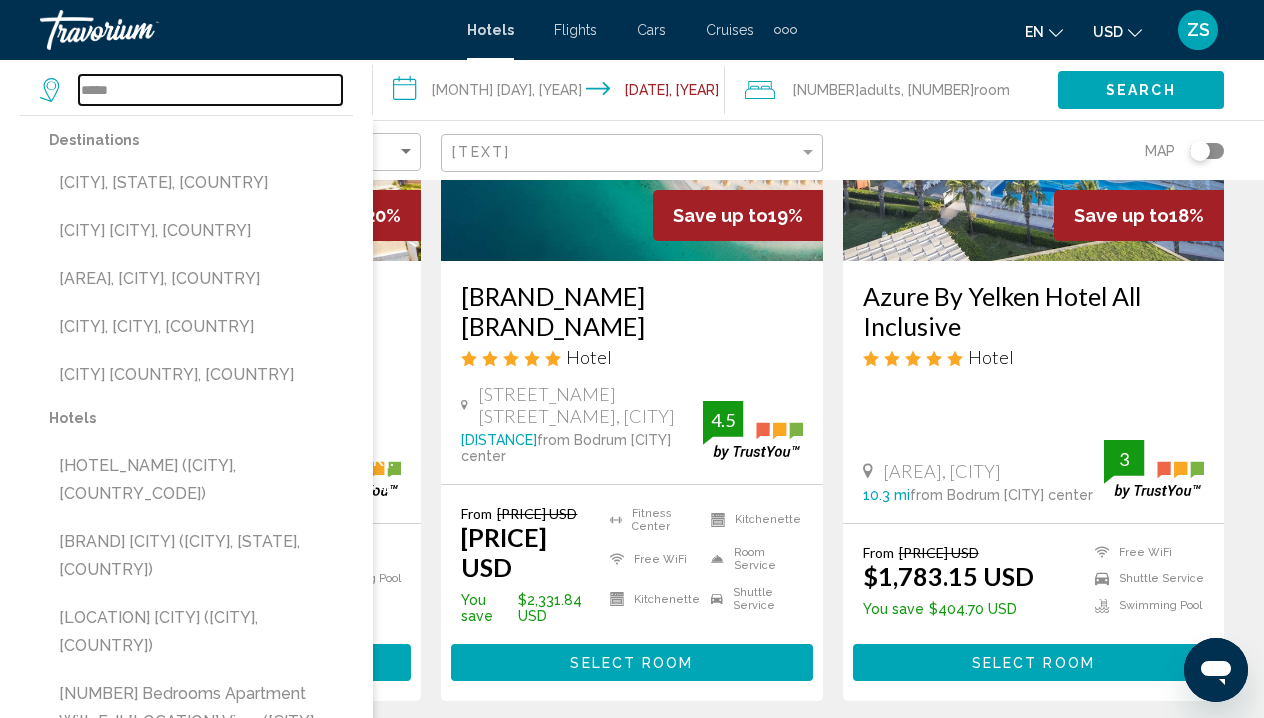 type on "*****" 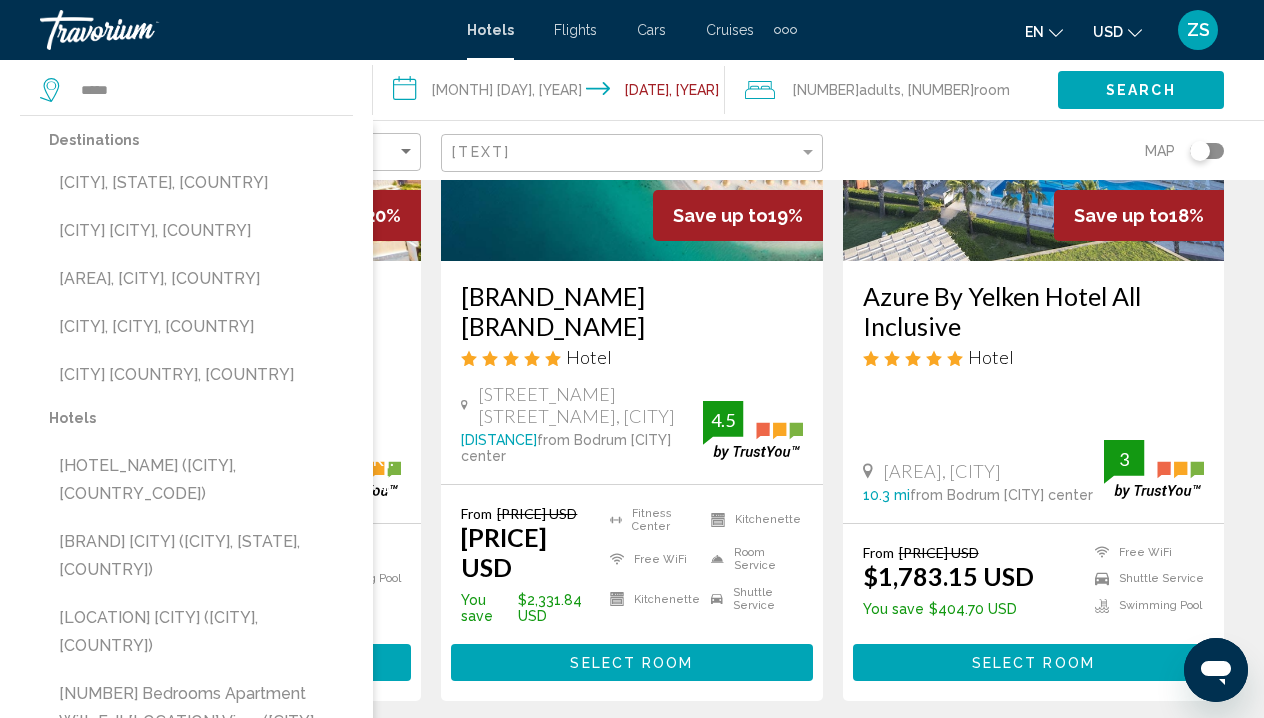 click on "**********" at bounding box center [553, 93] 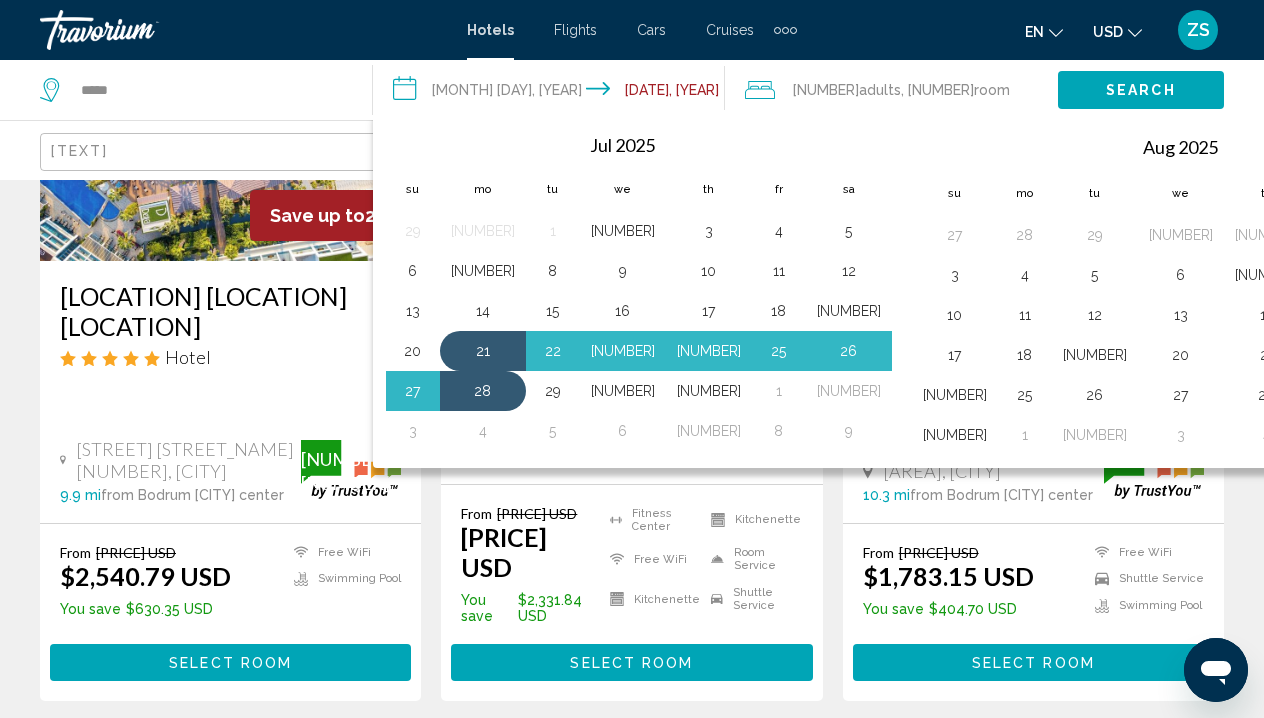 click at bounding box center [1391, 146] 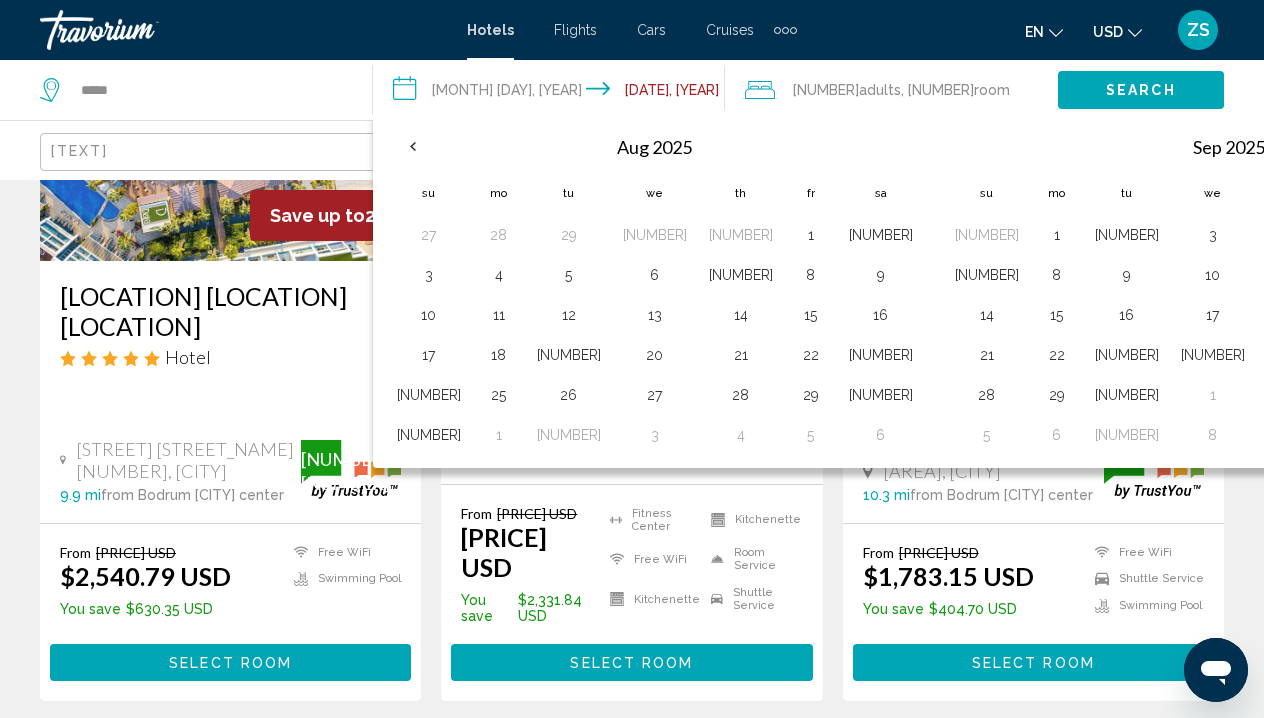 click at bounding box center [1455, 146] 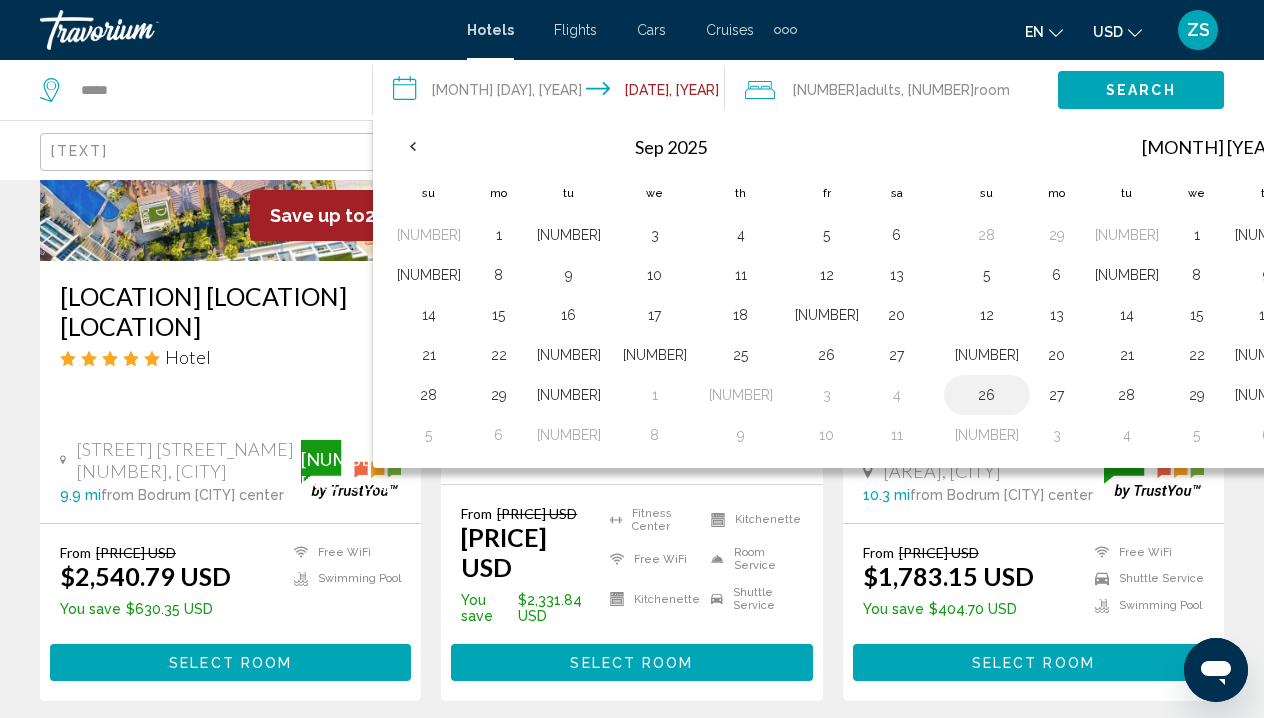 click on "26" at bounding box center [987, 395] 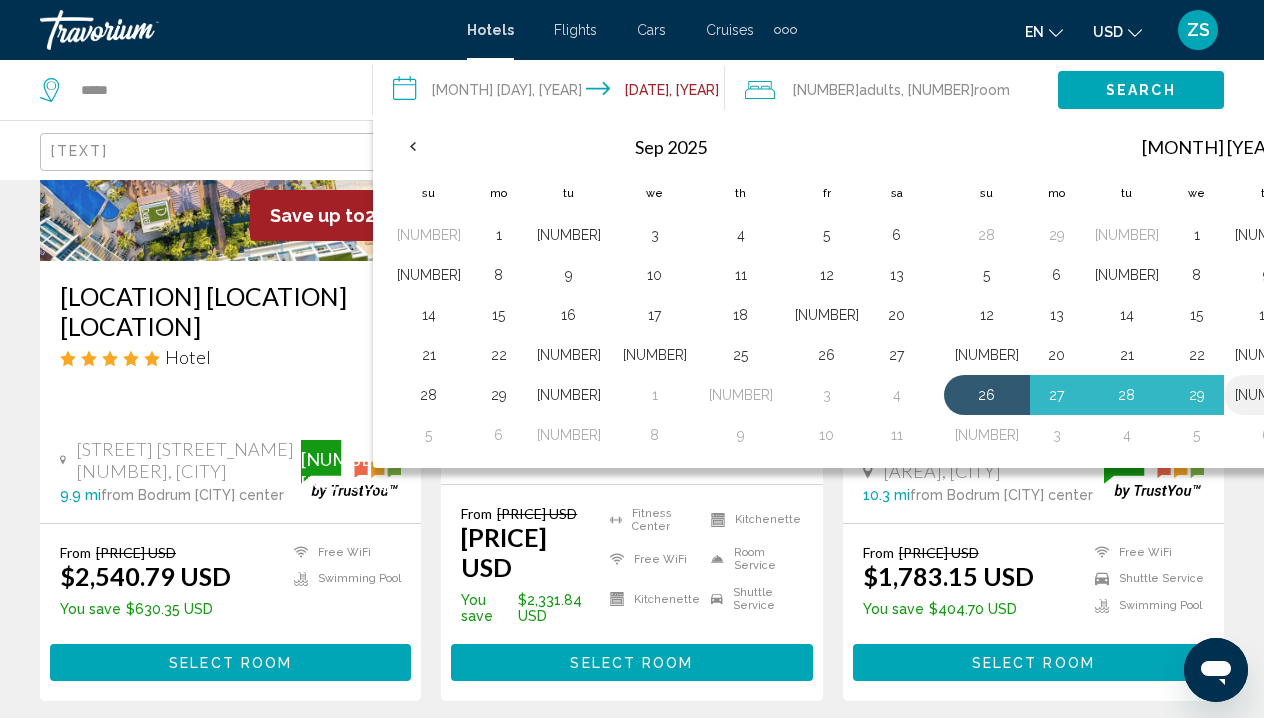 click on "[NUMBER]" at bounding box center (1127, 235) 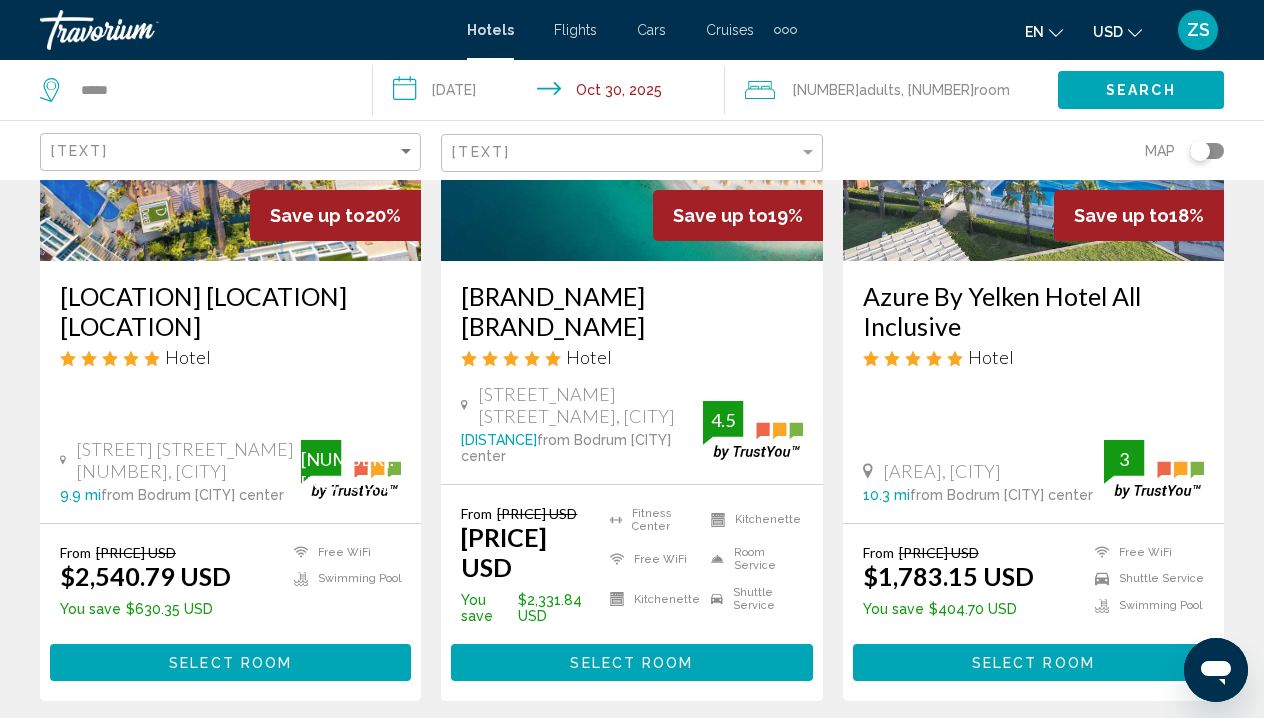 click on "Search" at bounding box center (1141, 91) 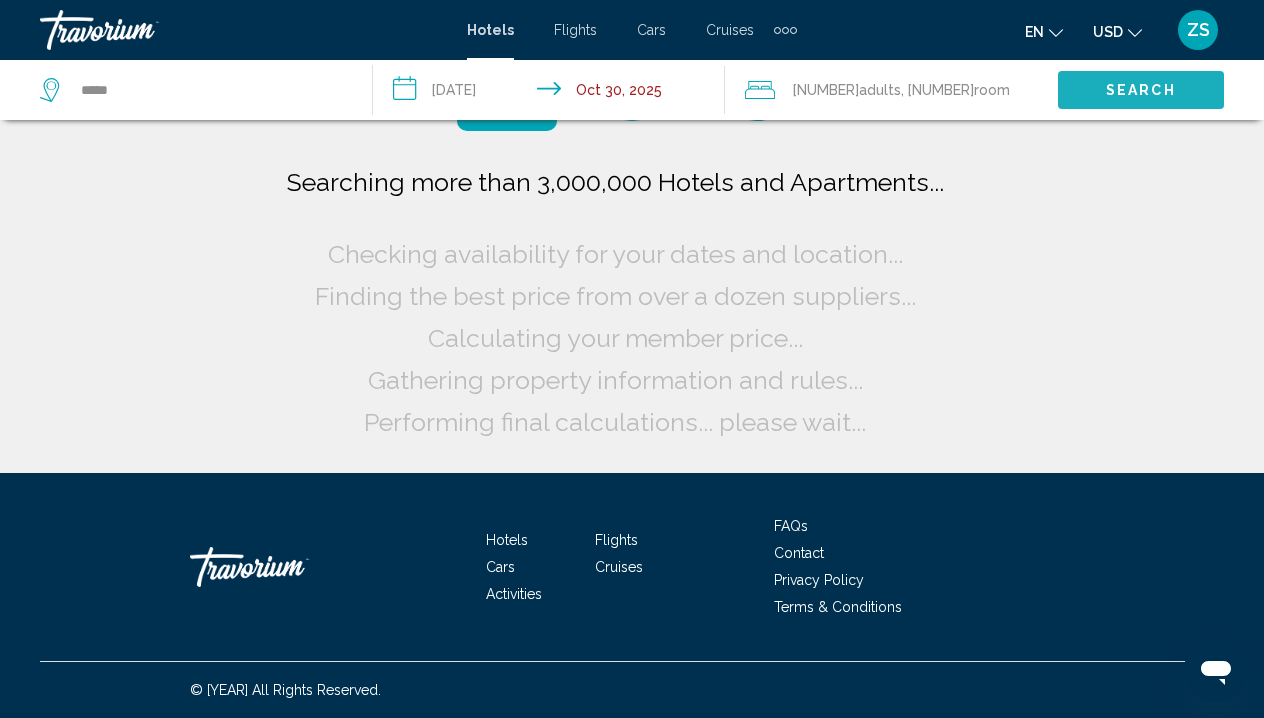 scroll, scrollTop: 0, scrollLeft: 0, axis: both 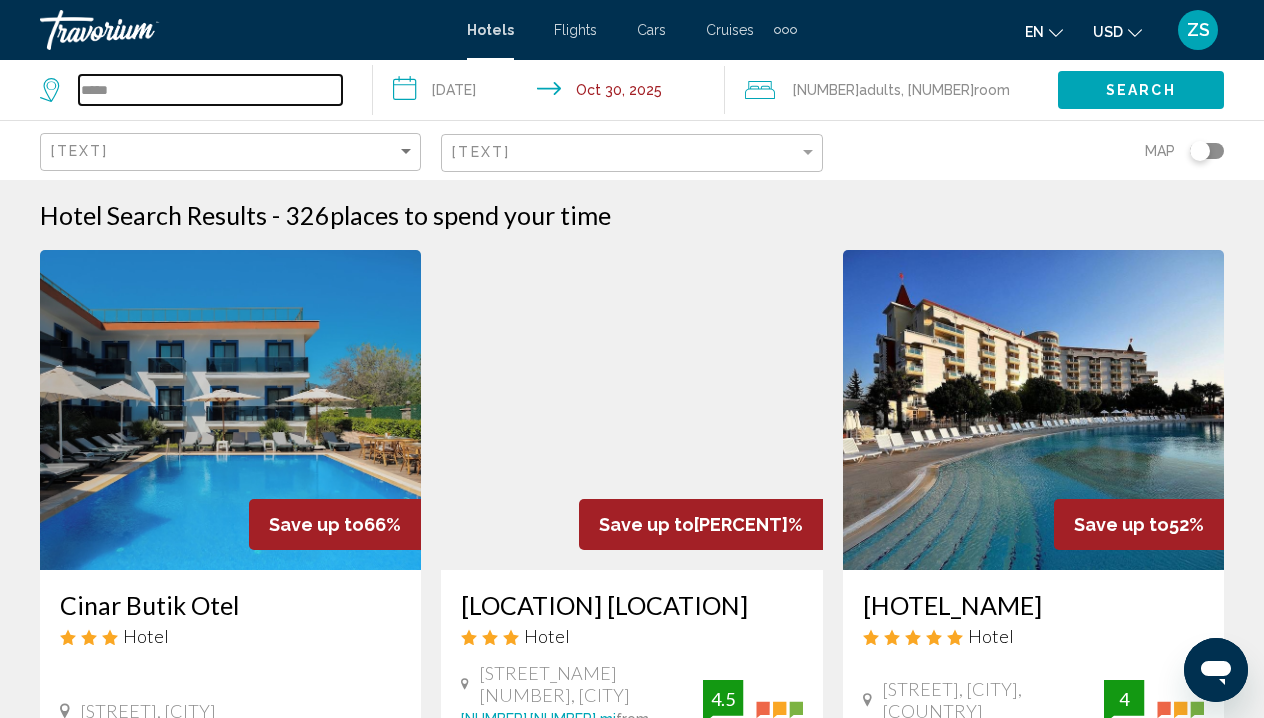 click on "*****" at bounding box center (210, 90) 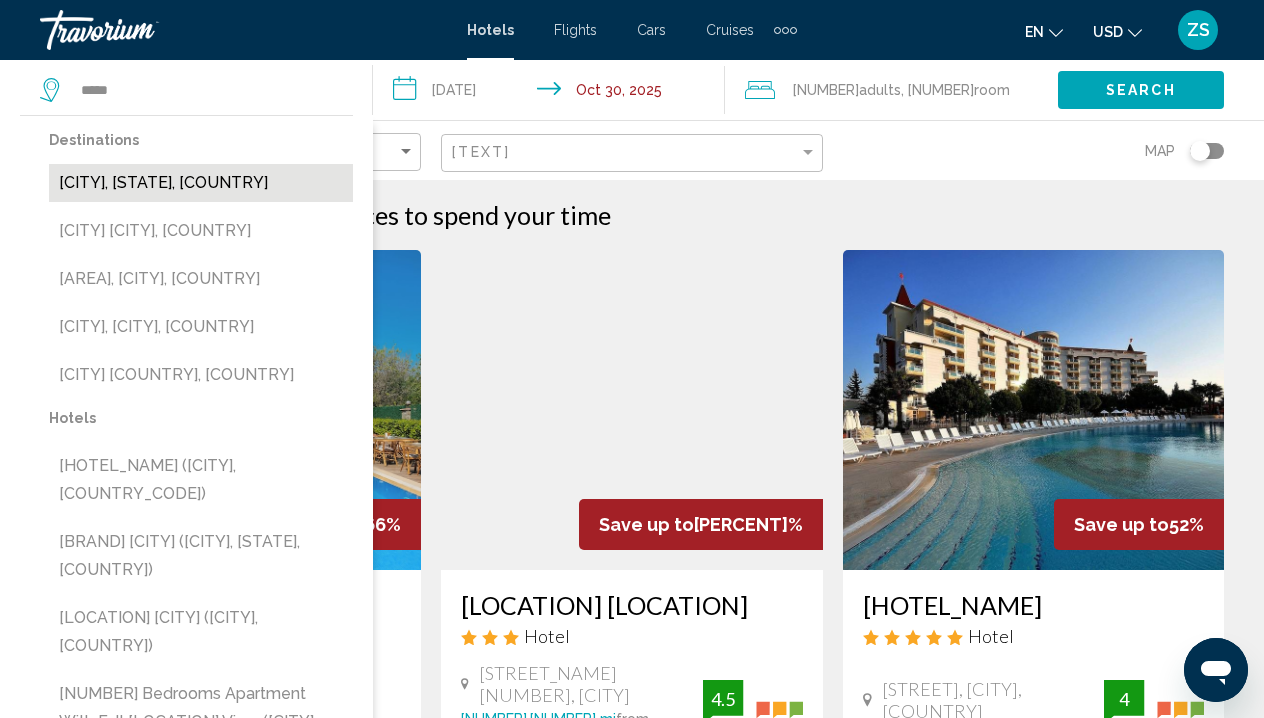 drag, startPoint x: 269, startPoint y: 82, endPoint x: 212, endPoint y: 186, distance: 118.595955 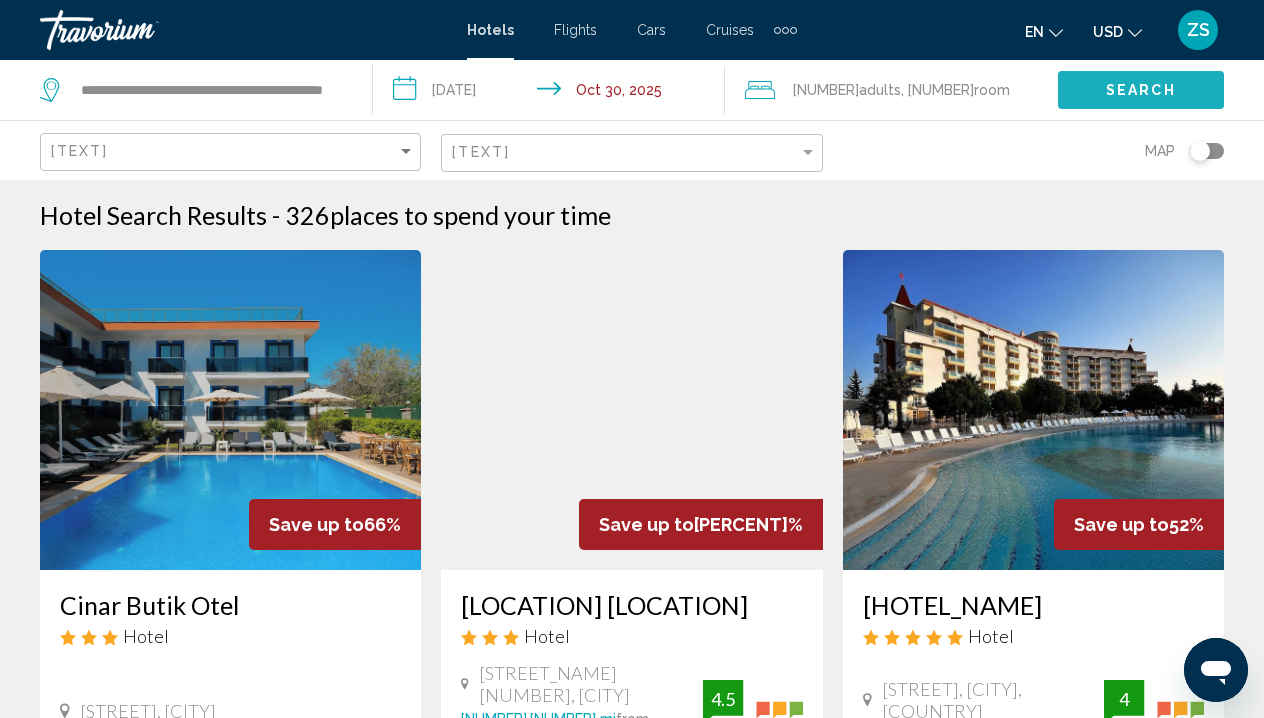 click on "Search" at bounding box center (1141, 89) 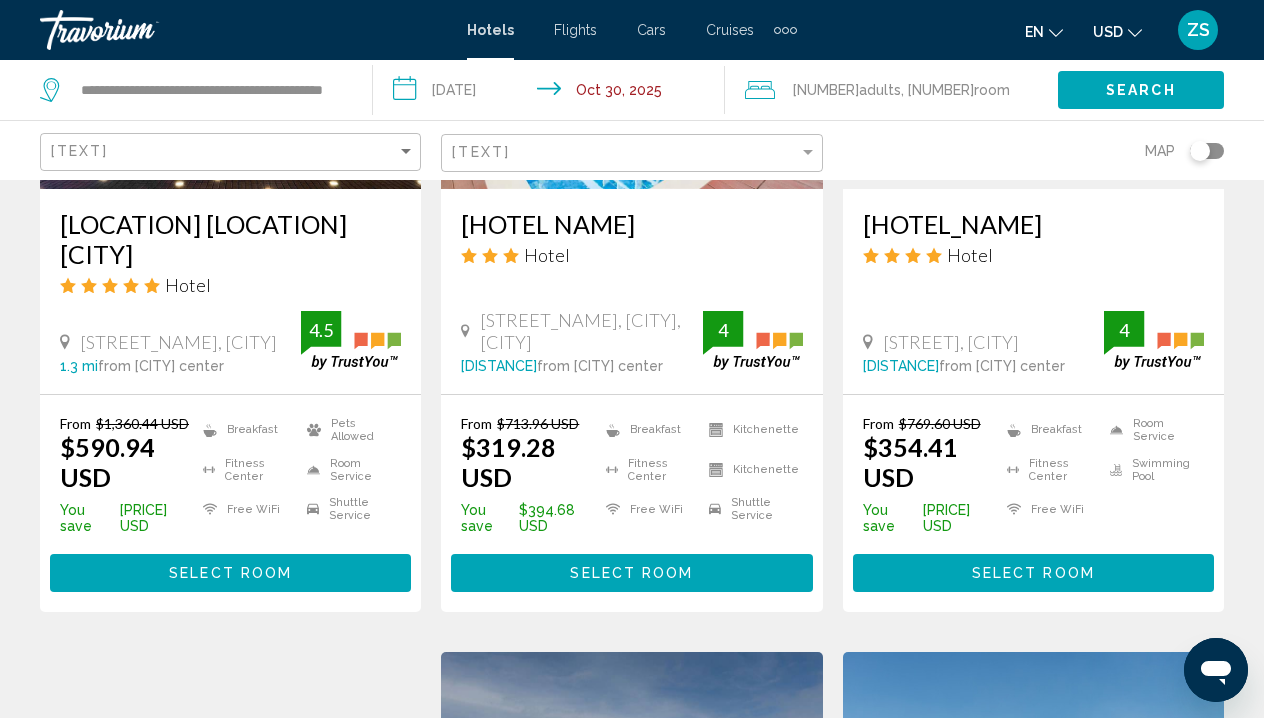 scroll, scrollTop: 2574, scrollLeft: 0, axis: vertical 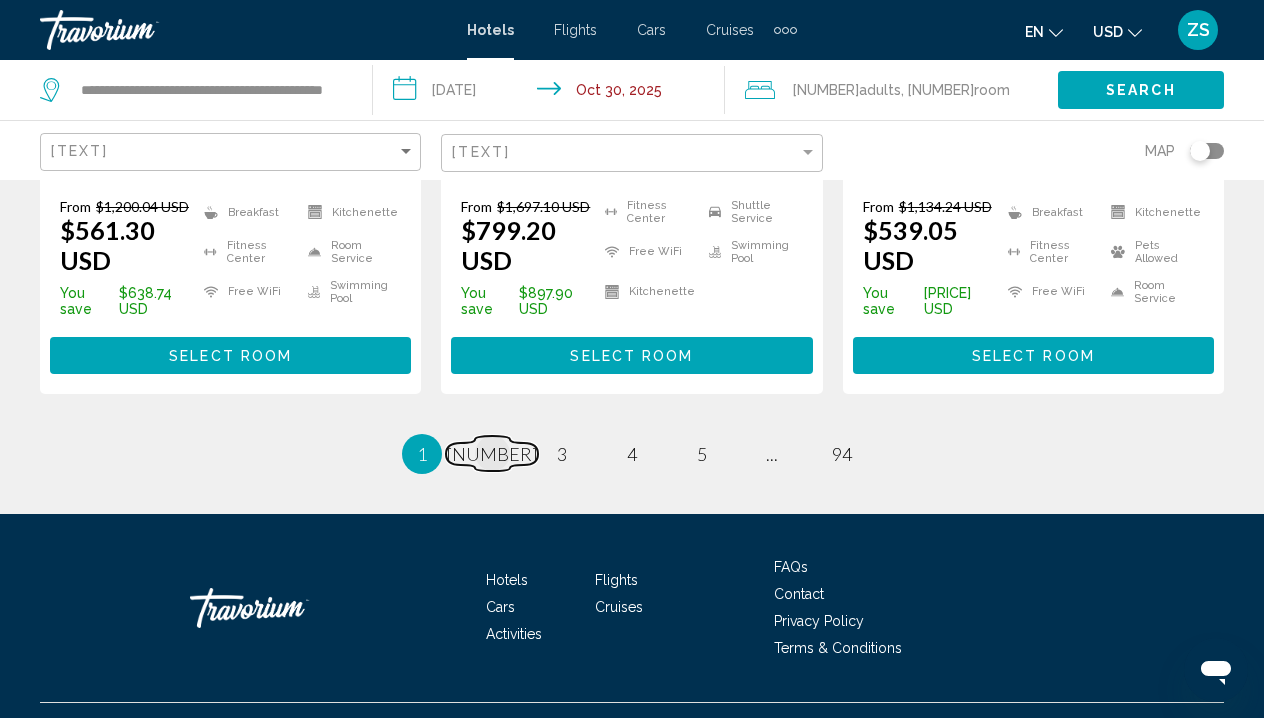 click on "page [NUMBER]" at bounding box center [492, 453] 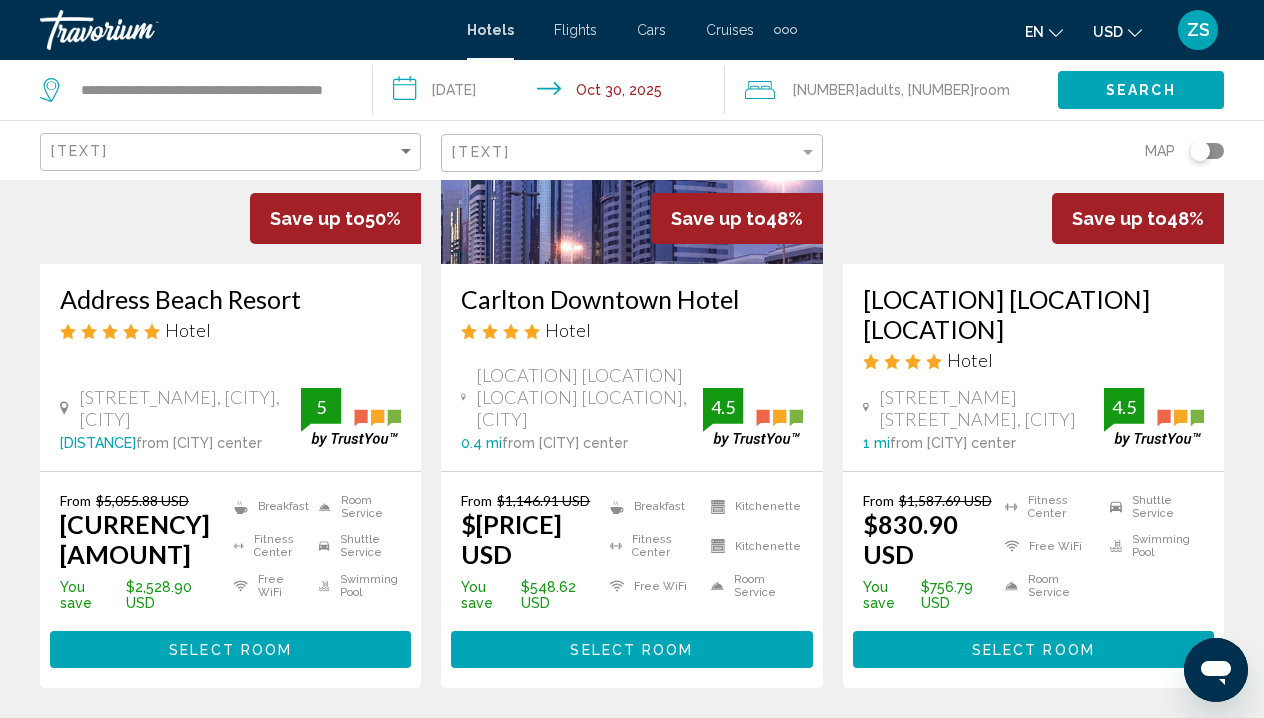 scroll, scrollTop: 349, scrollLeft: 0, axis: vertical 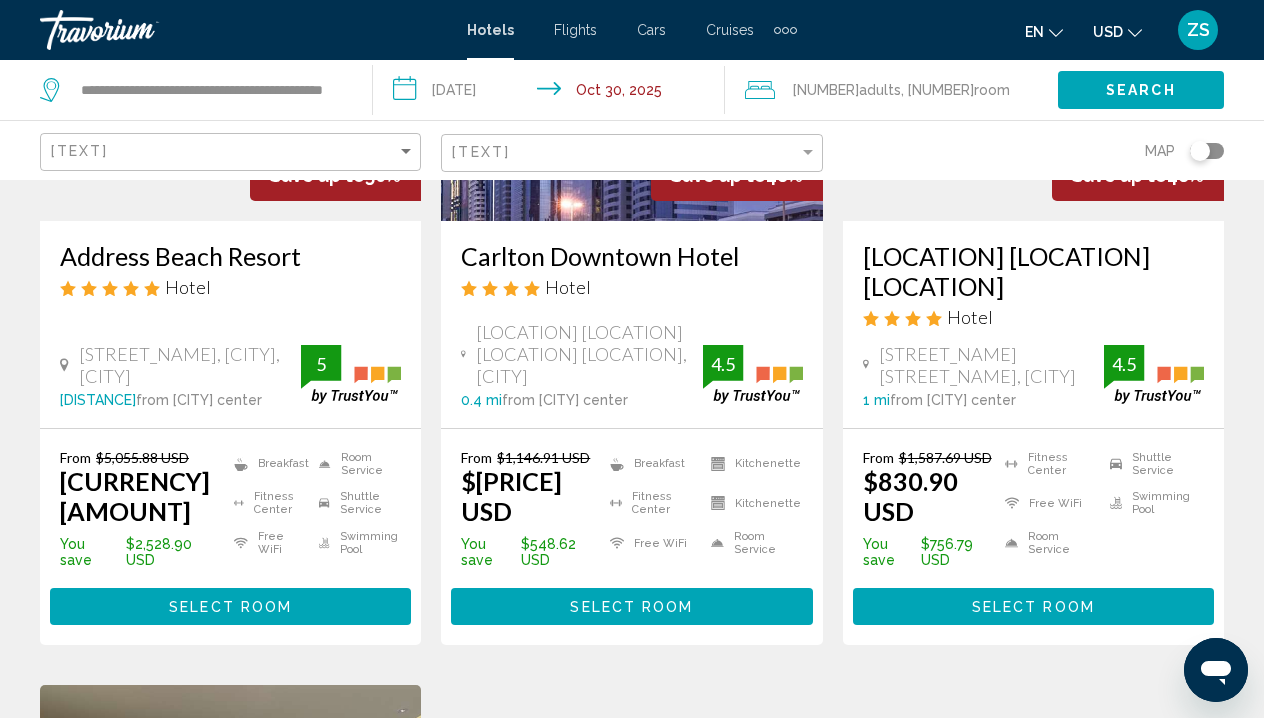 click on "Select Room" at bounding box center (230, 607) 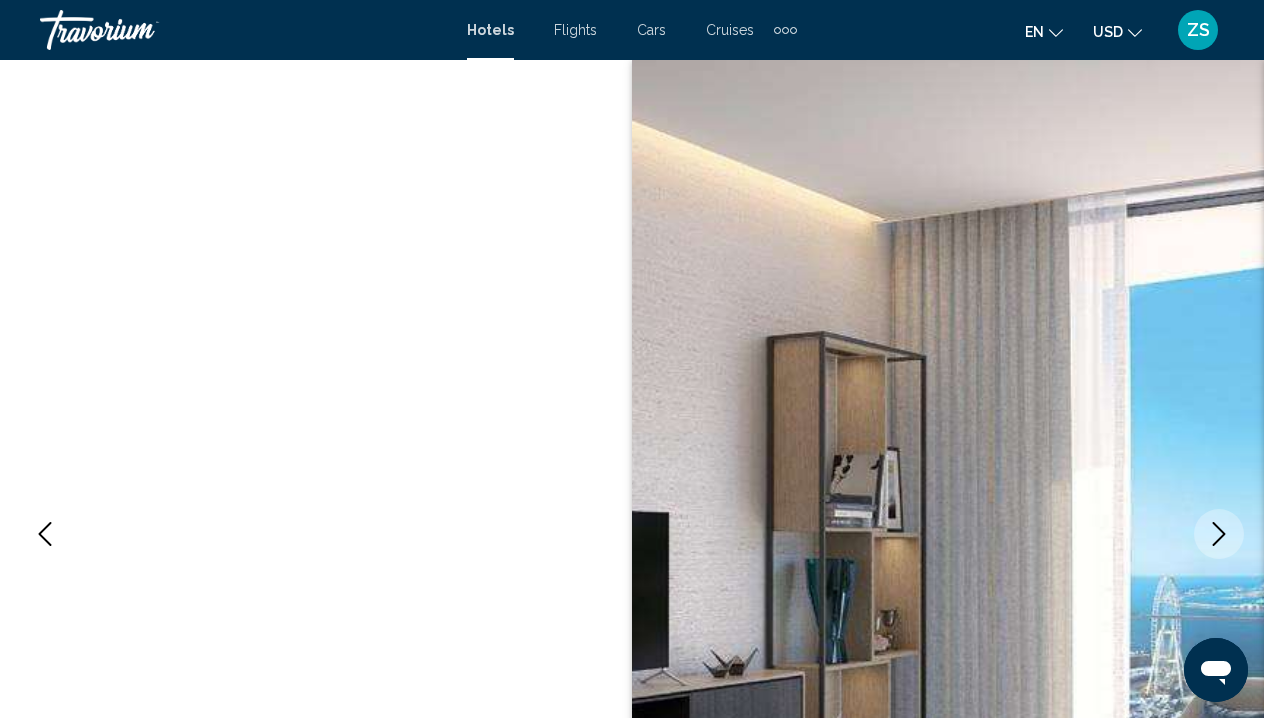 scroll, scrollTop: 3, scrollLeft: 0, axis: vertical 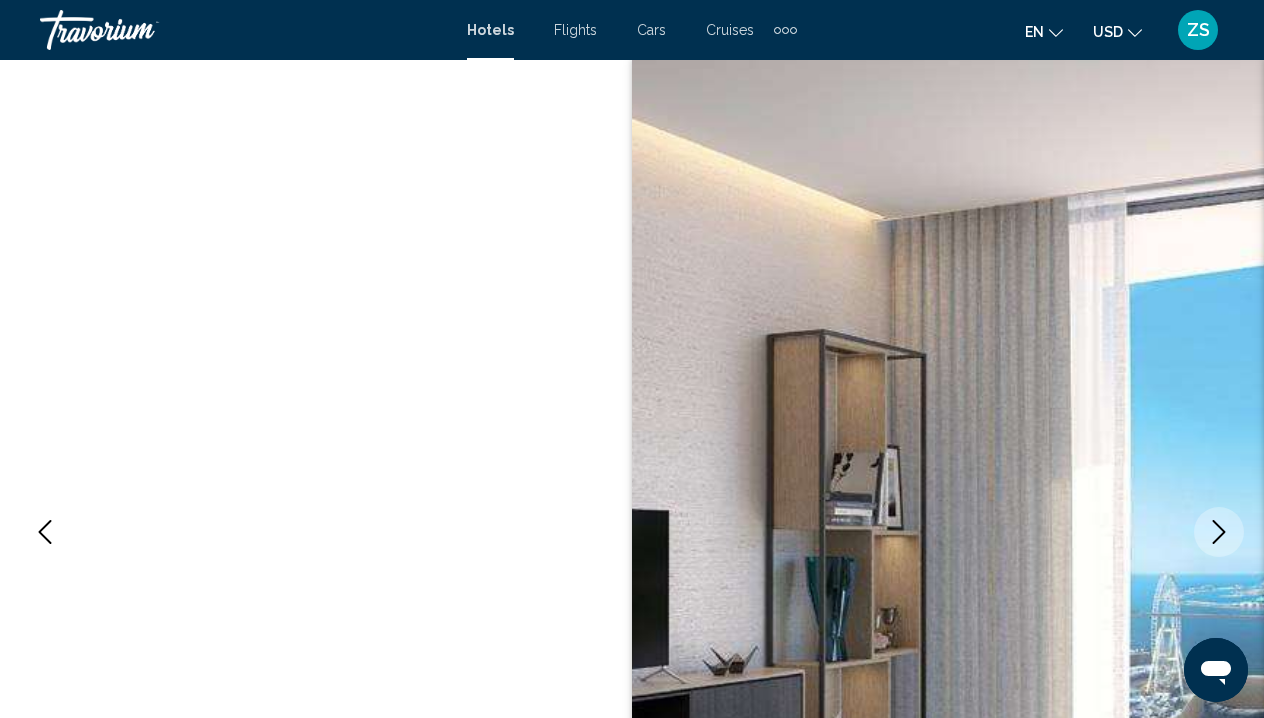 click at bounding box center (1219, 532) 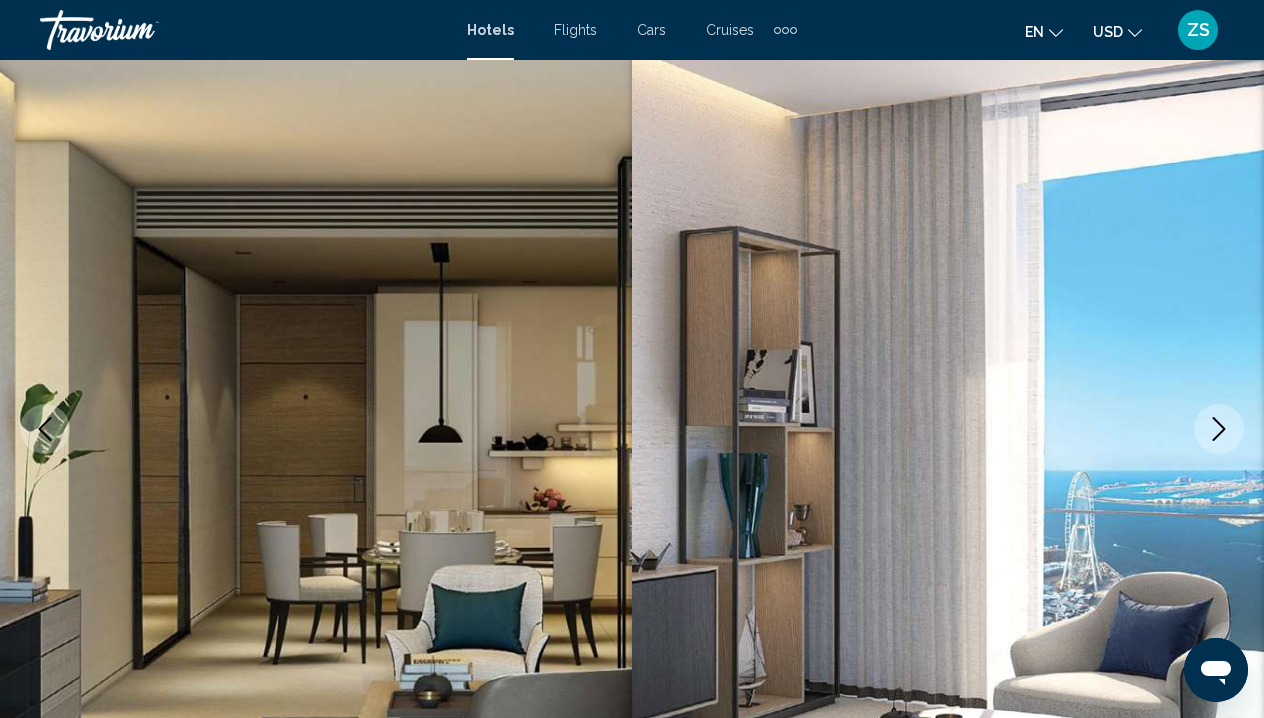 scroll, scrollTop: 113, scrollLeft: 0, axis: vertical 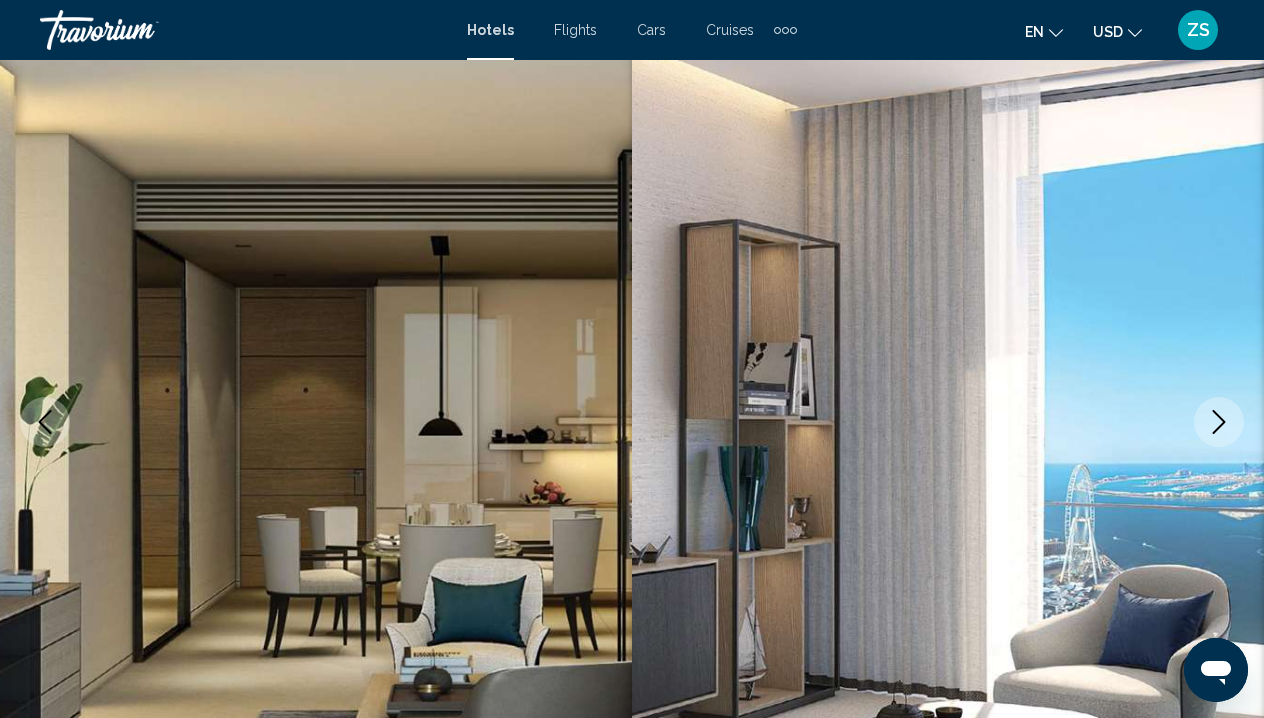 click at bounding box center (1219, 422) 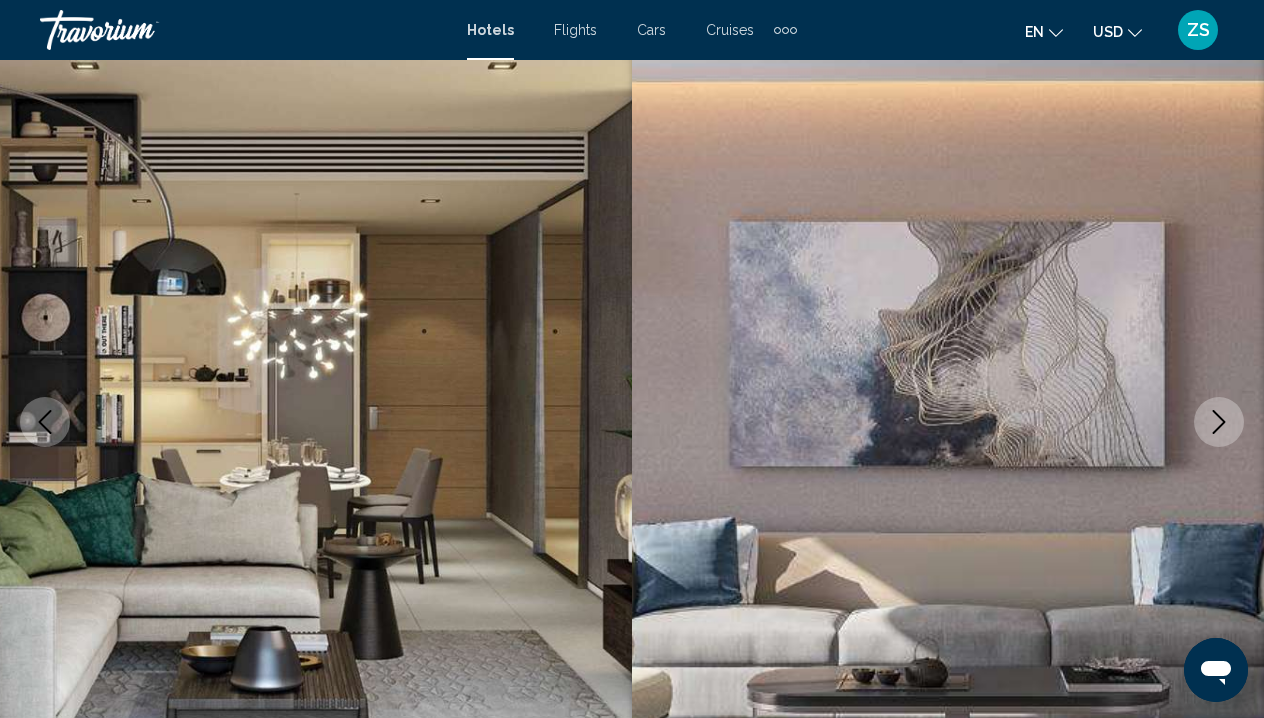 click at bounding box center [1219, 422] 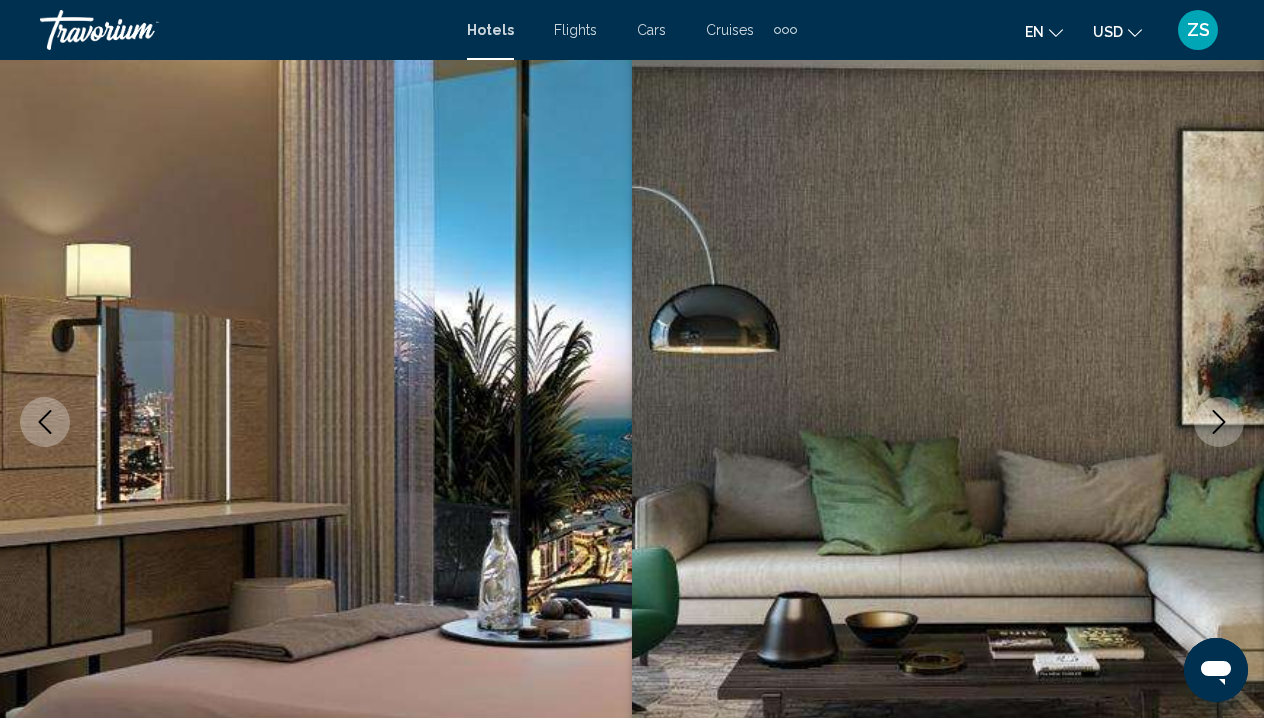 click at bounding box center [1219, 422] 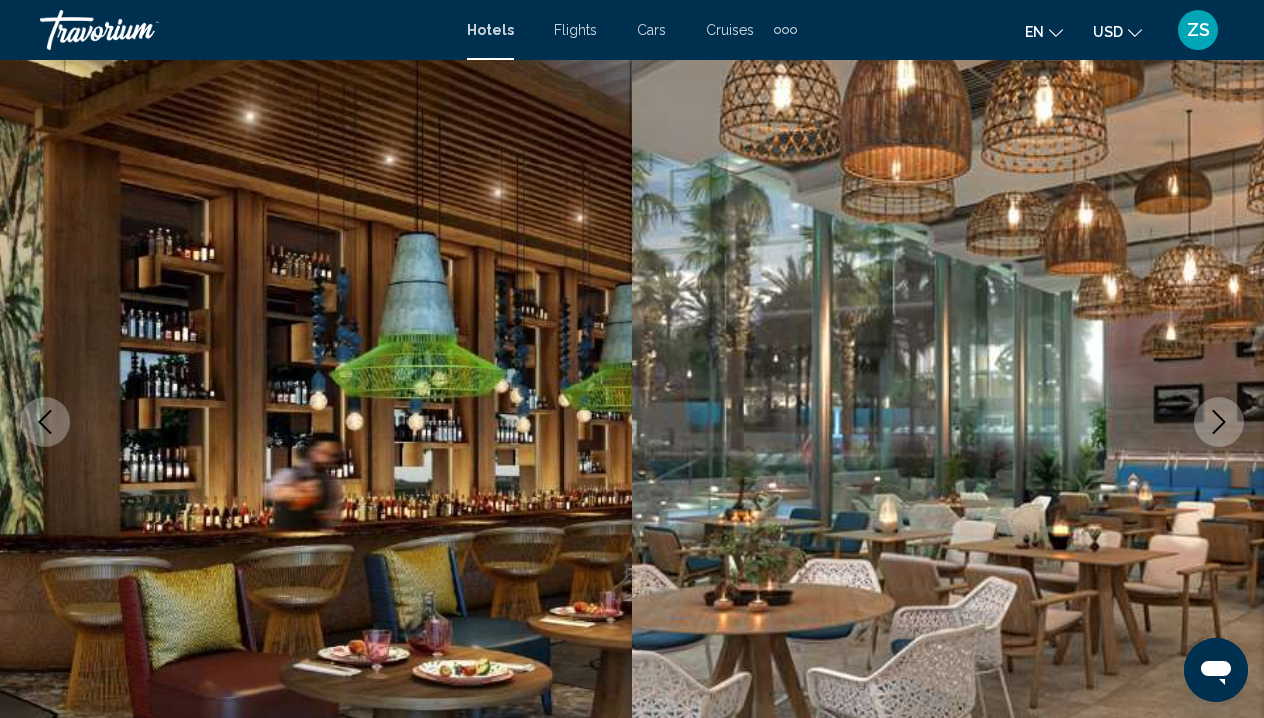 click at bounding box center [1219, 422] 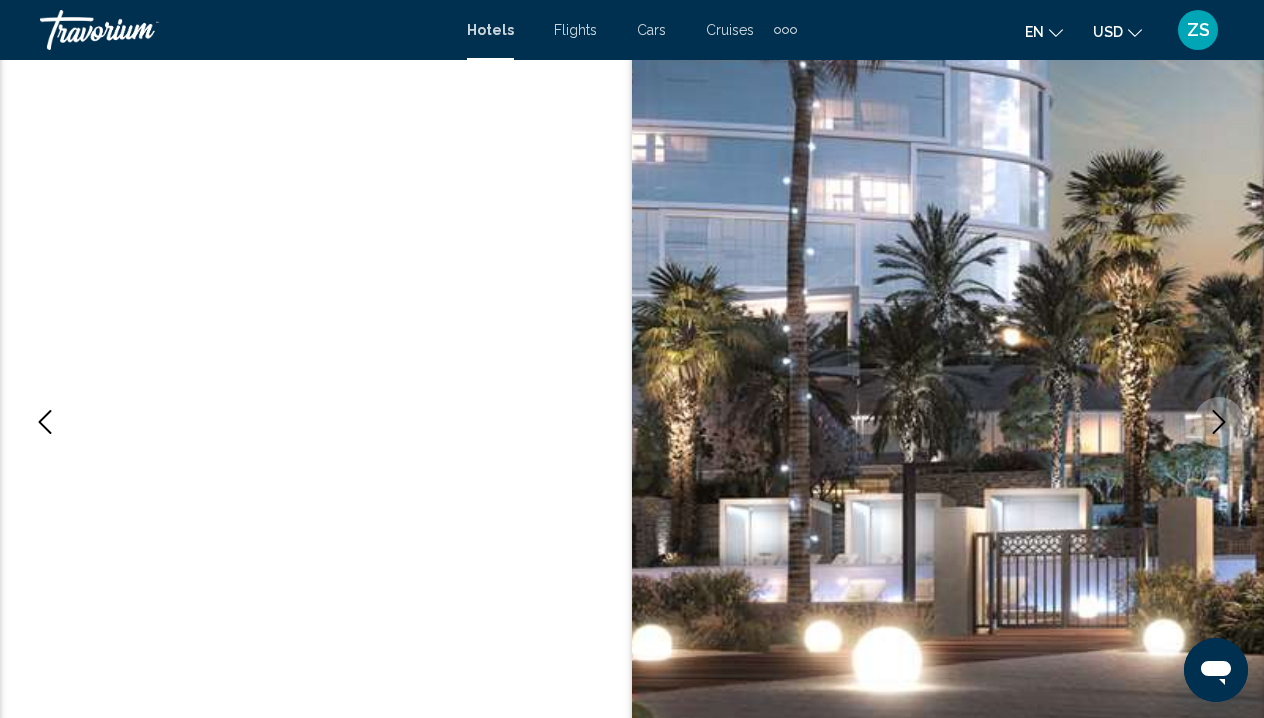 click at bounding box center (1219, 422) 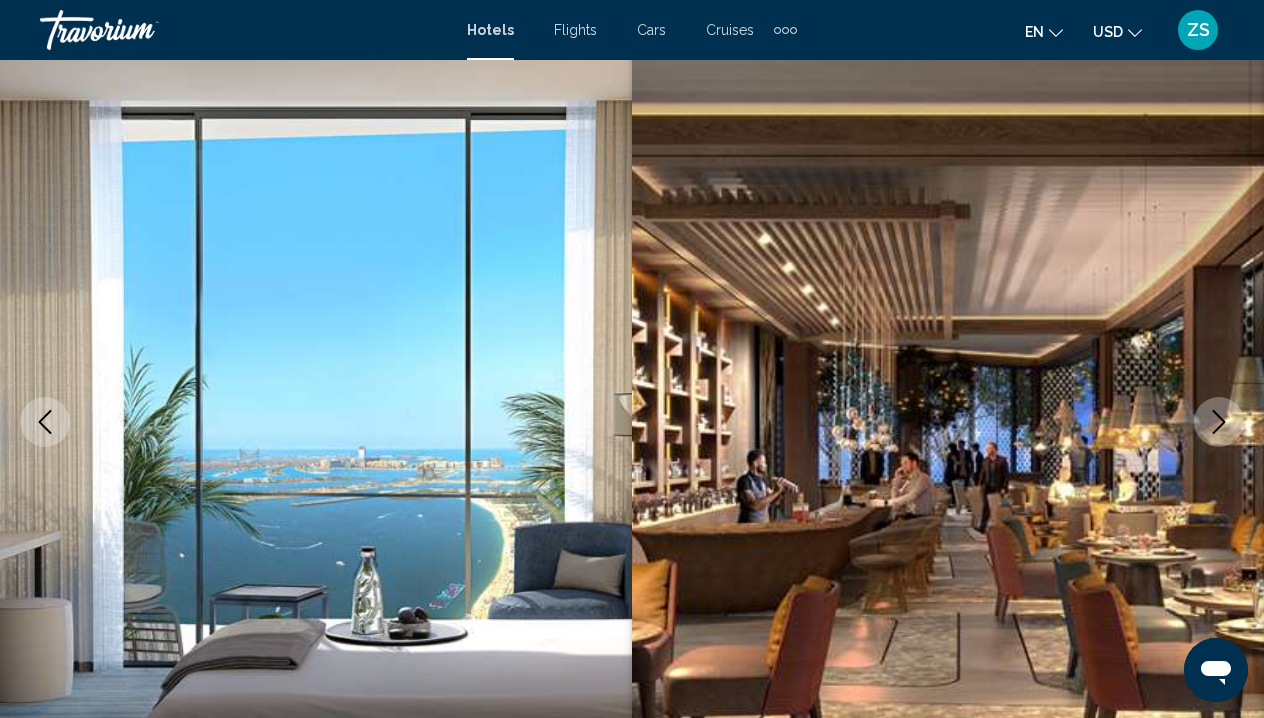 click at bounding box center (1219, 422) 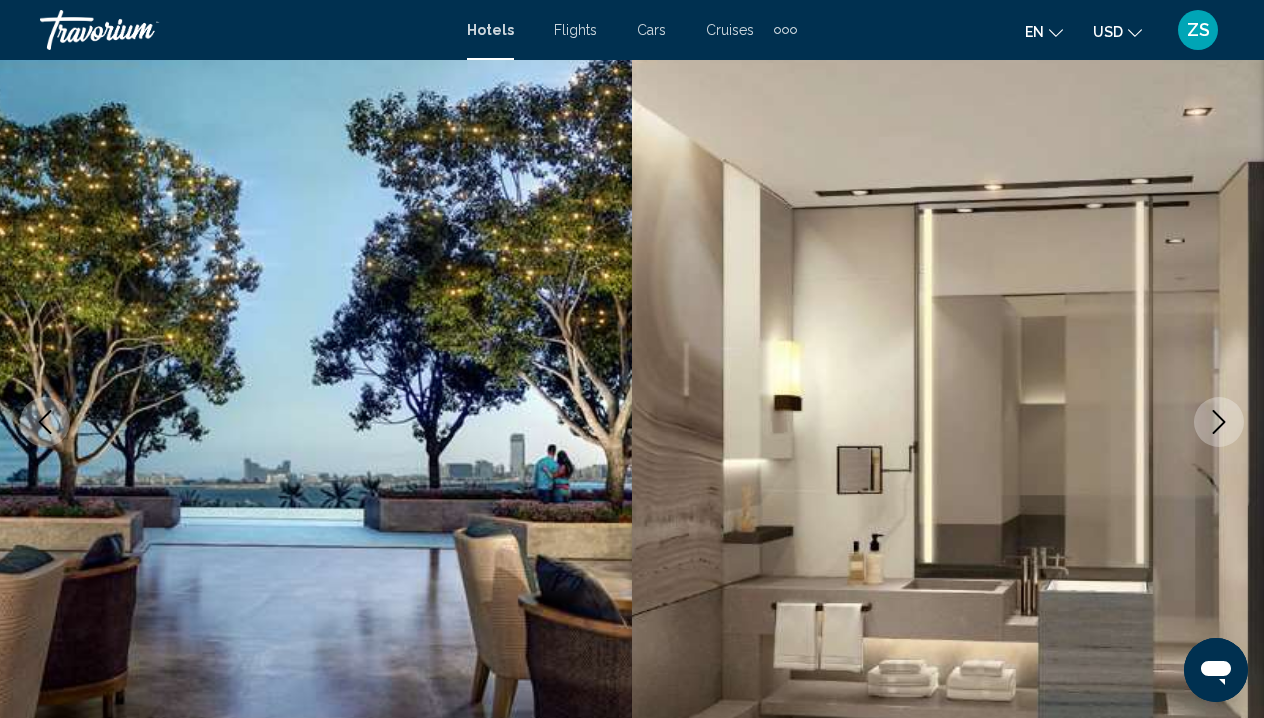 click at bounding box center [1219, 422] 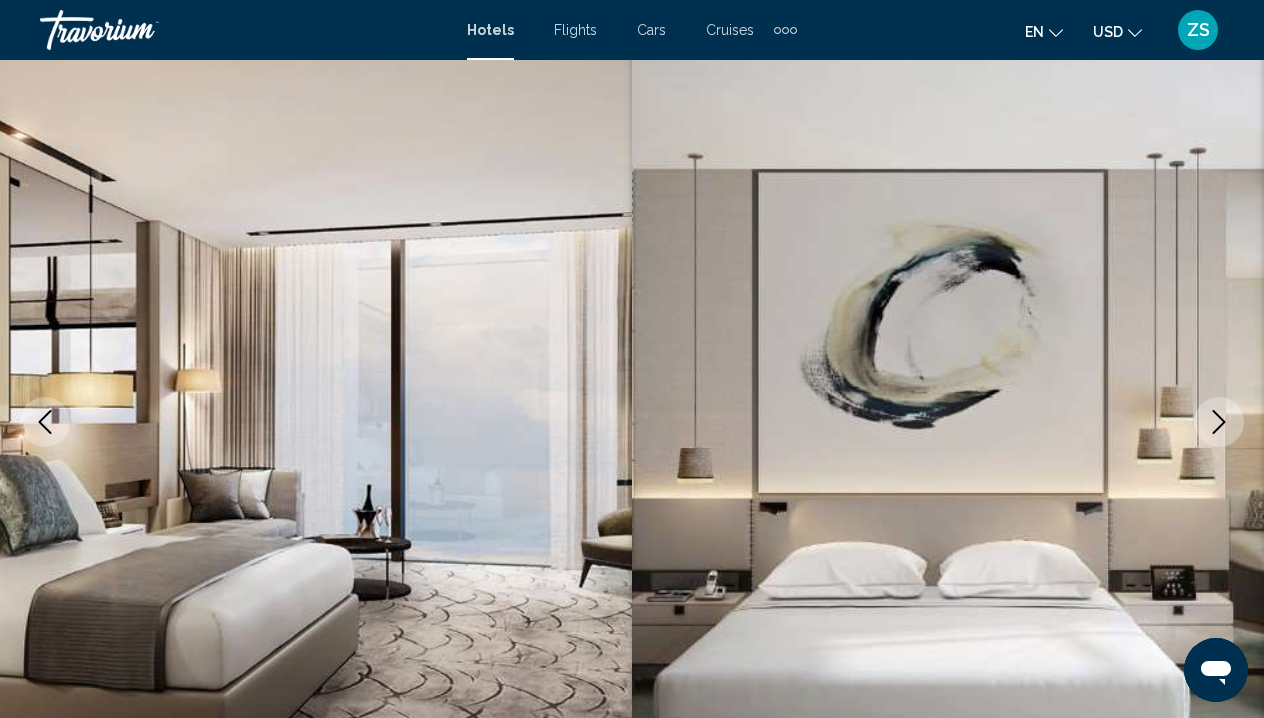 click at bounding box center (1219, 422) 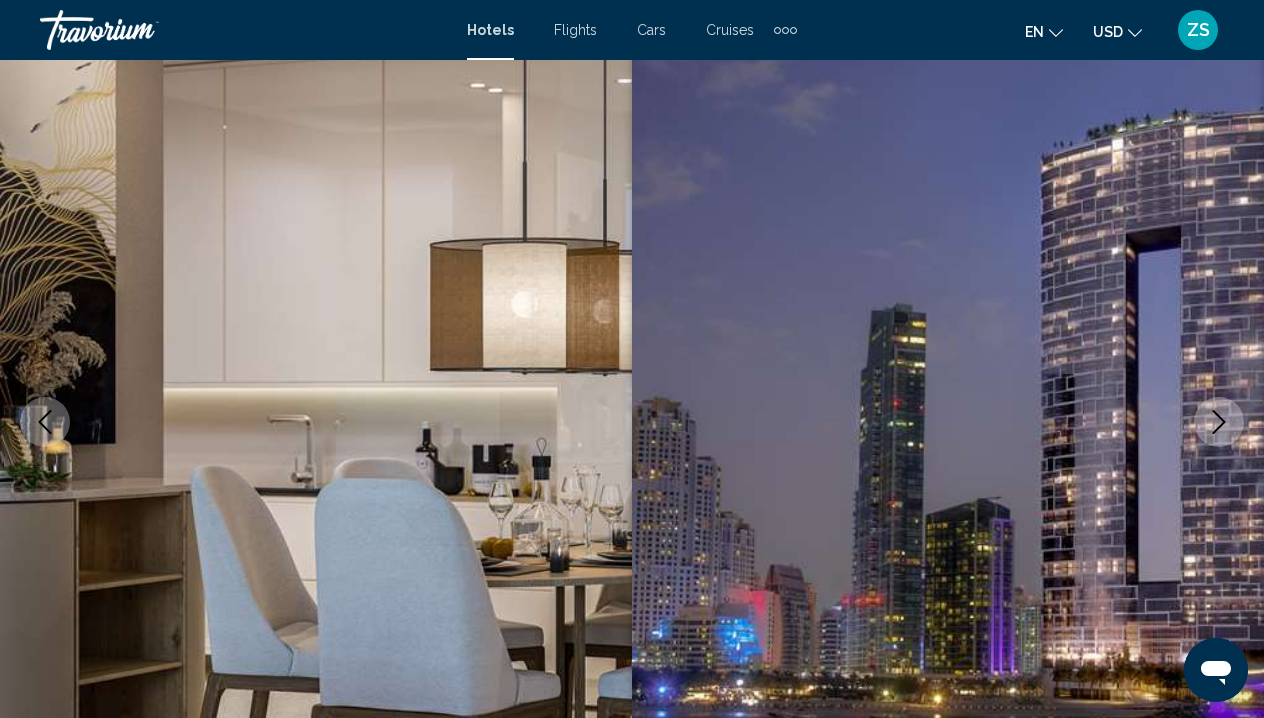 click at bounding box center (1219, 422) 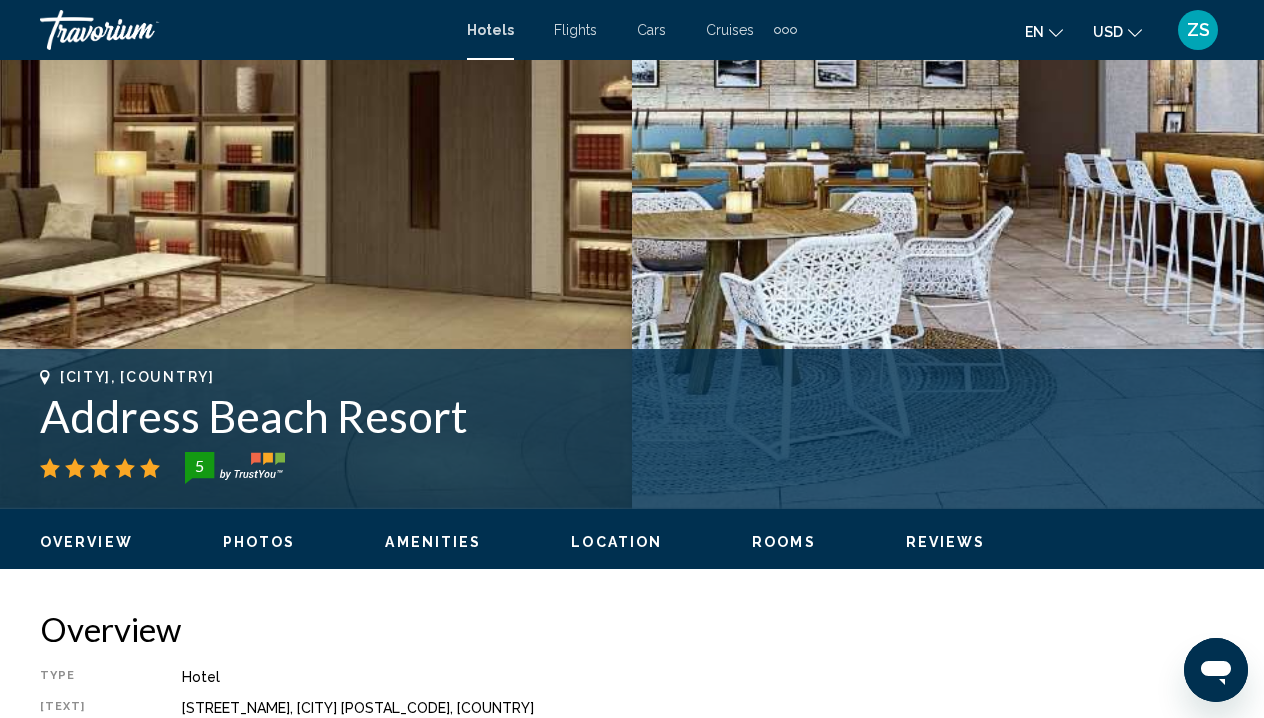 scroll, scrollTop: 481, scrollLeft: 0, axis: vertical 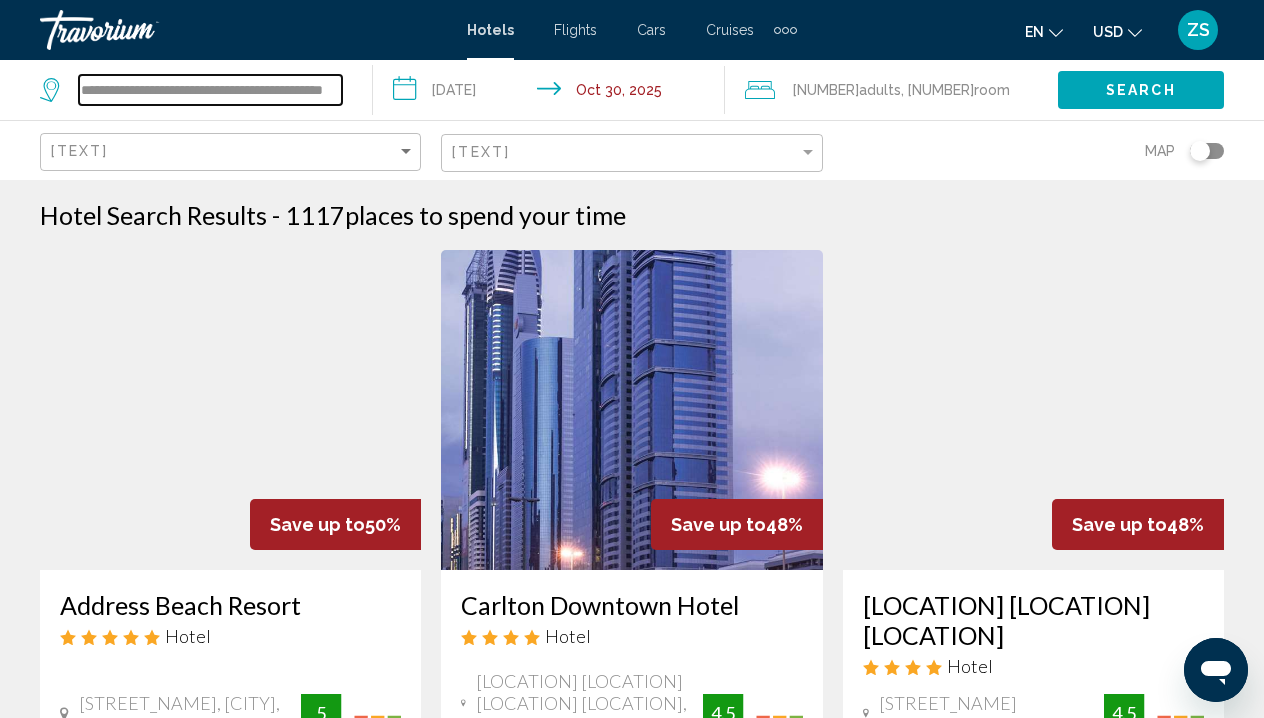 click on "**********" at bounding box center [210, 90] 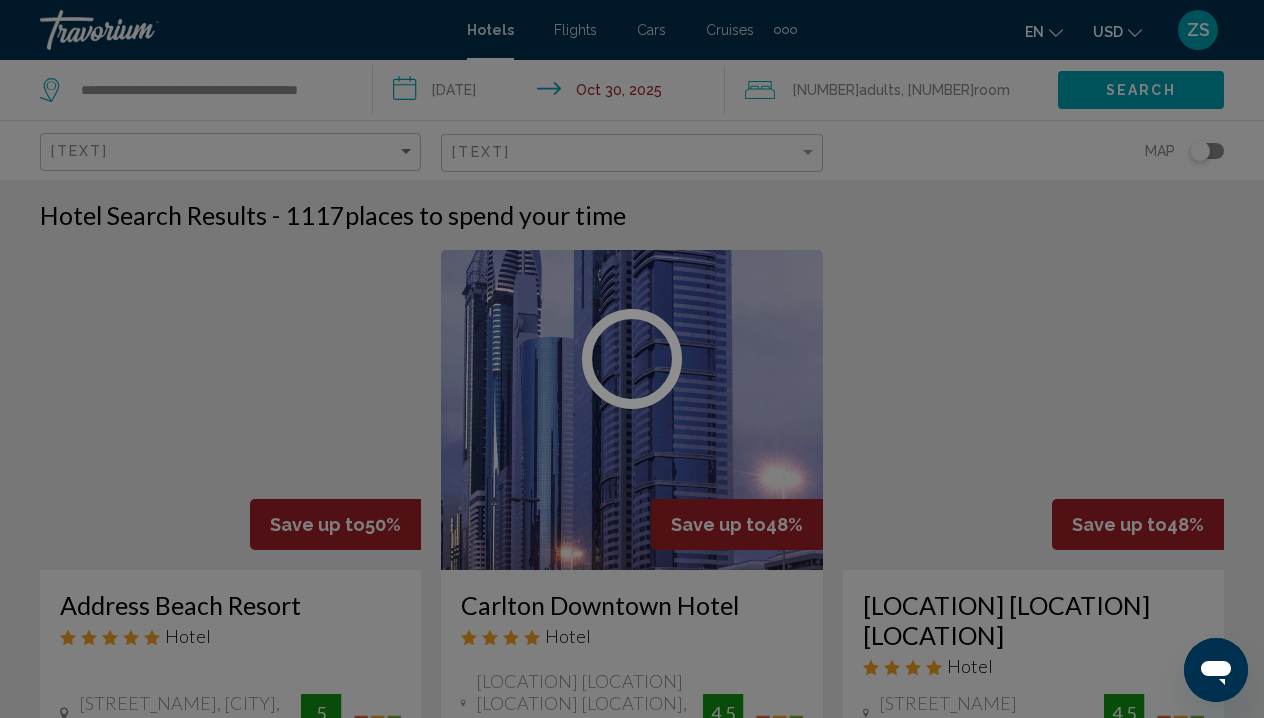 click at bounding box center (632, 359) 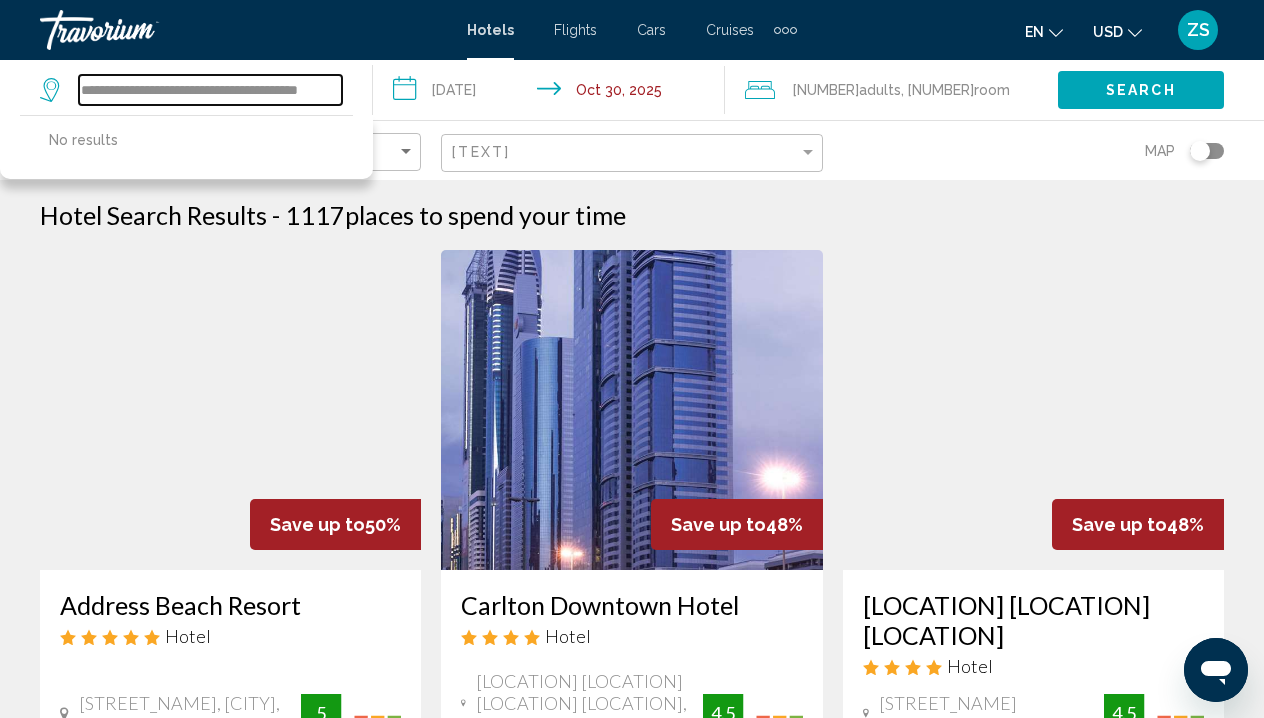click on "**********" at bounding box center (210, 90) 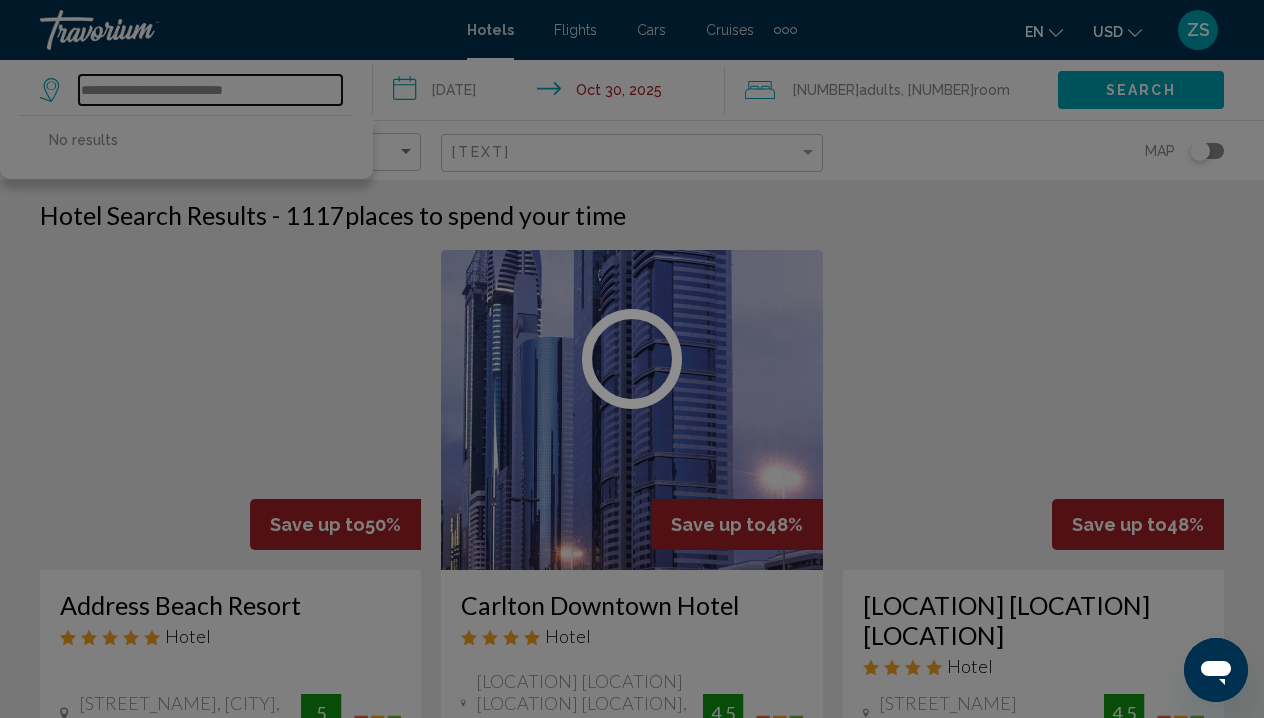 click on "**********" at bounding box center [210, 90] 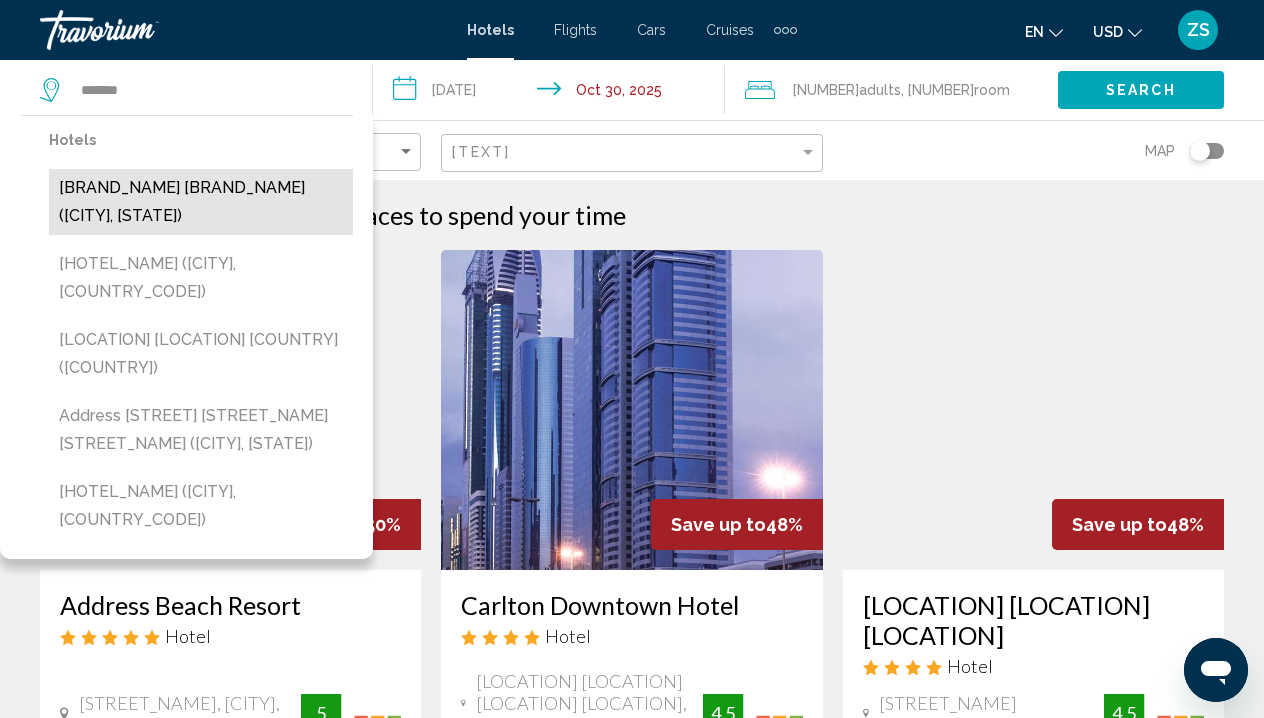 click on "[BRAND_NAME] [BRAND_NAME] ([CITY], [STATE])" at bounding box center (201, 202) 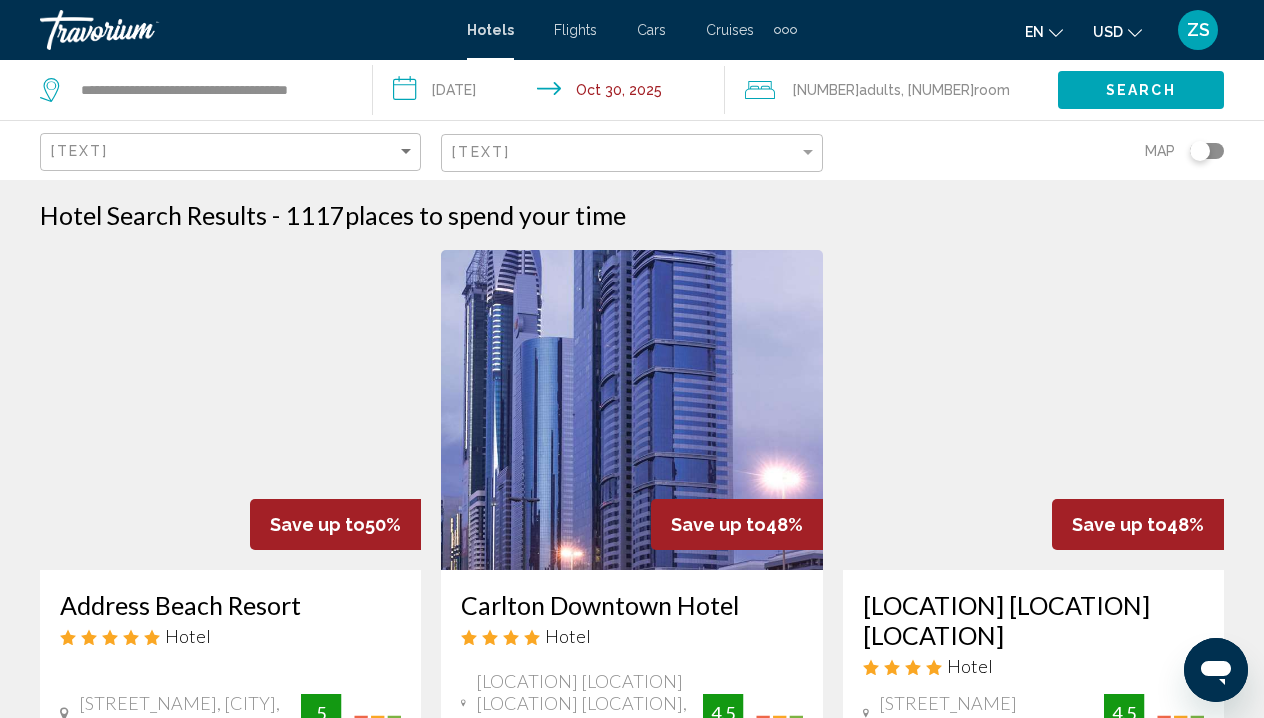 click on "Search" at bounding box center (1141, 89) 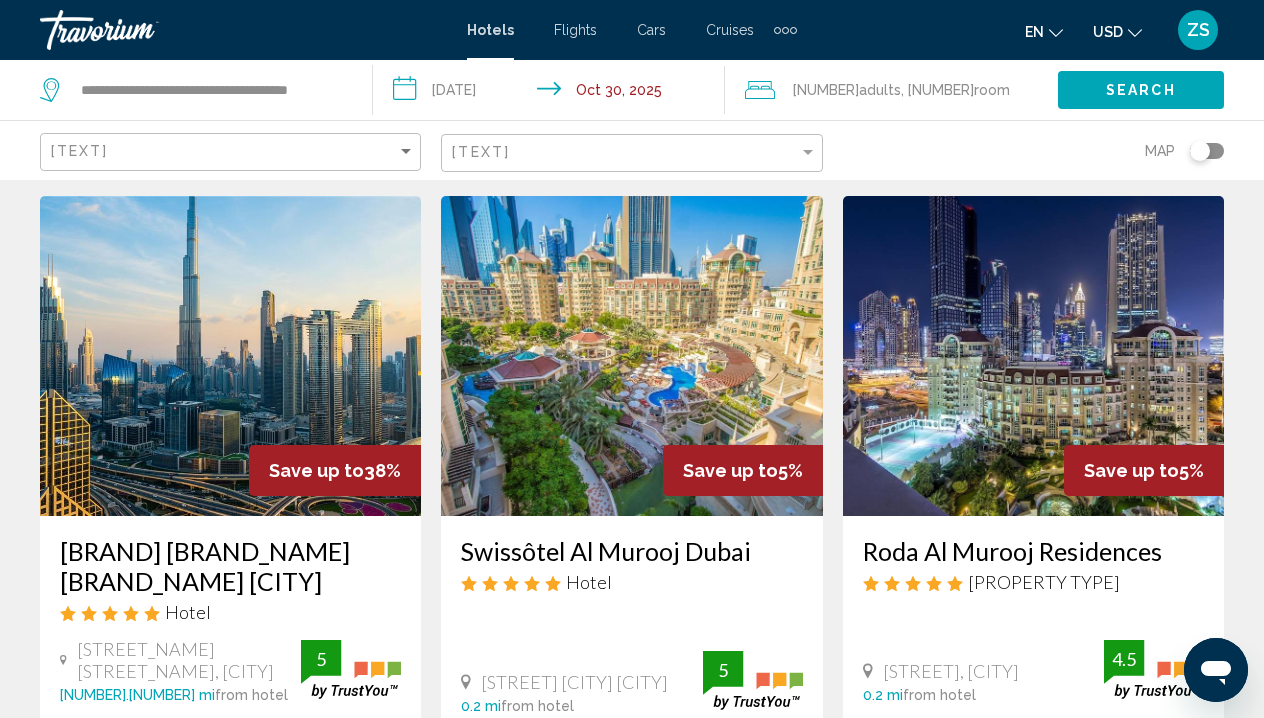 scroll, scrollTop: 2889, scrollLeft: 0, axis: vertical 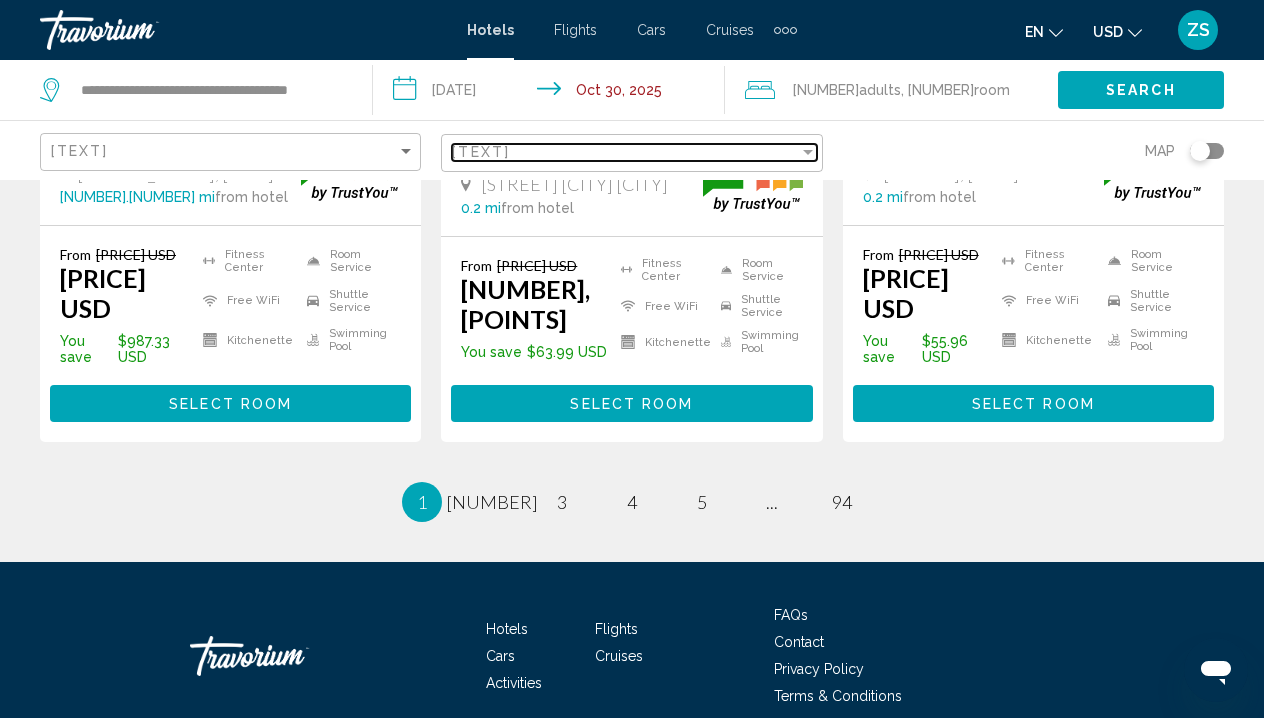 click on "[TEXT]" at bounding box center [625, 152] 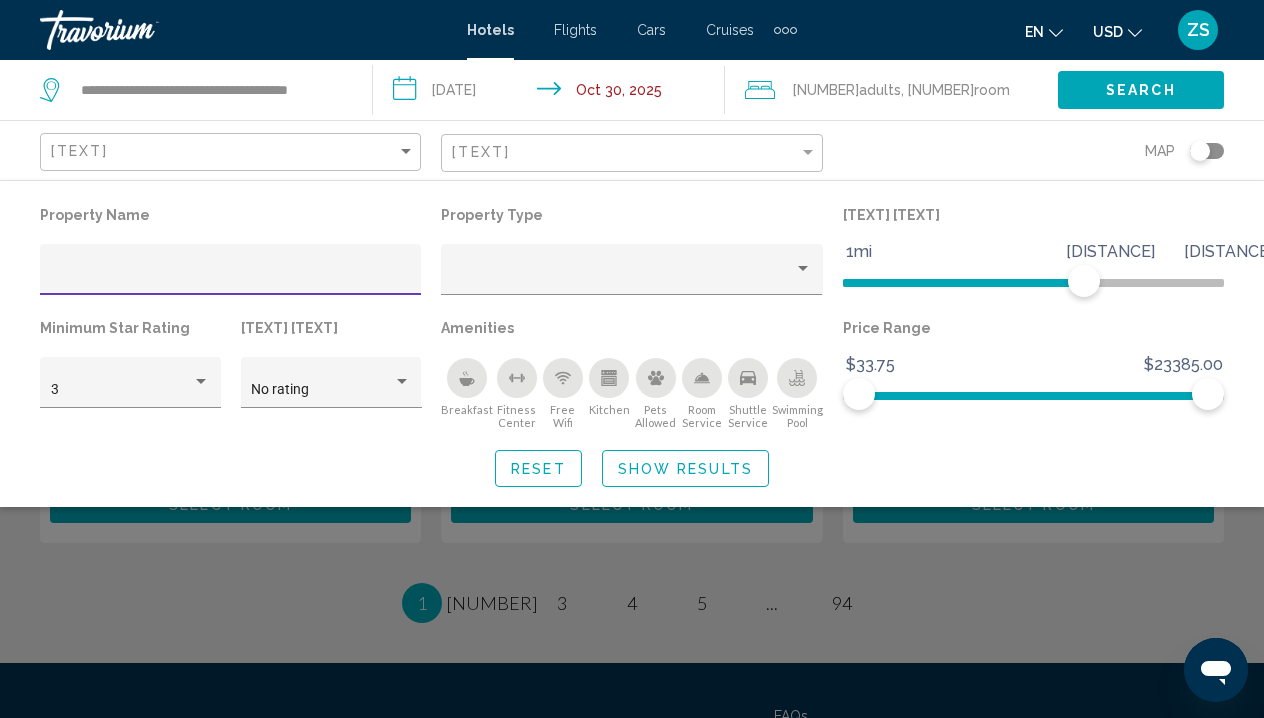 scroll, scrollTop: 2792, scrollLeft: 0, axis: vertical 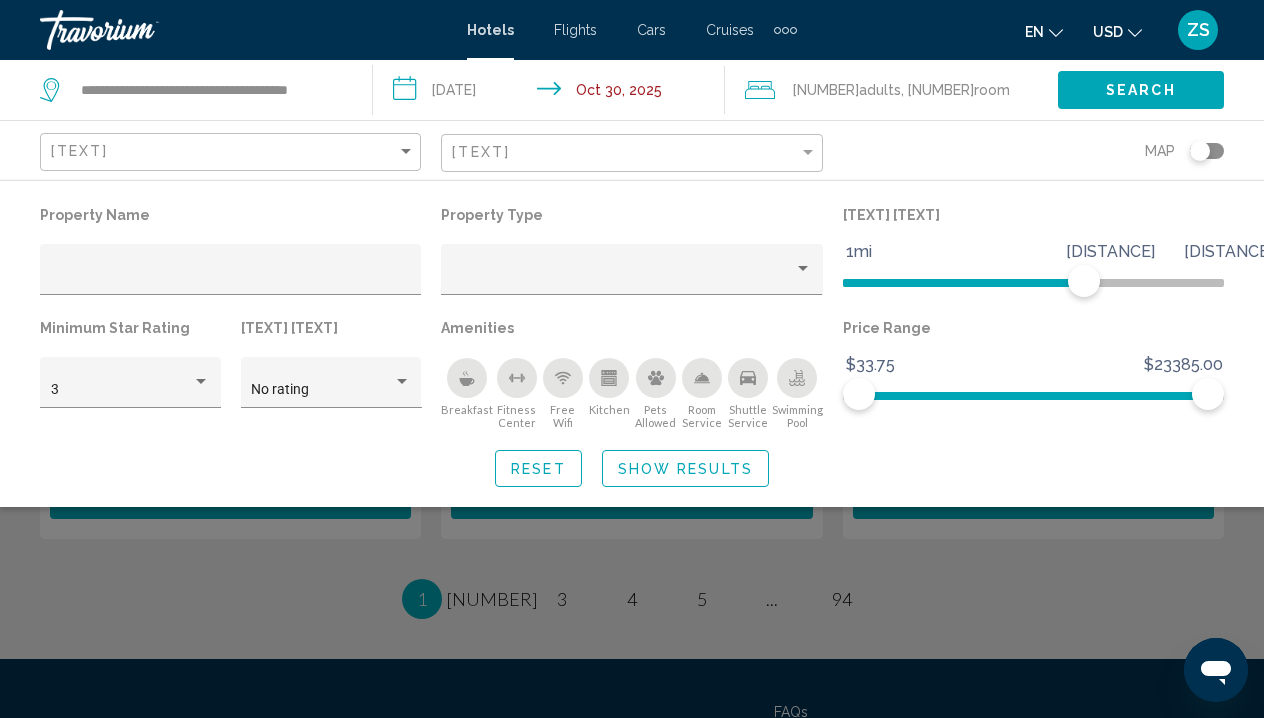 click at bounding box center (1200, 151) 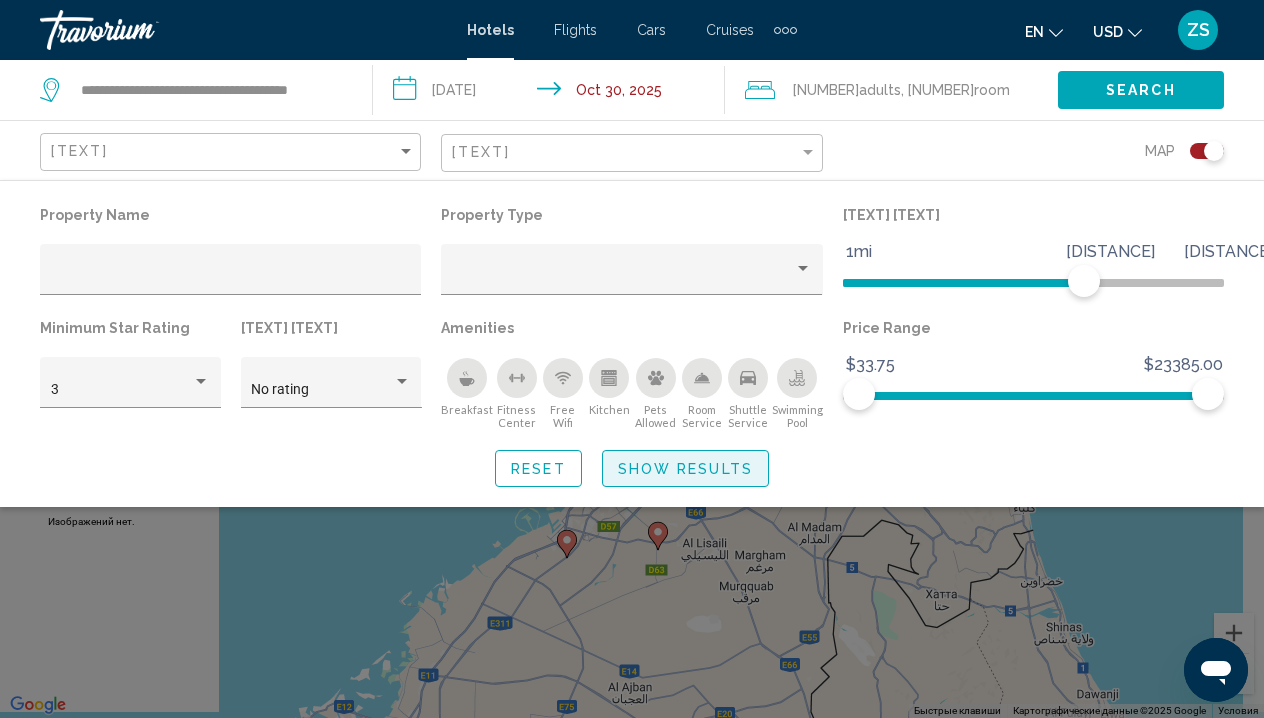 click on "Show Results" at bounding box center (685, 468) 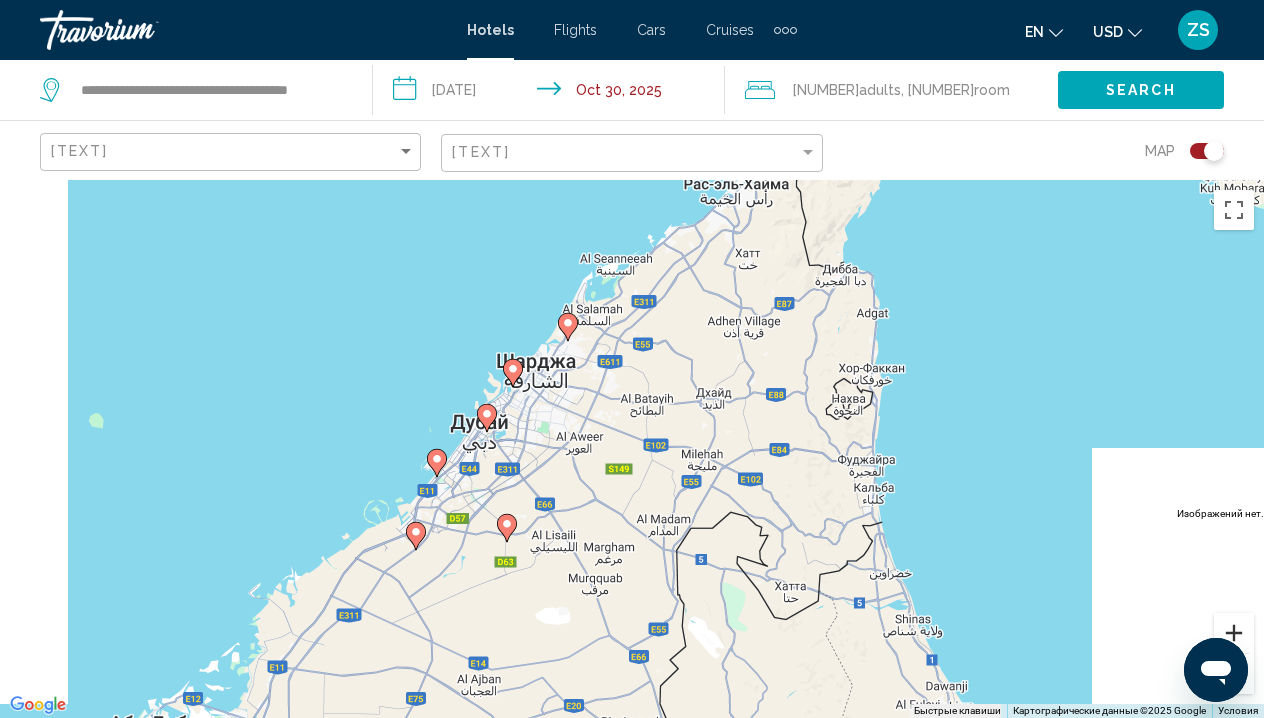 click at bounding box center (1234, 633) 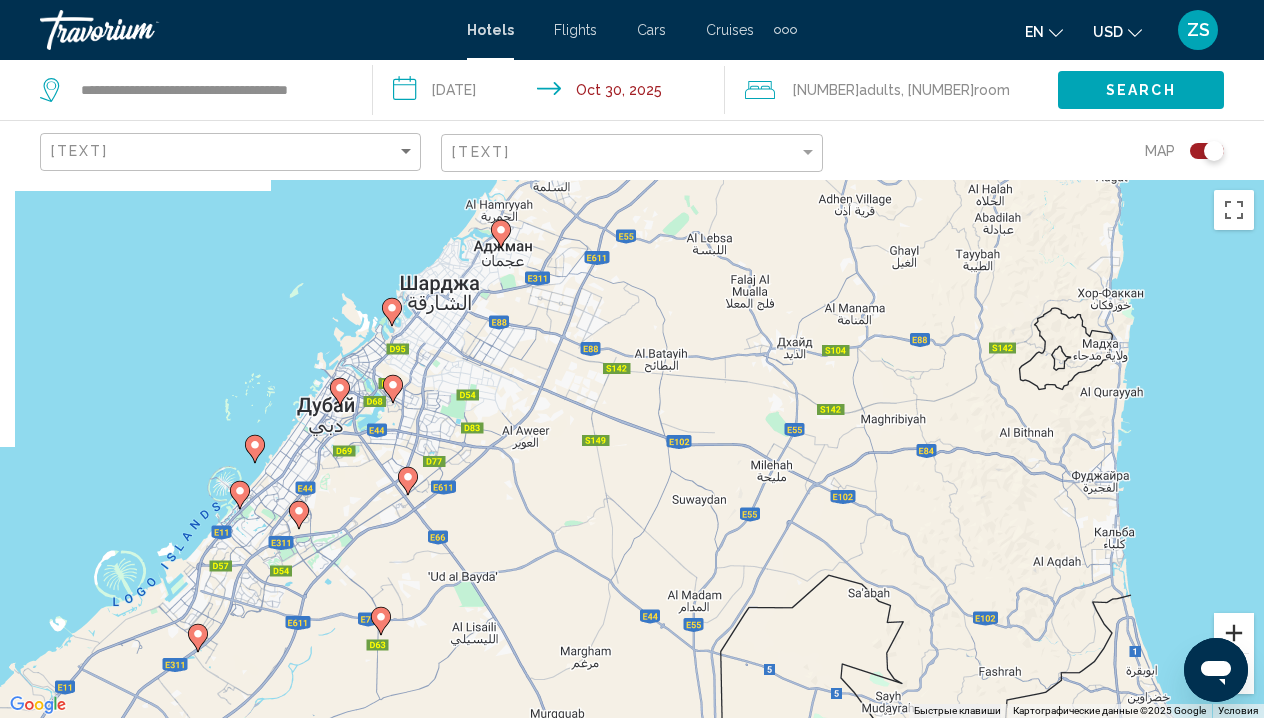 click at bounding box center (1234, 633) 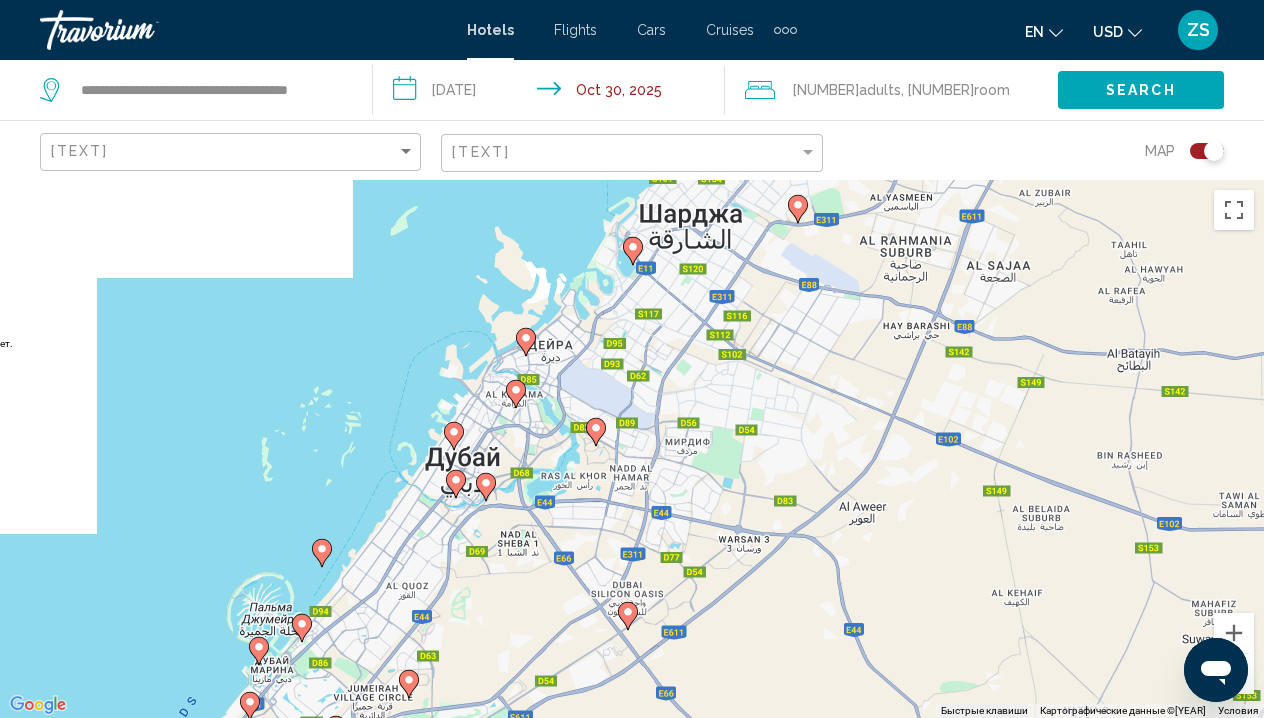 drag, startPoint x: 343, startPoint y: 431, endPoint x: 780, endPoint y: 513, distance: 444.6268 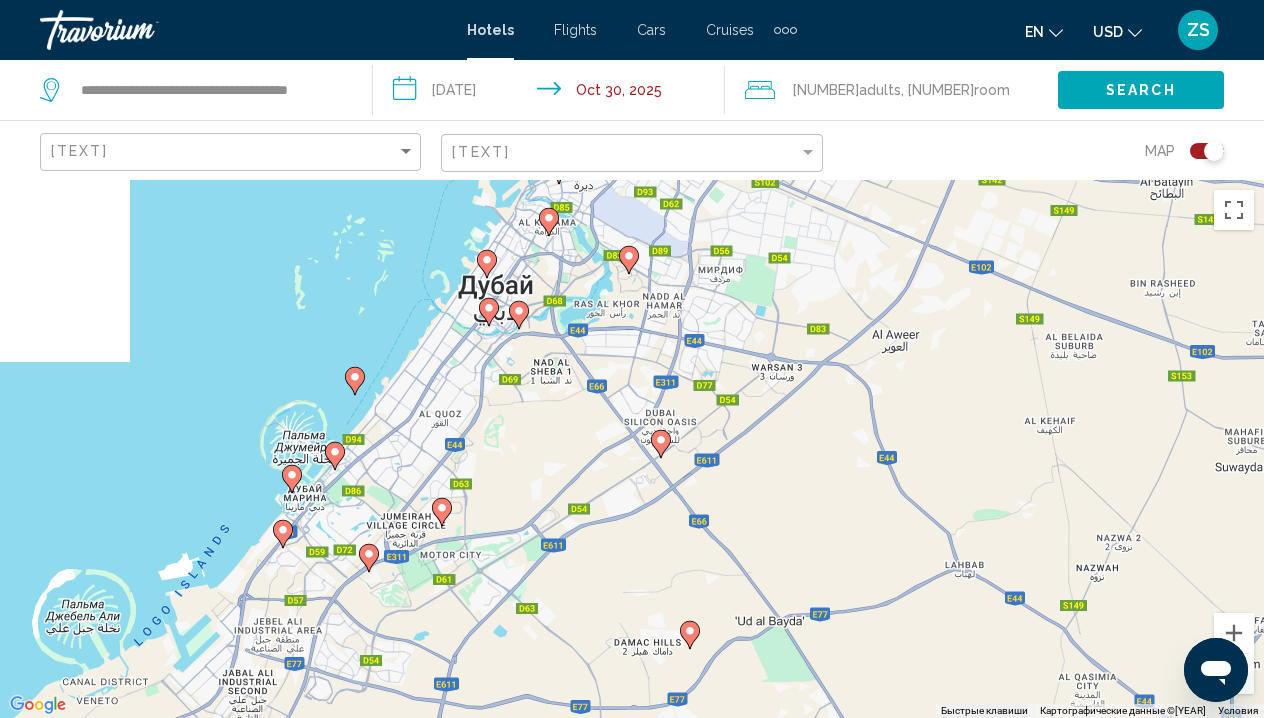 drag, startPoint x: 442, startPoint y: 620, endPoint x: 470, endPoint y: 442, distance: 180.1888 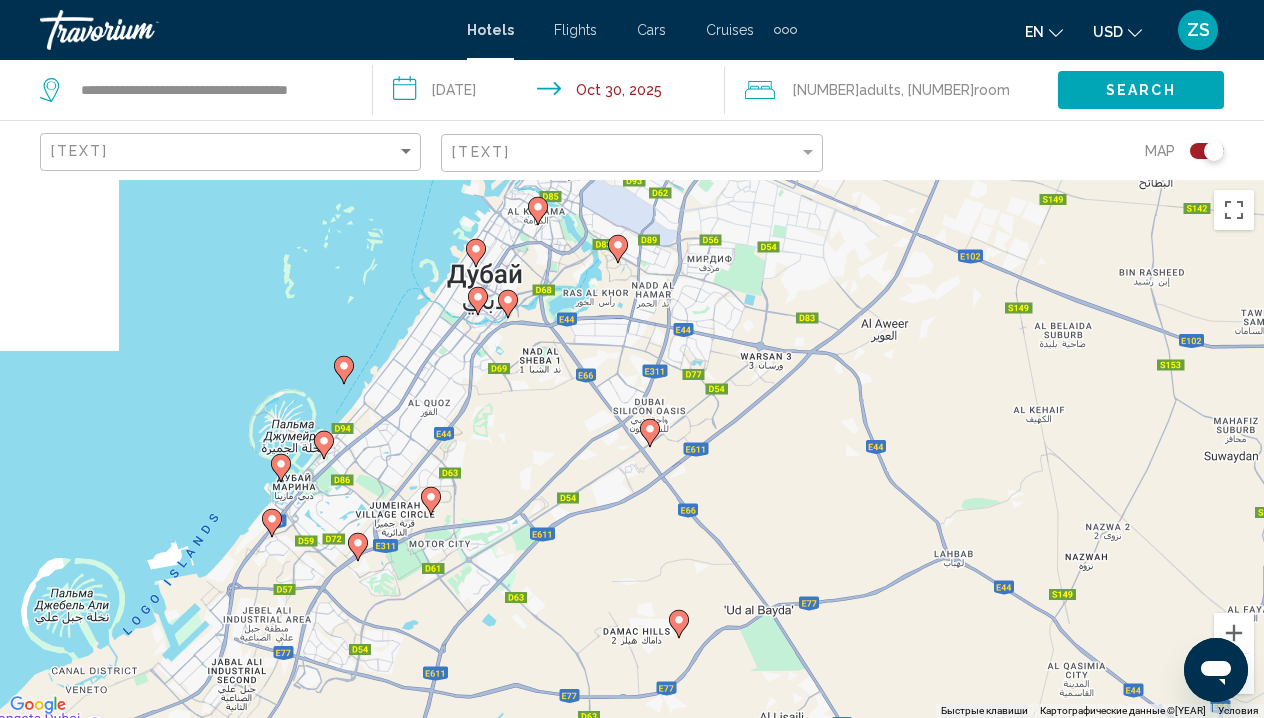 click at bounding box center [508, 304] 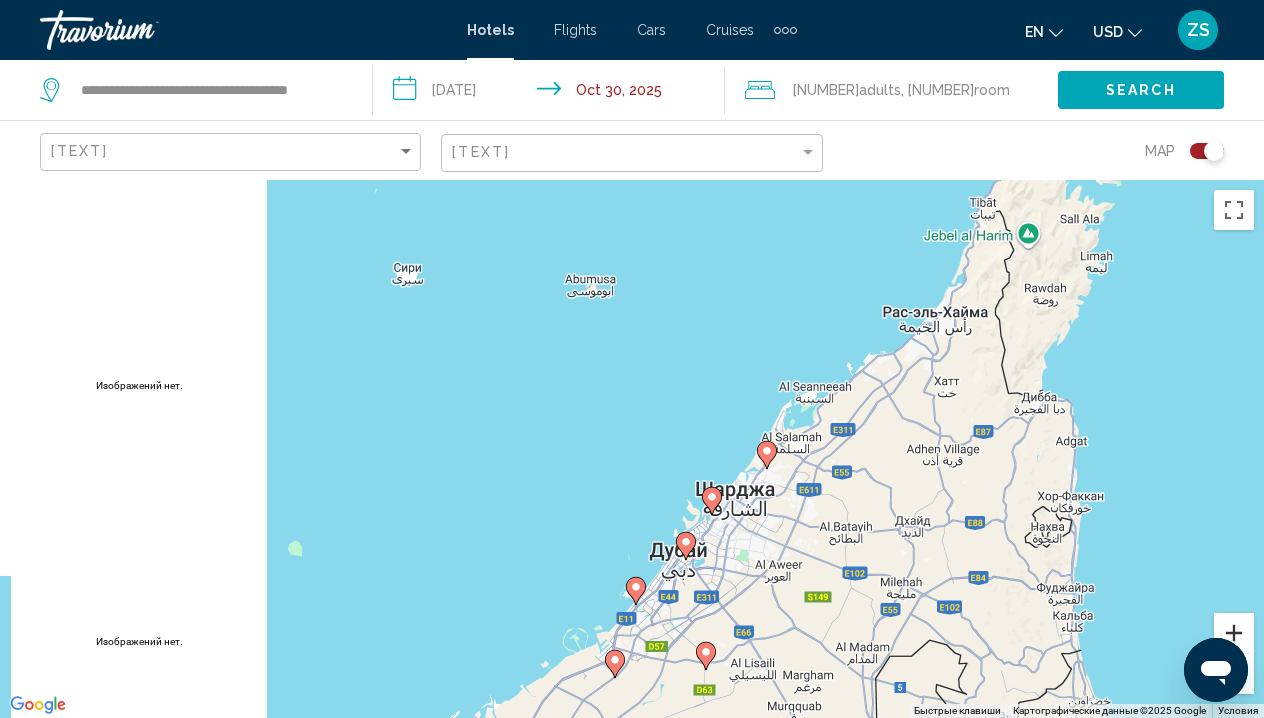 click at bounding box center (1234, 633) 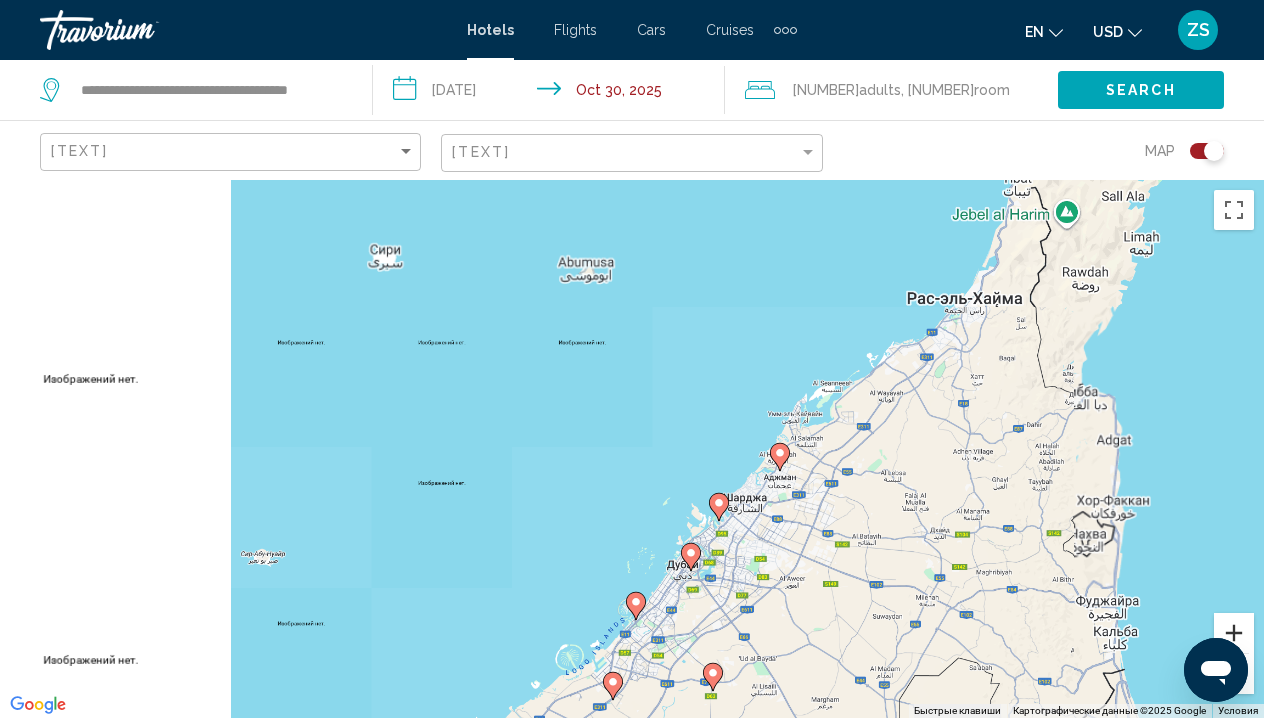 click at bounding box center (1234, 633) 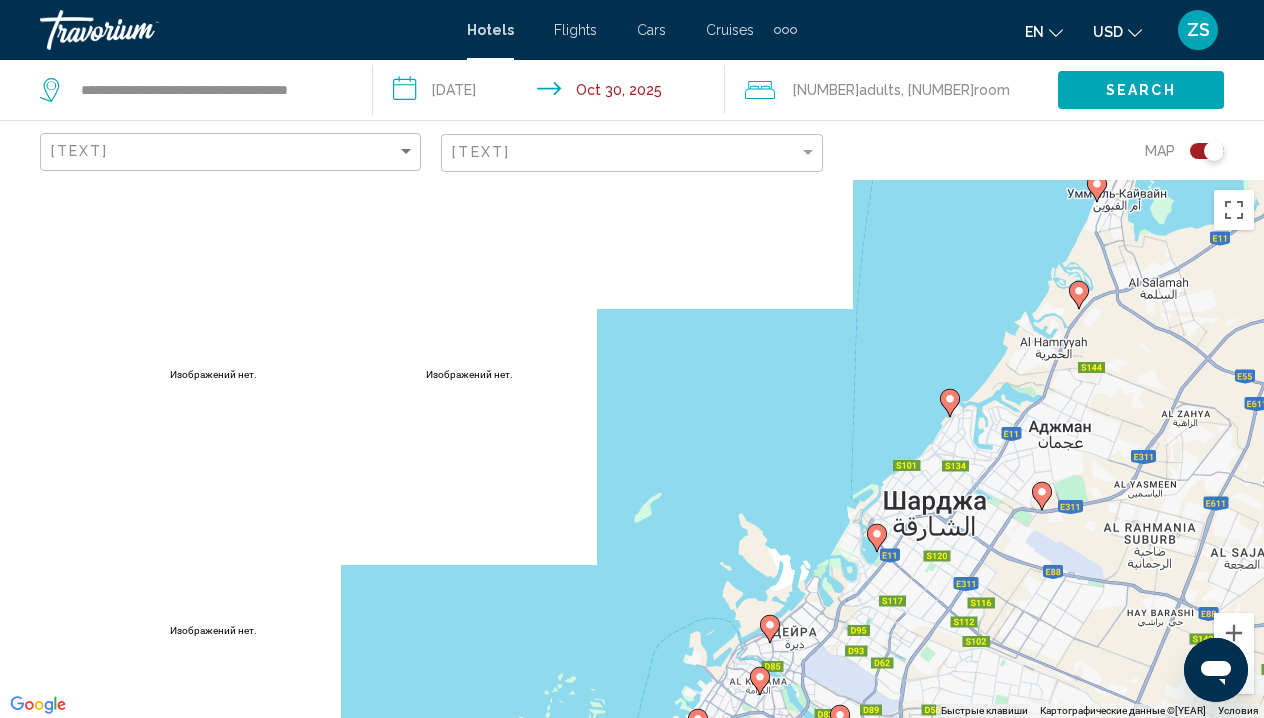 drag, startPoint x: 936, startPoint y: 566, endPoint x: 844, endPoint y: 423, distance: 170.03824 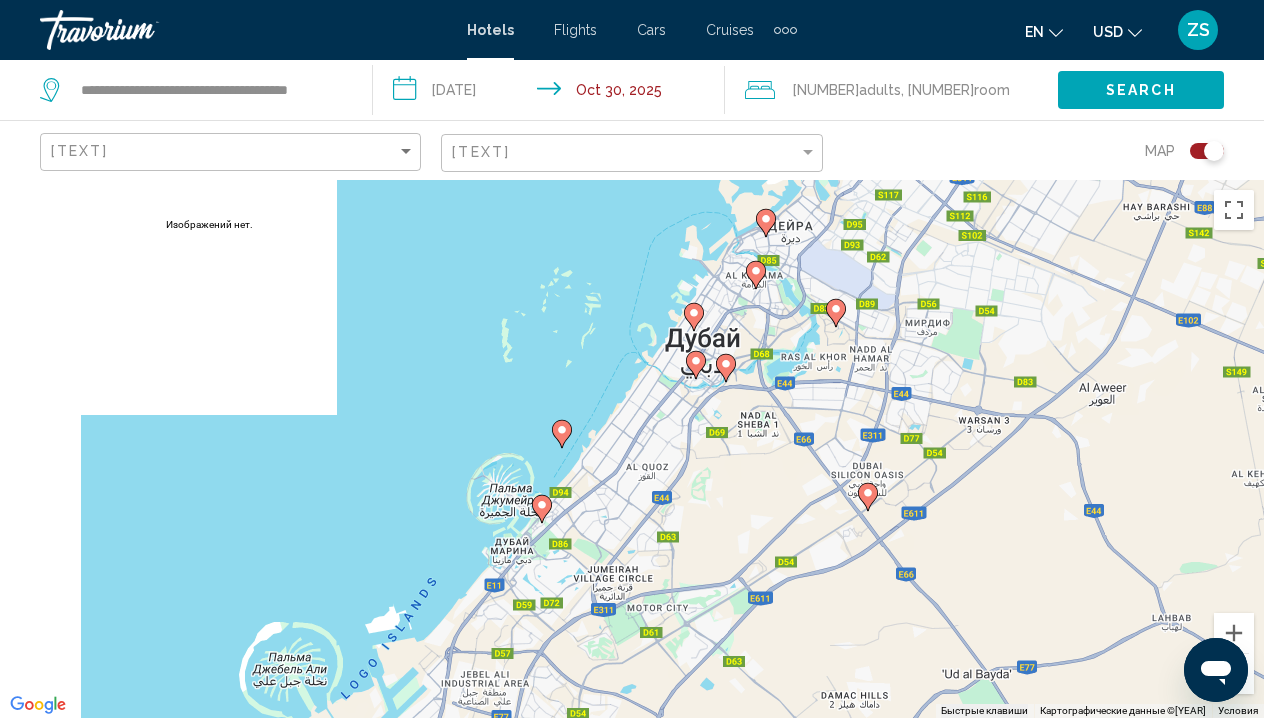 drag, startPoint x: 753, startPoint y: 581, endPoint x: 764, endPoint y: 205, distance: 376.16086 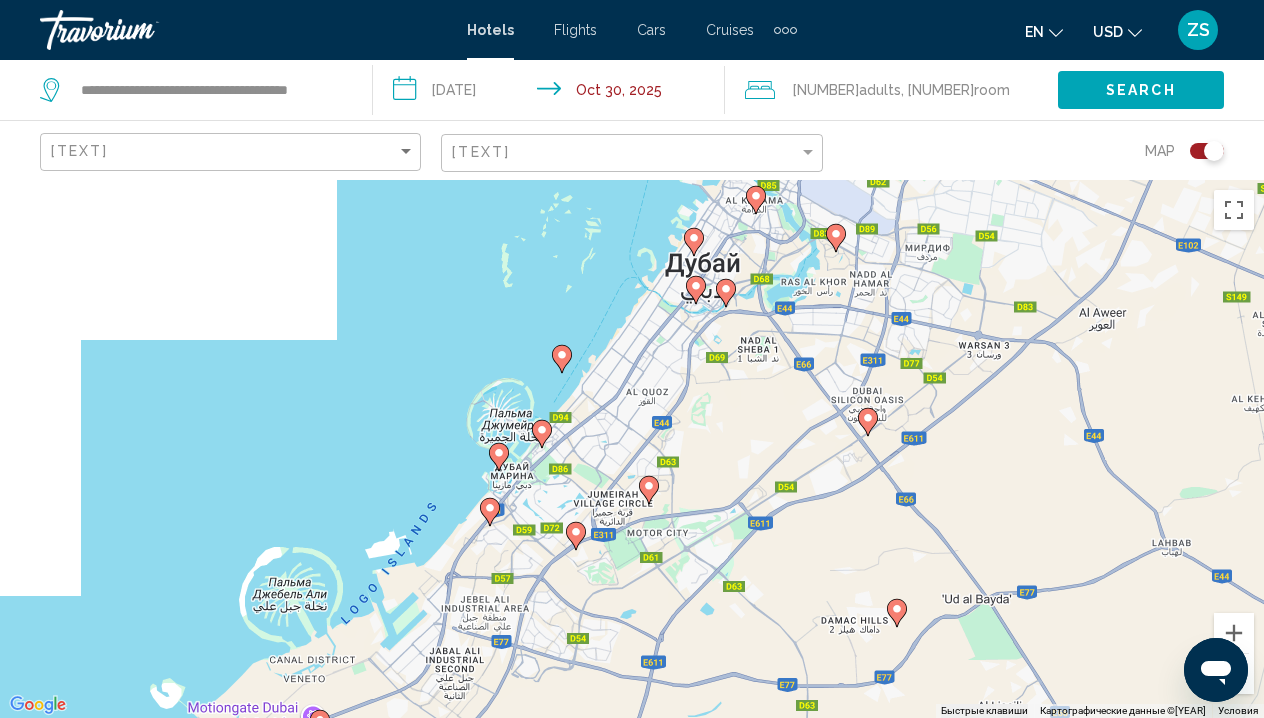 drag, startPoint x: 598, startPoint y: 512, endPoint x: 594, endPoint y: 457, distance: 55.145264 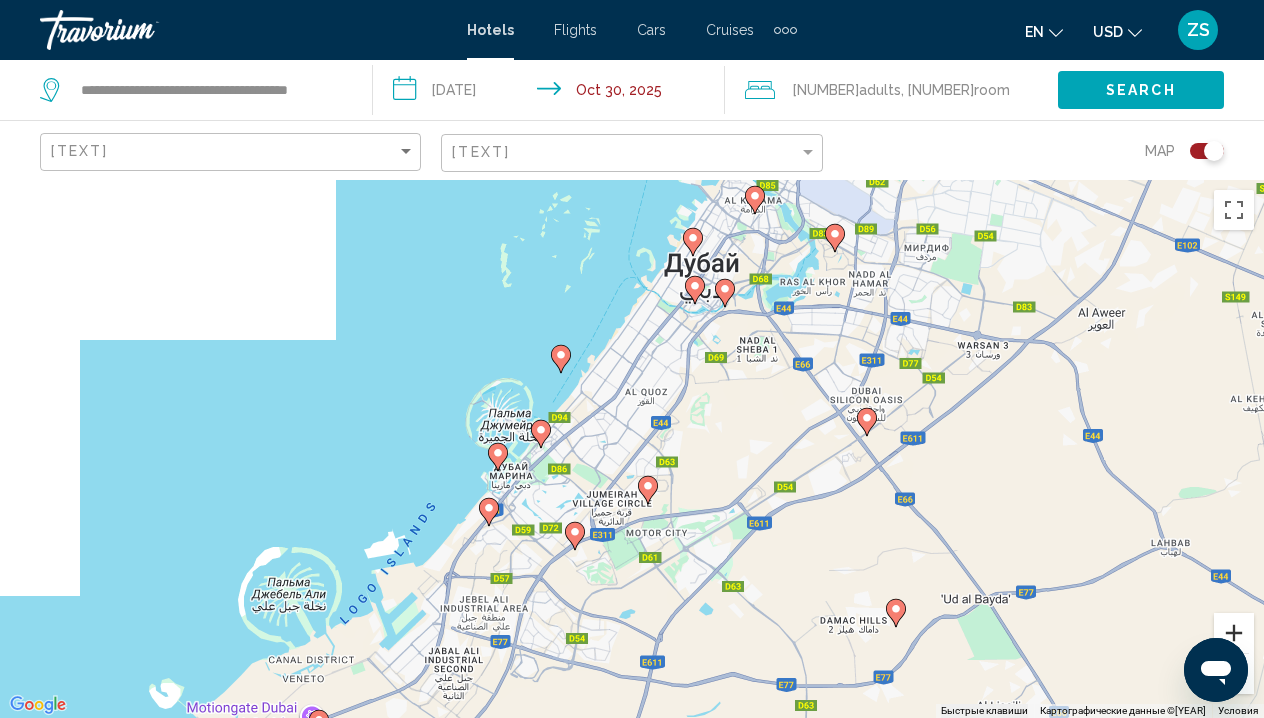 click at bounding box center (1234, 633) 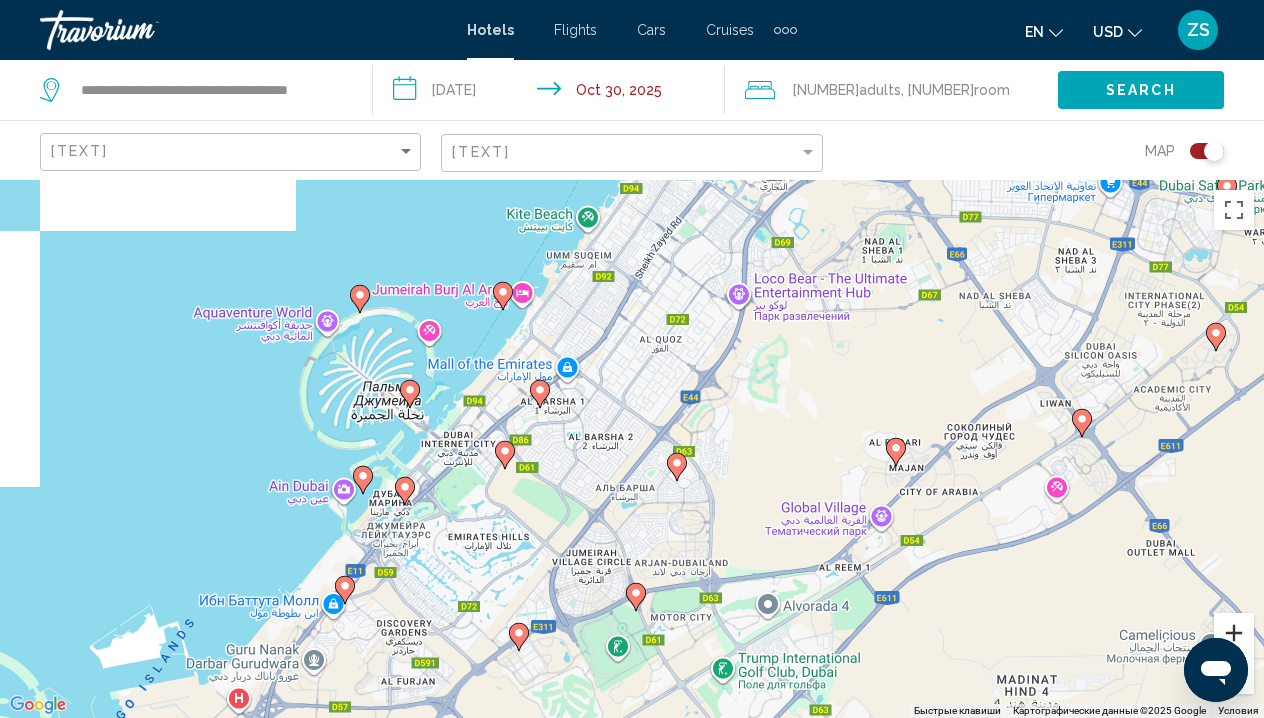 click at bounding box center [1234, 633] 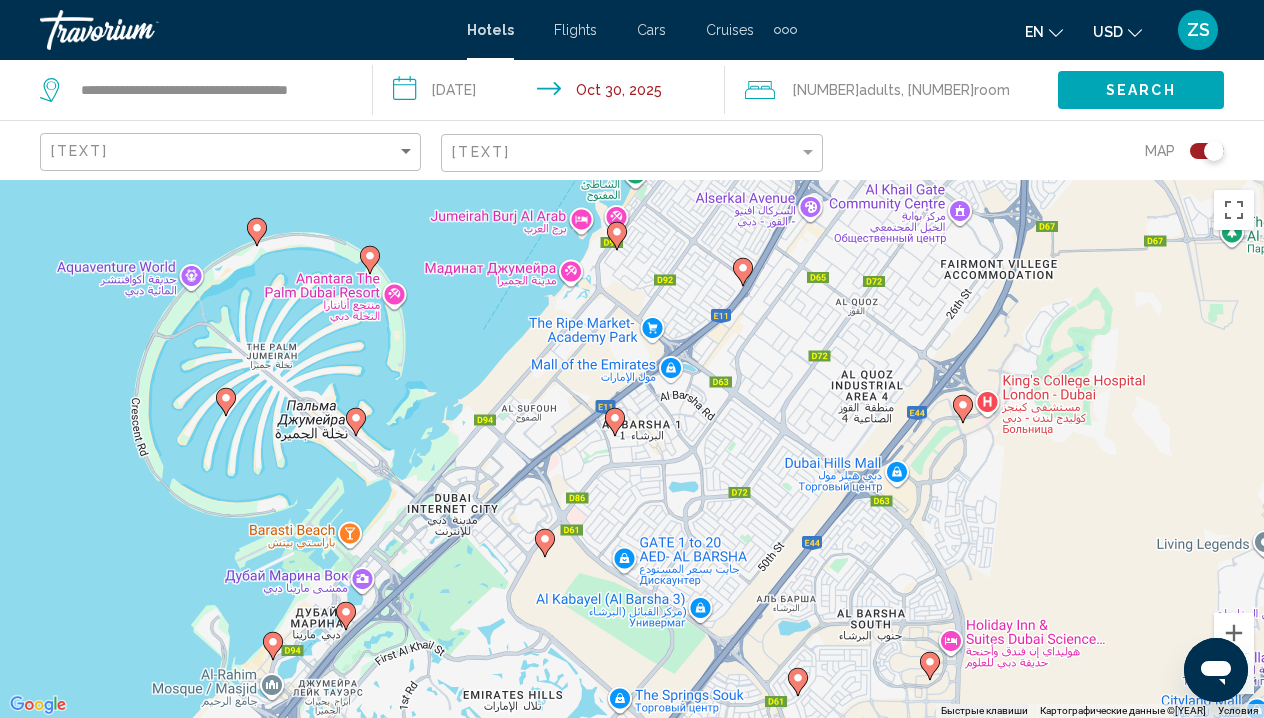 drag, startPoint x: 394, startPoint y: 449, endPoint x: 566, endPoint y: 519, distance: 185.69868 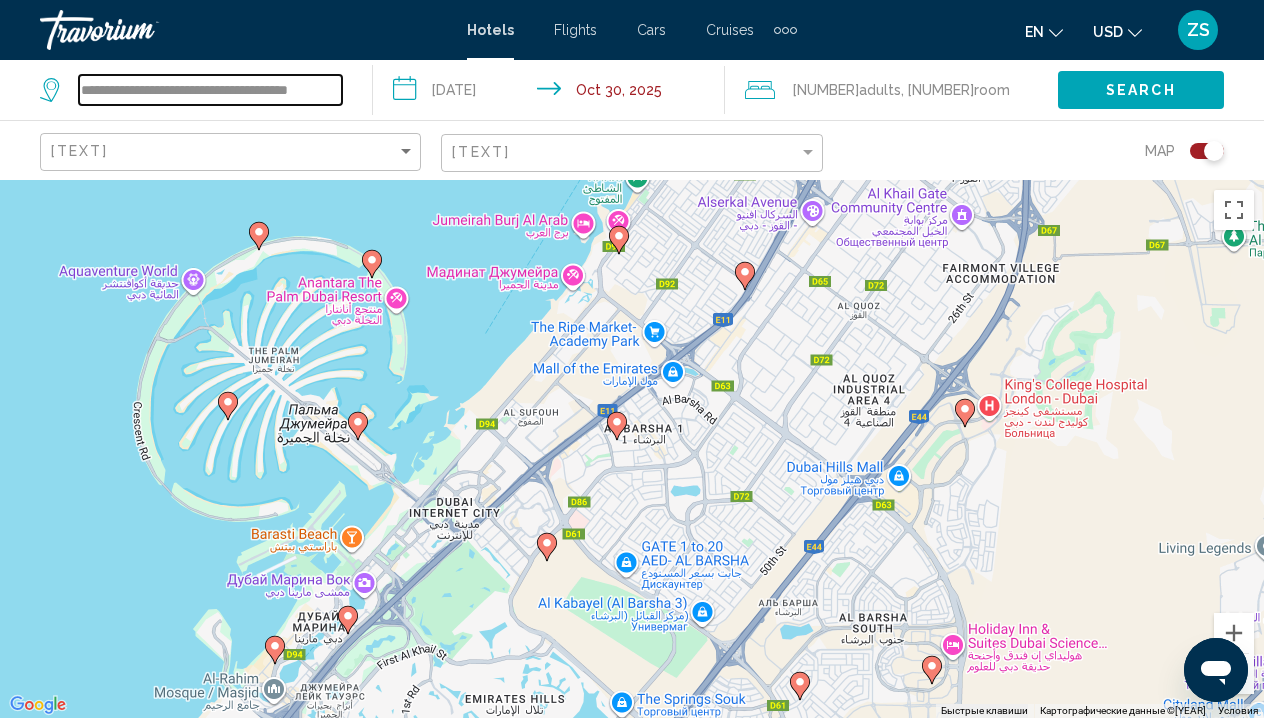 click on "**********" at bounding box center [210, 90] 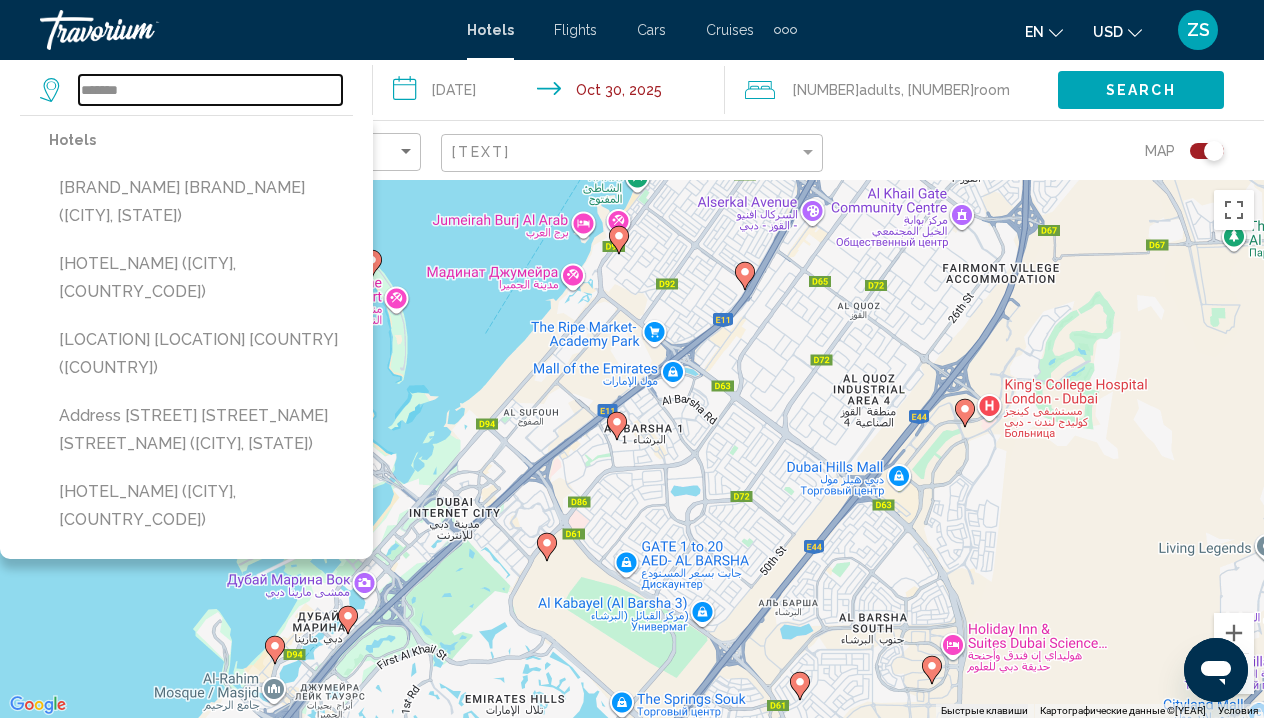 click on "*******" at bounding box center (210, 90) 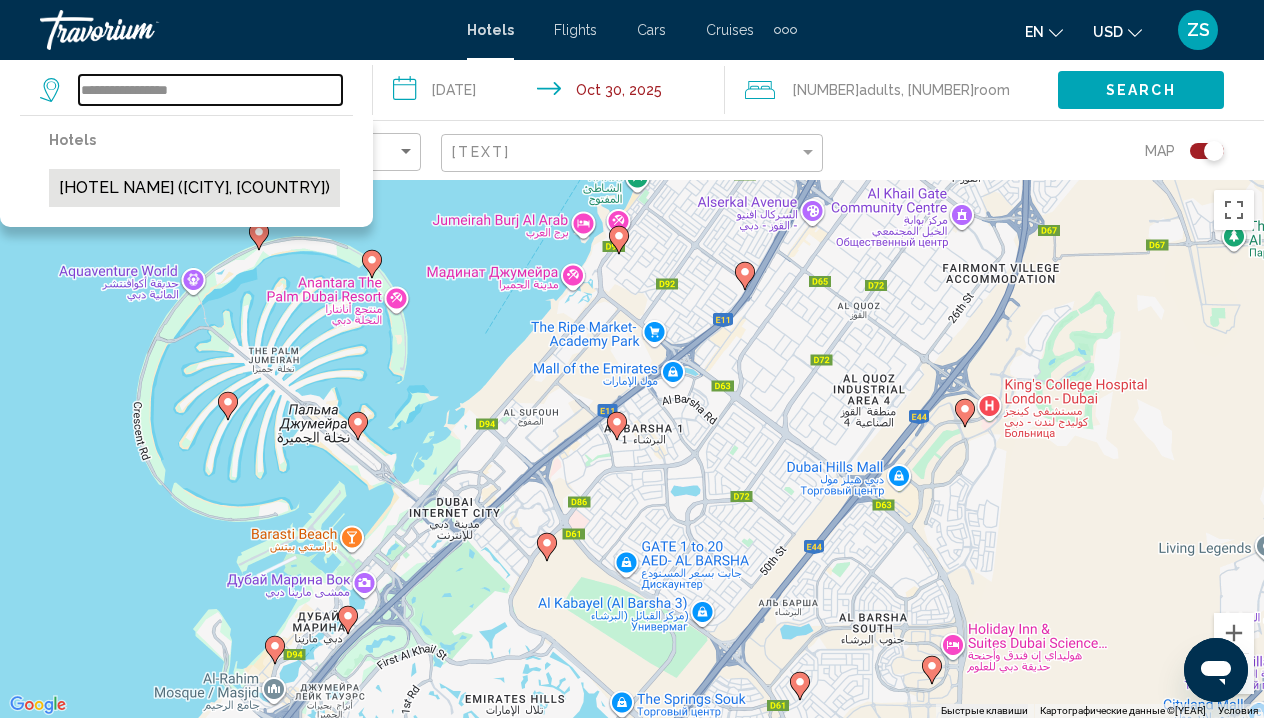 type on "**********" 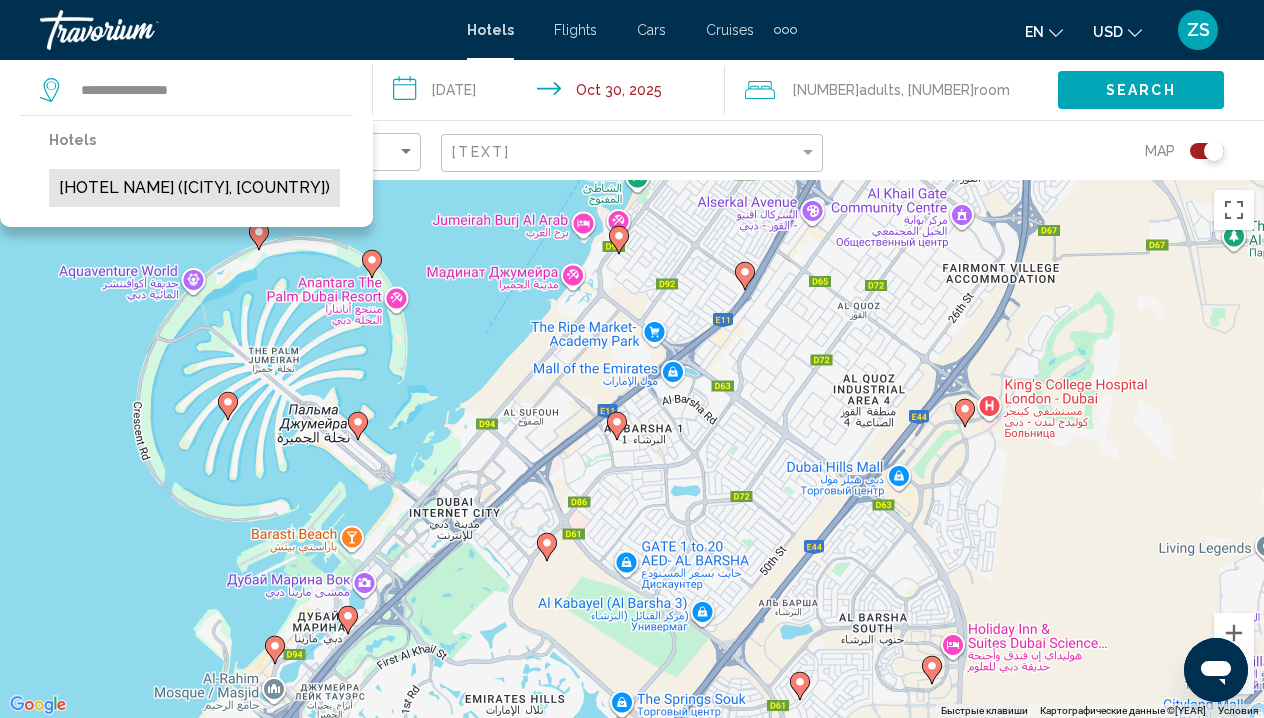 click on "[HOTEL NAME] ([CITY], [COUNTRY])" at bounding box center (194, 188) 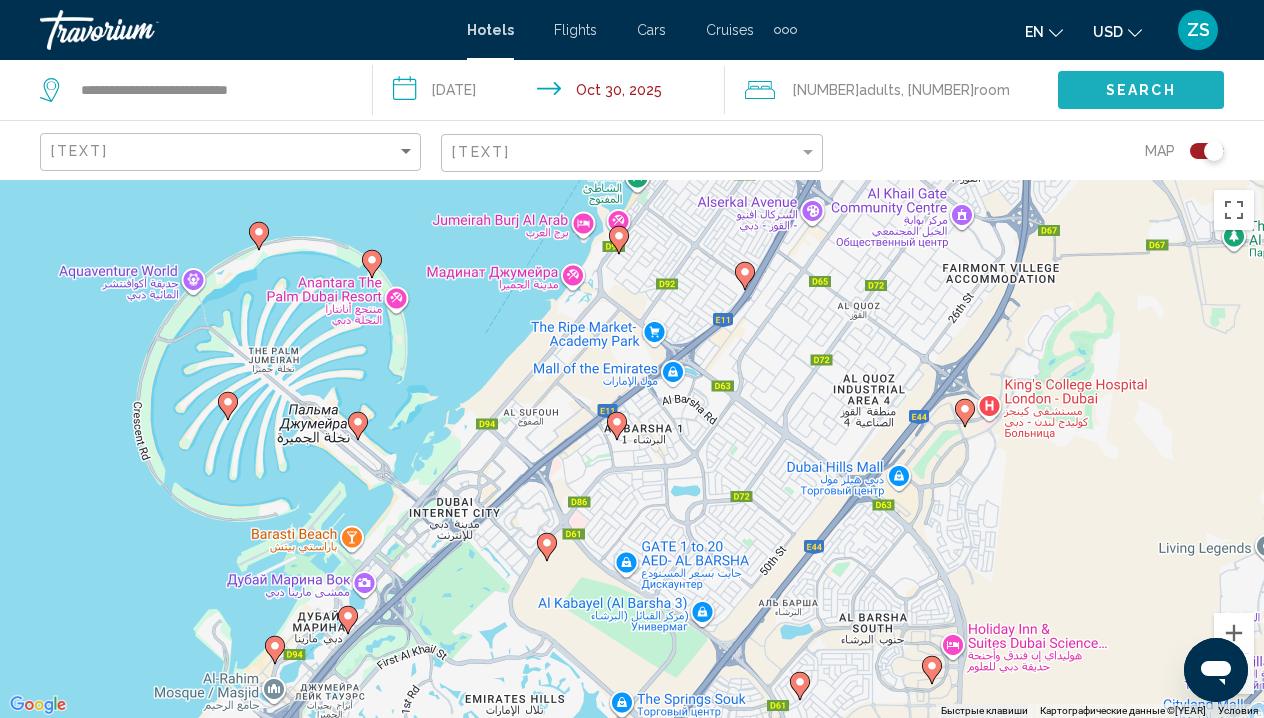 click on "Search" at bounding box center [1141, 91] 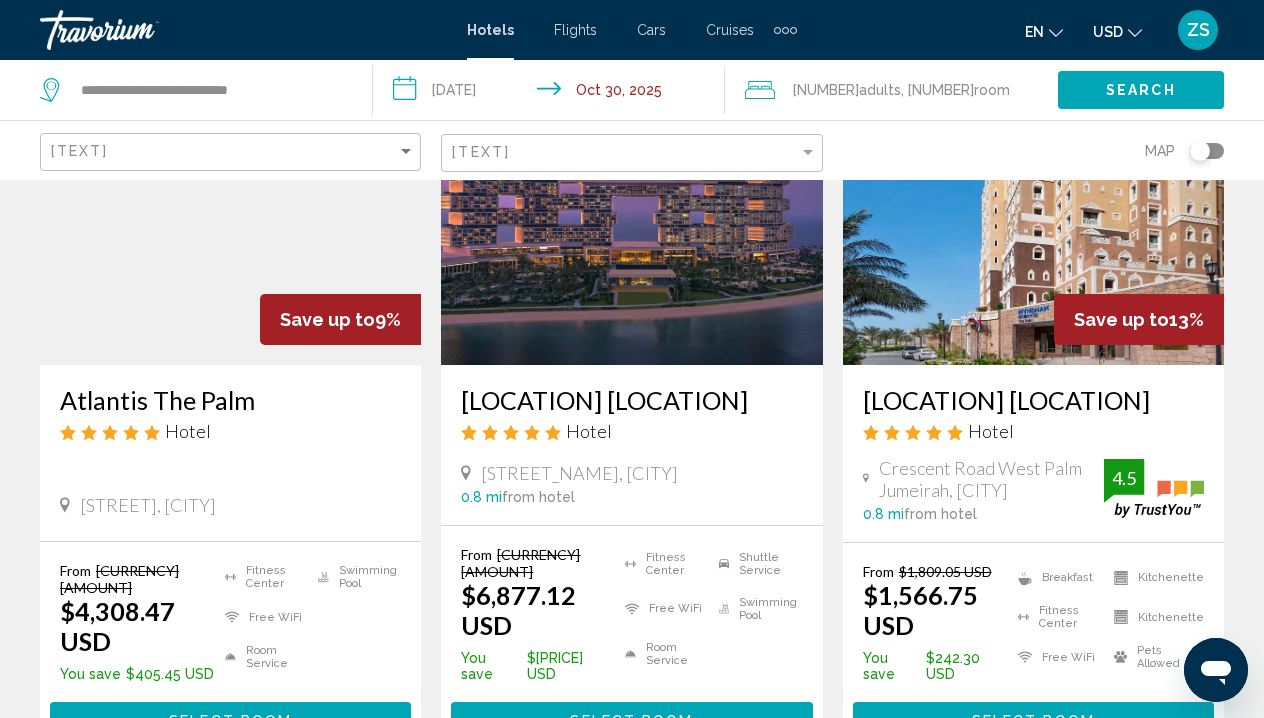 scroll, scrollTop: 207, scrollLeft: 0, axis: vertical 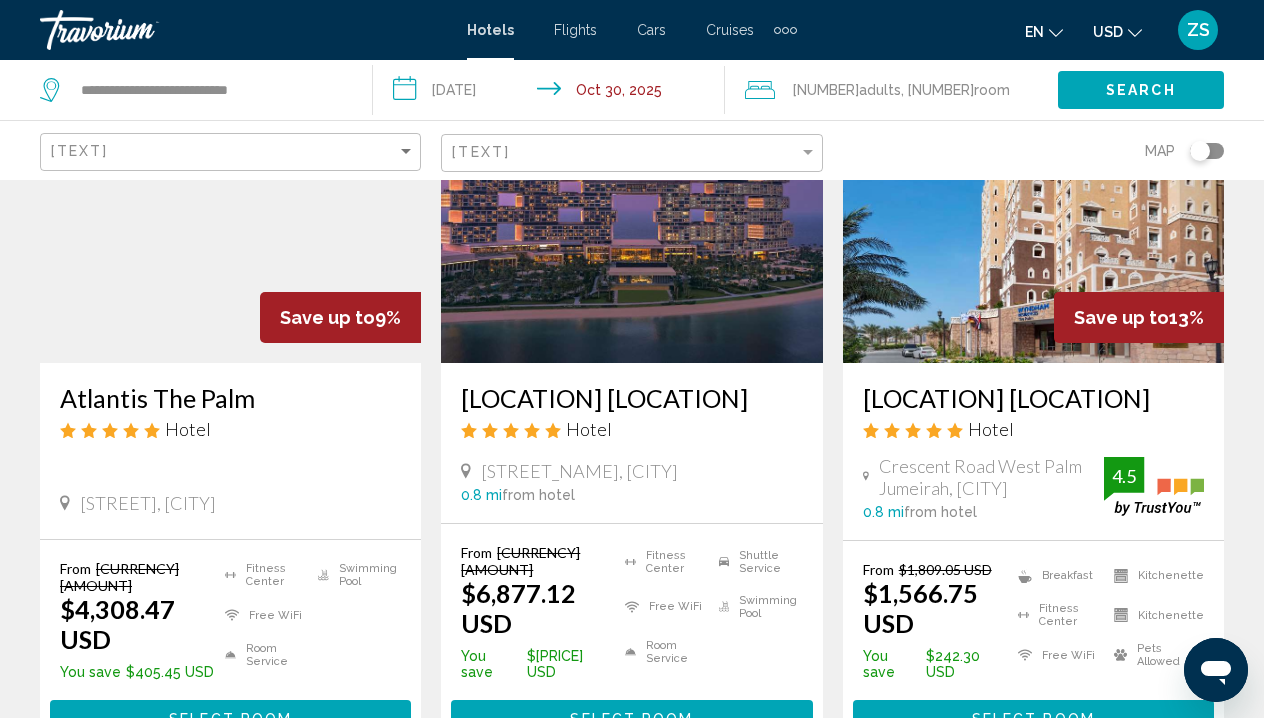 click on "**********" at bounding box center [553, 93] 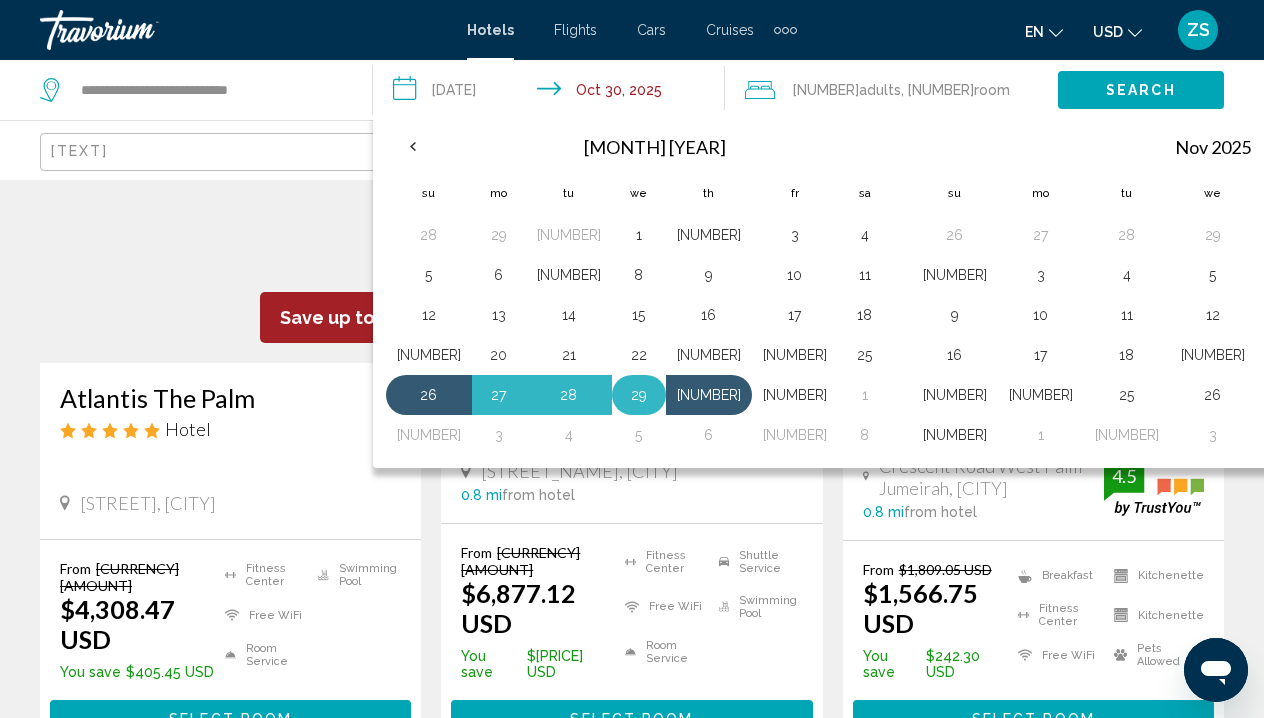 click on "29" at bounding box center (639, 395) 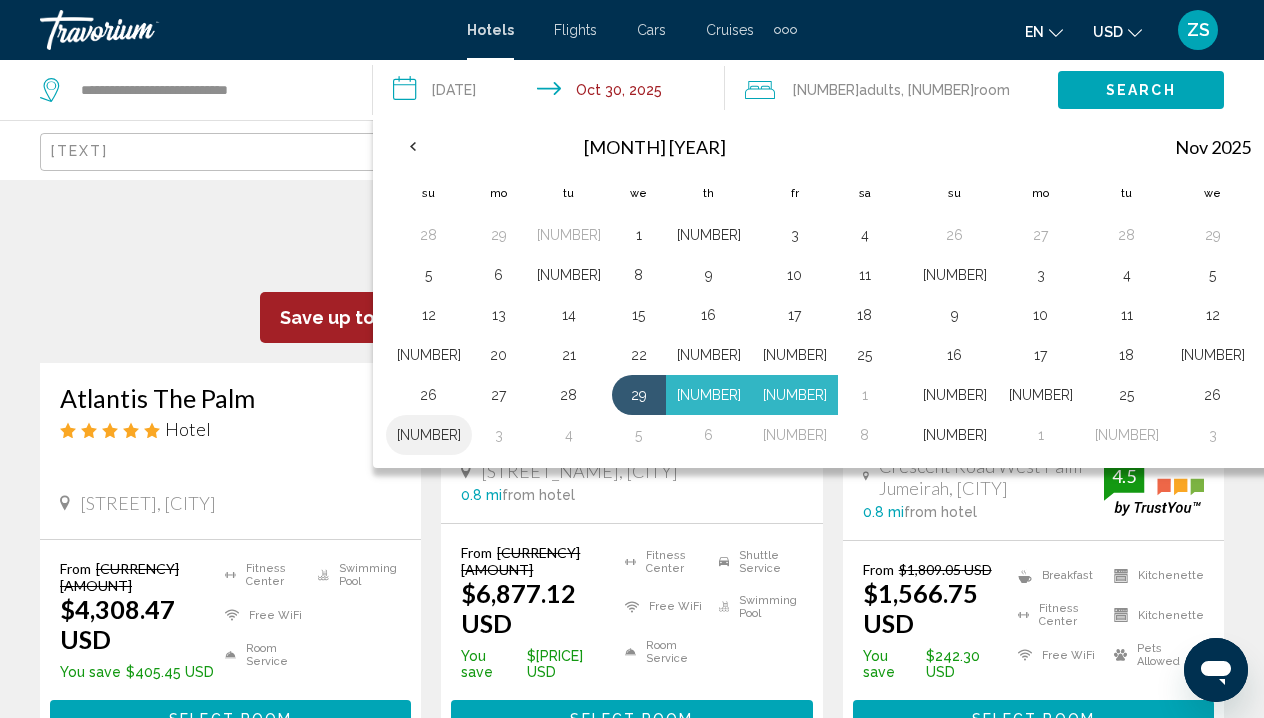 click on "[NUMBER]" at bounding box center (429, 435) 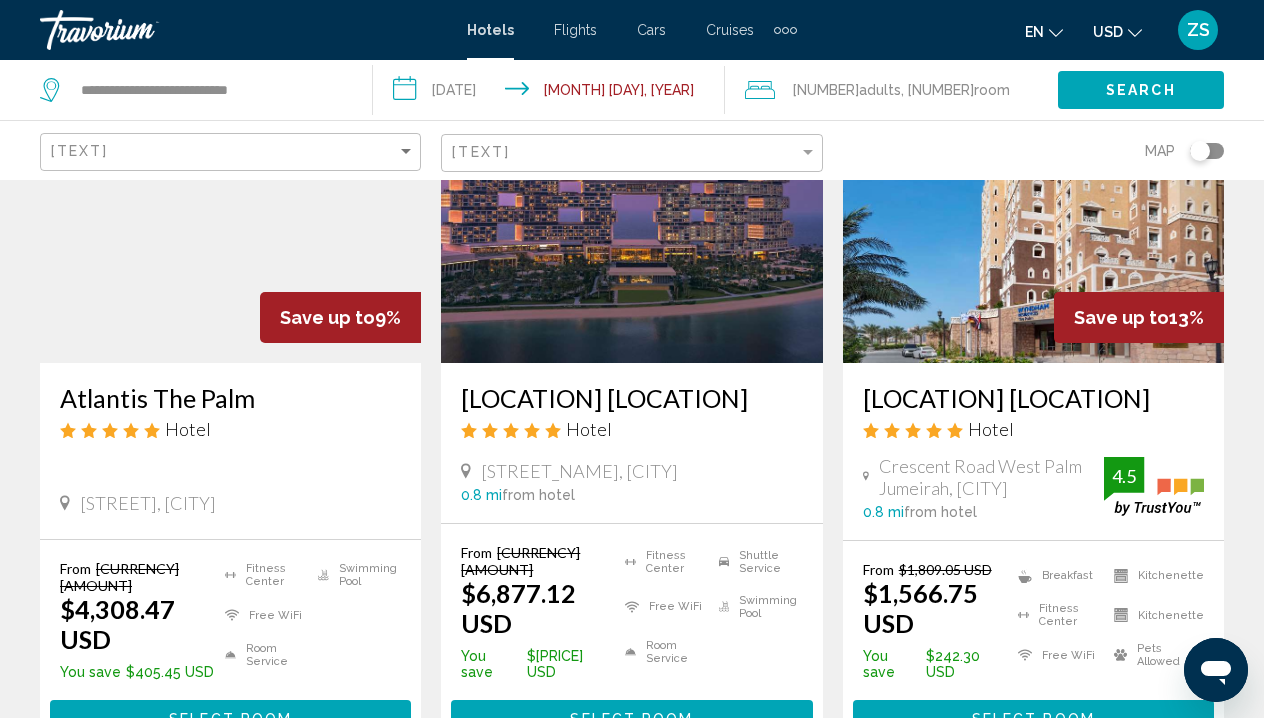 click on "Search" at bounding box center (1141, 91) 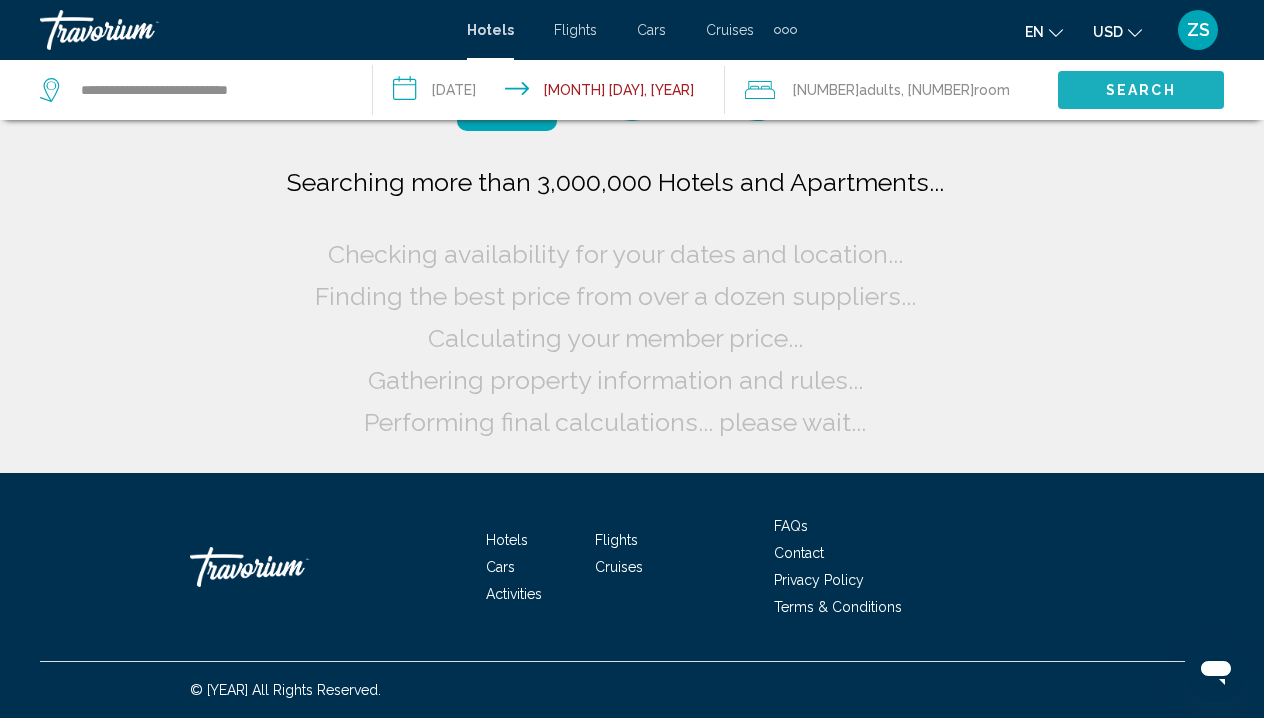 scroll, scrollTop: 0, scrollLeft: 0, axis: both 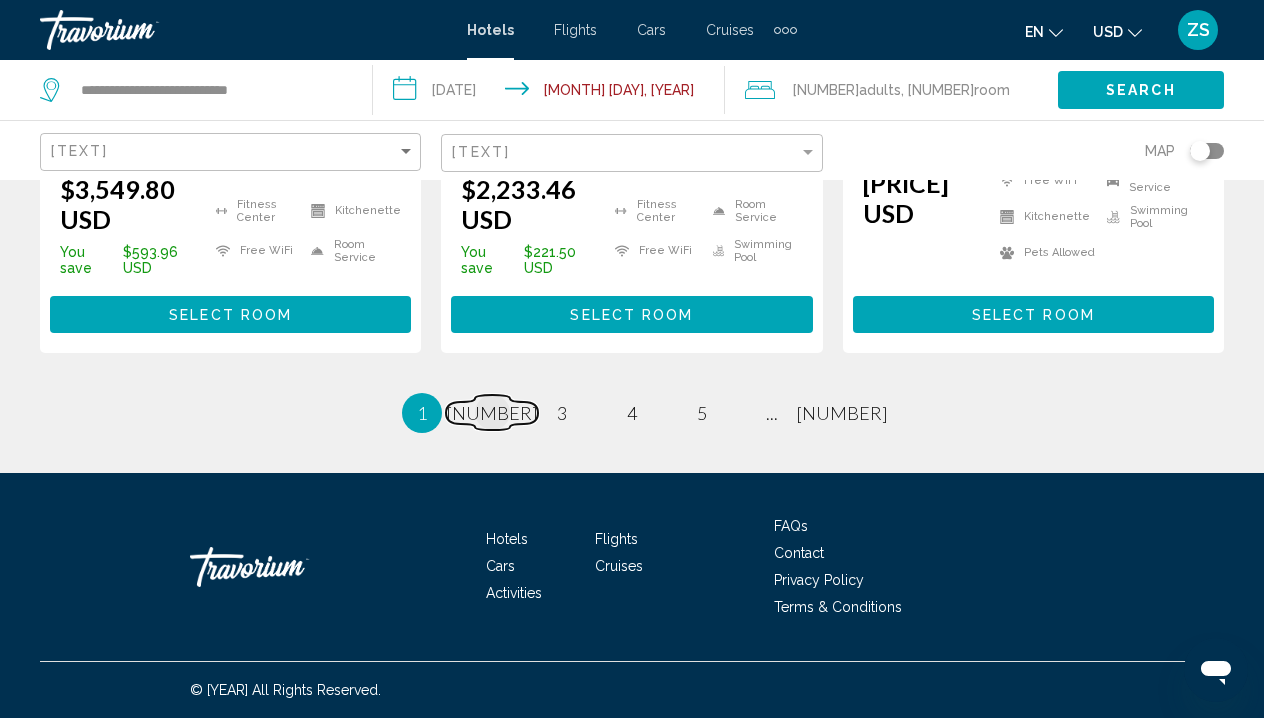 click on "[NUMBER]" at bounding box center [492, 413] 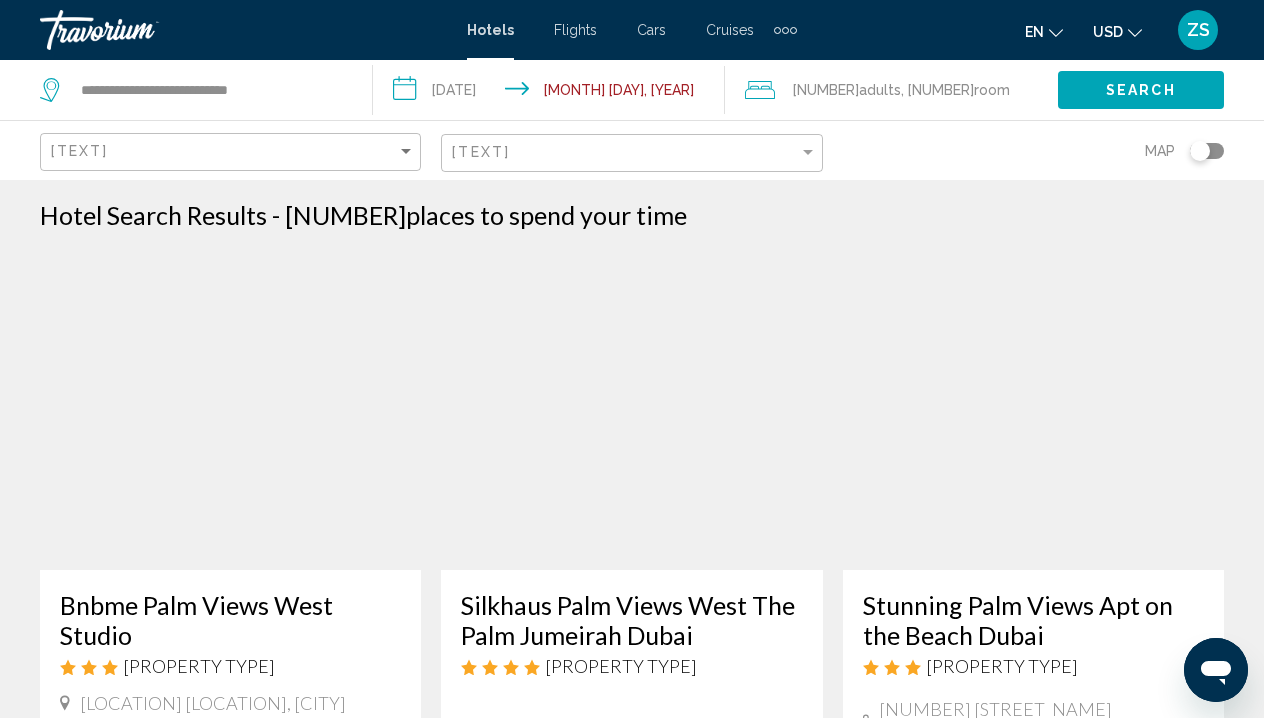 scroll, scrollTop: 0, scrollLeft: 0, axis: both 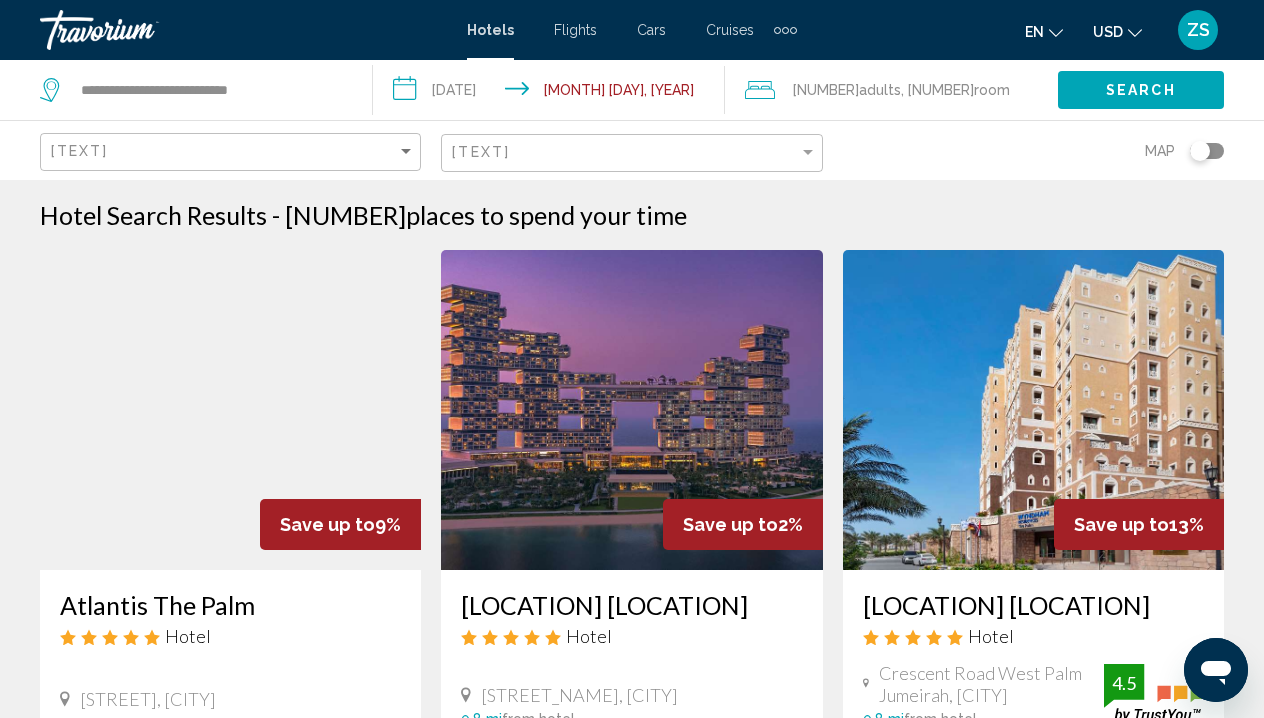 click at bounding box center [631, 410] 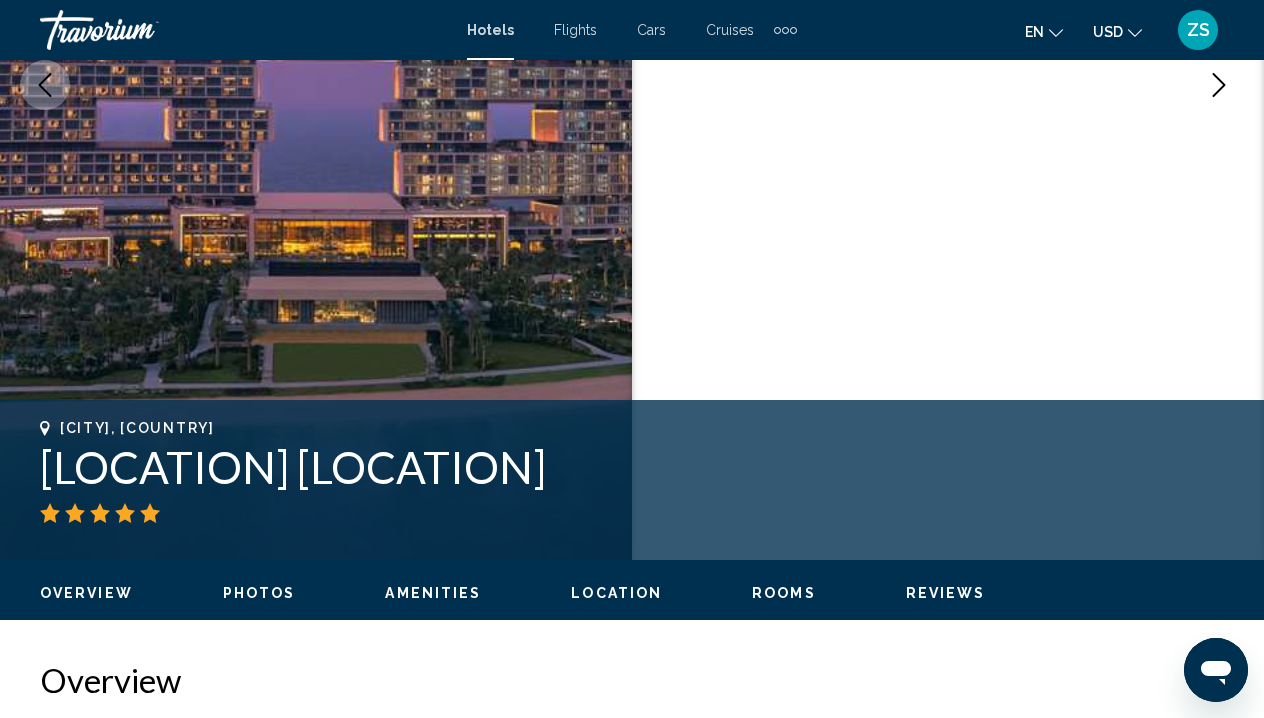 scroll, scrollTop: 703, scrollLeft: 0, axis: vertical 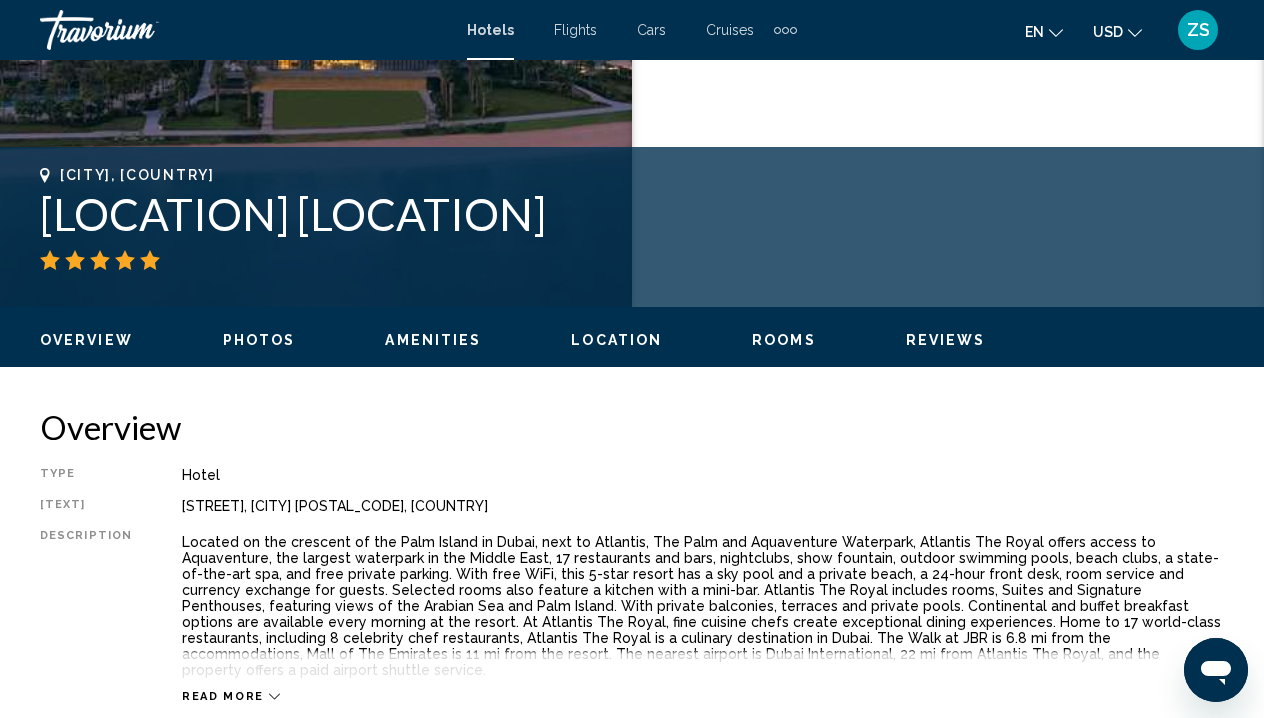 click on "Rooms" at bounding box center [784, 340] 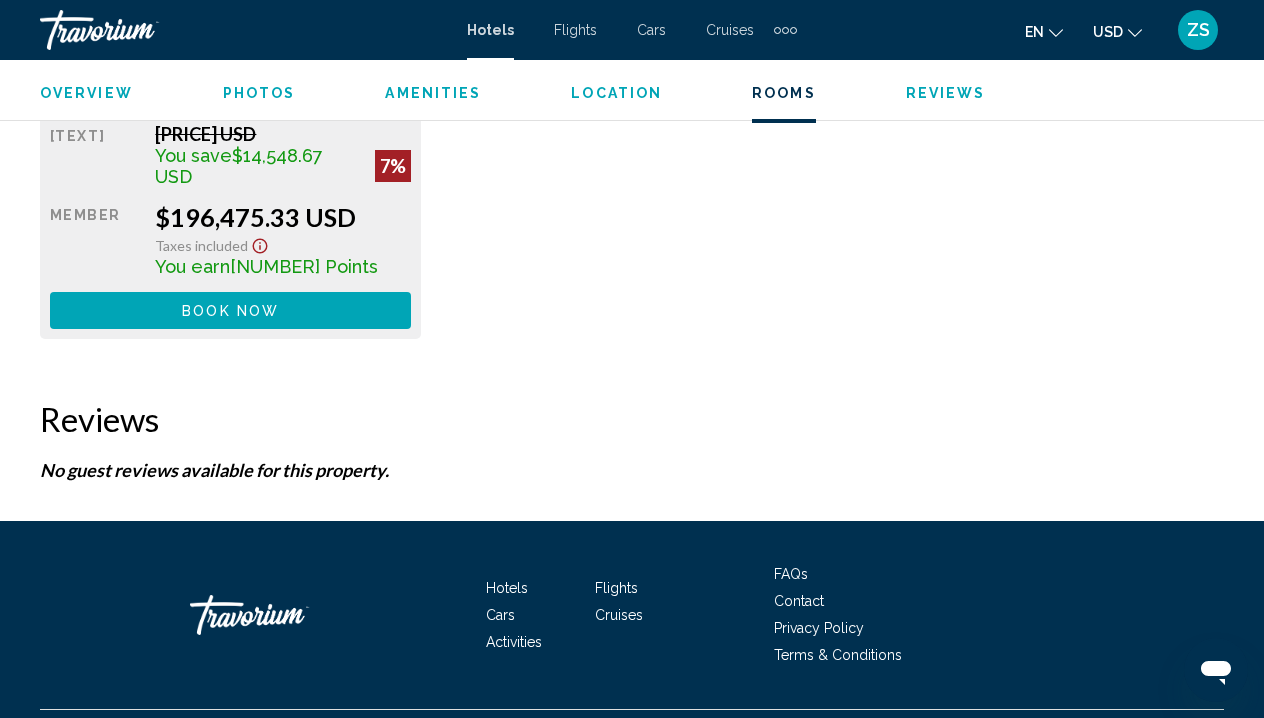 scroll, scrollTop: 13166, scrollLeft: 0, axis: vertical 